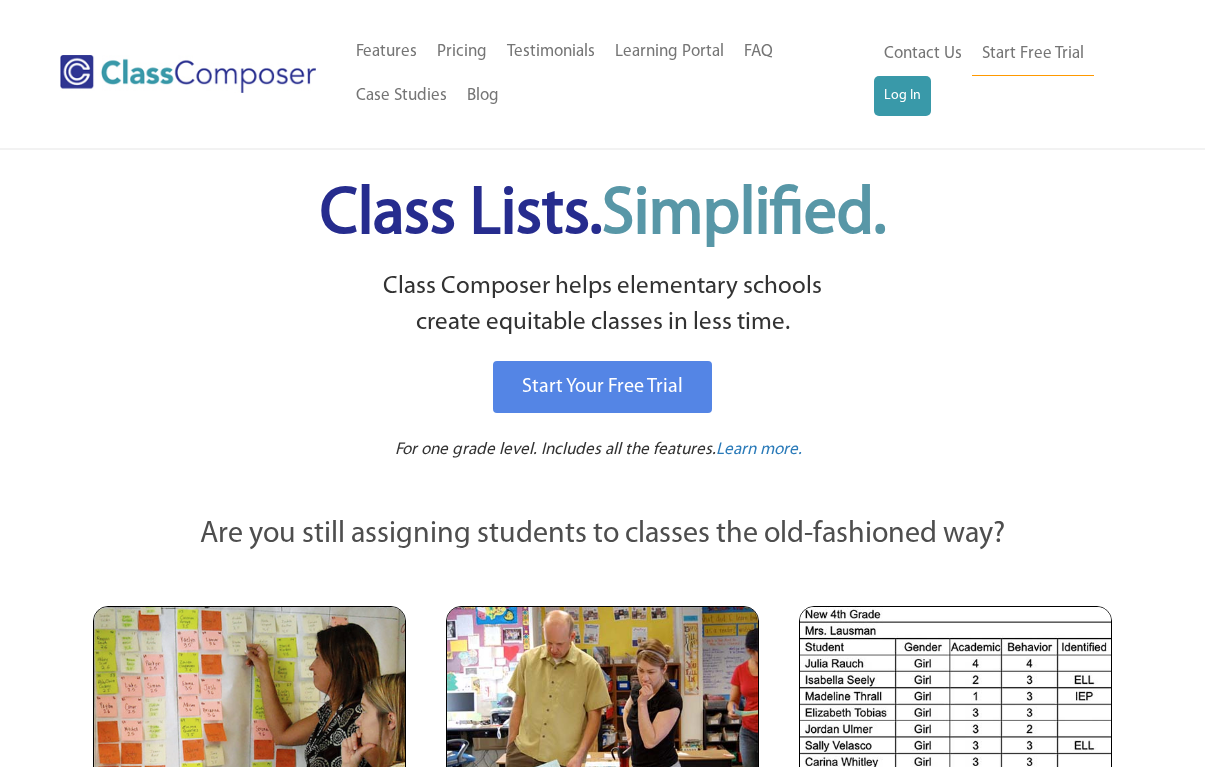 scroll, scrollTop: 0, scrollLeft: 0, axis: both 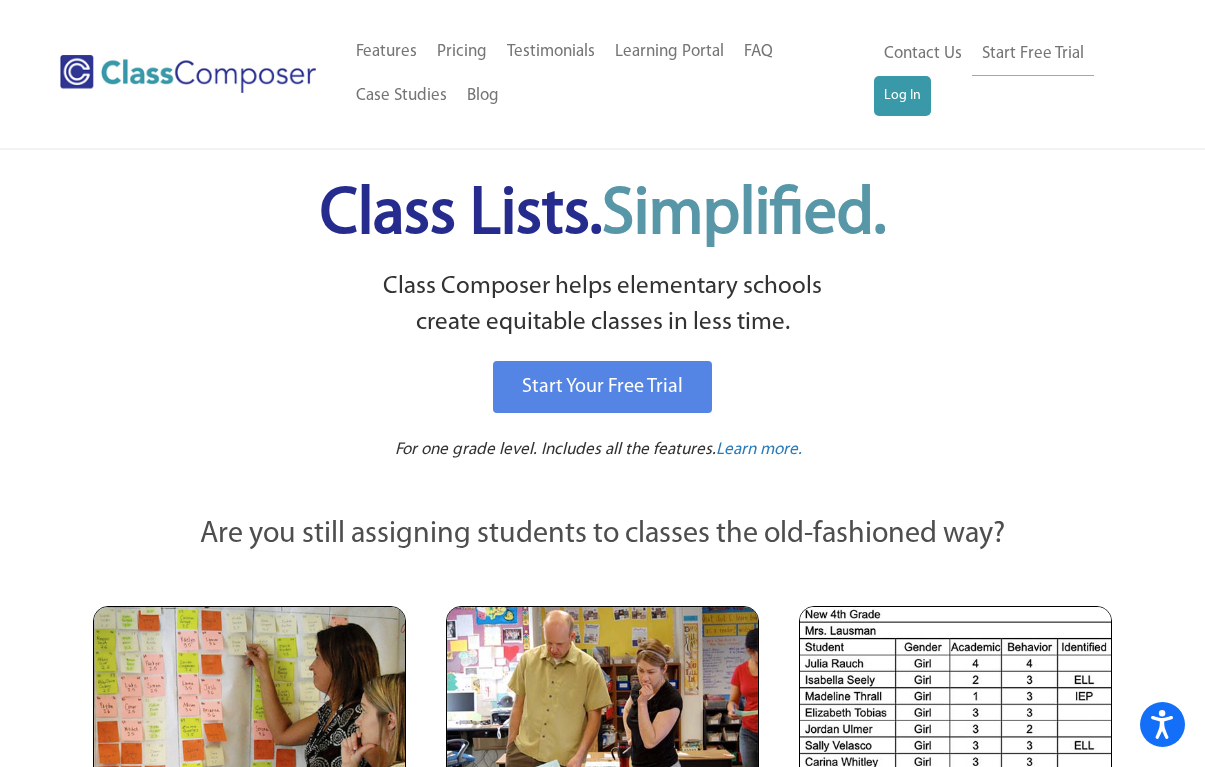 click on "Menu
Home Old
Features
Pricing
Testimonials
Learning Portal
FAQ
Case Studies
Blog
Contact Us
Contact Us
Start Free Trial
Log In" at bounding box center (602, 74) 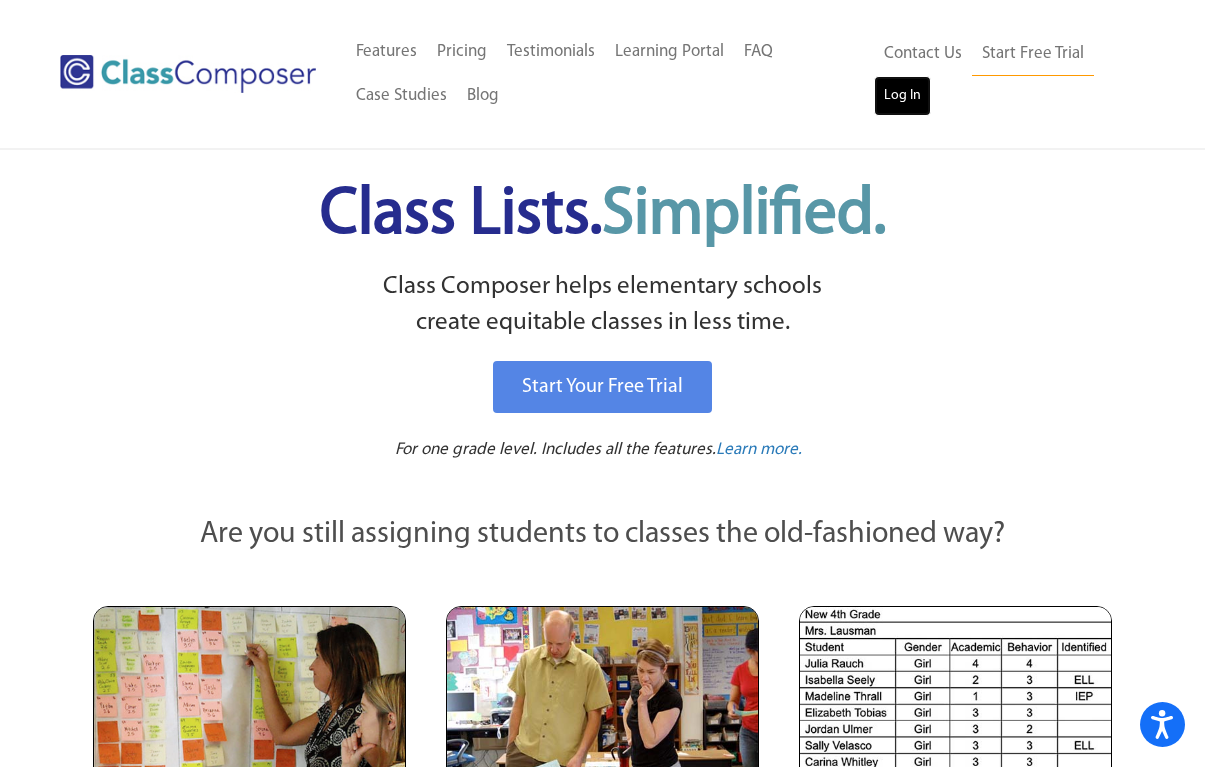 click on "Log In" at bounding box center (902, 96) 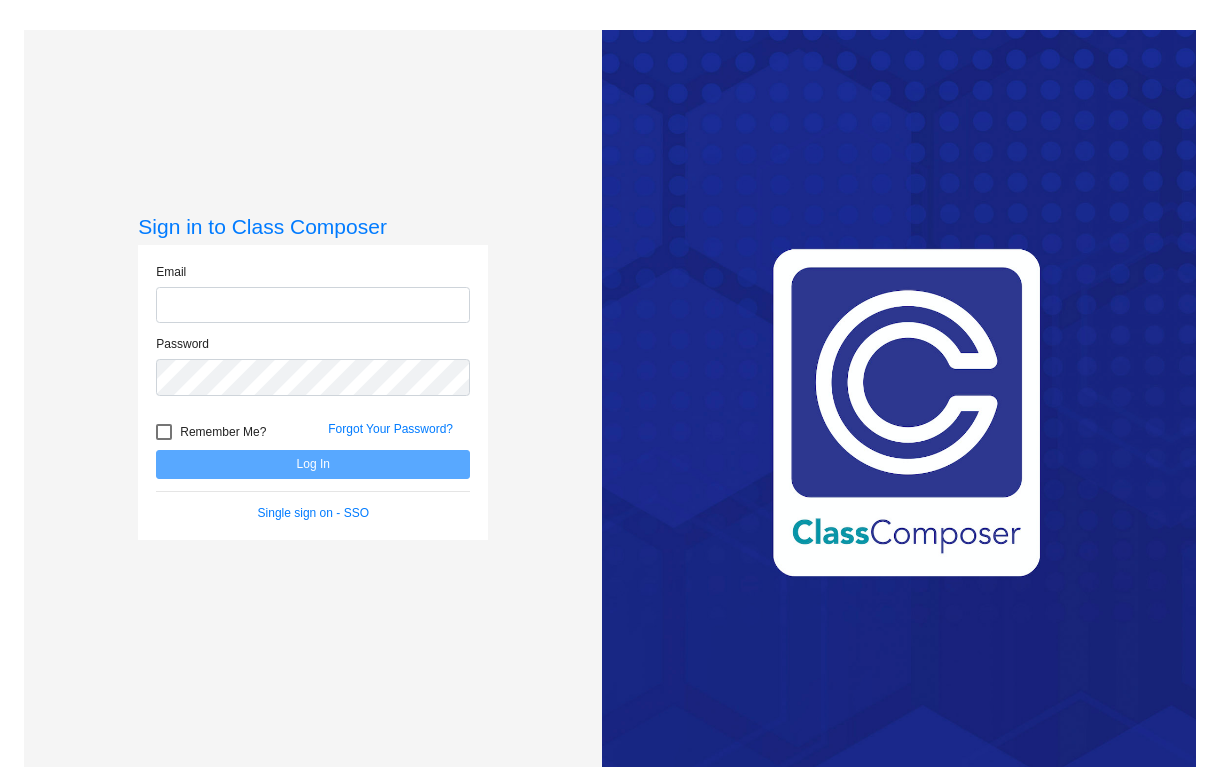 scroll, scrollTop: 0, scrollLeft: 0, axis: both 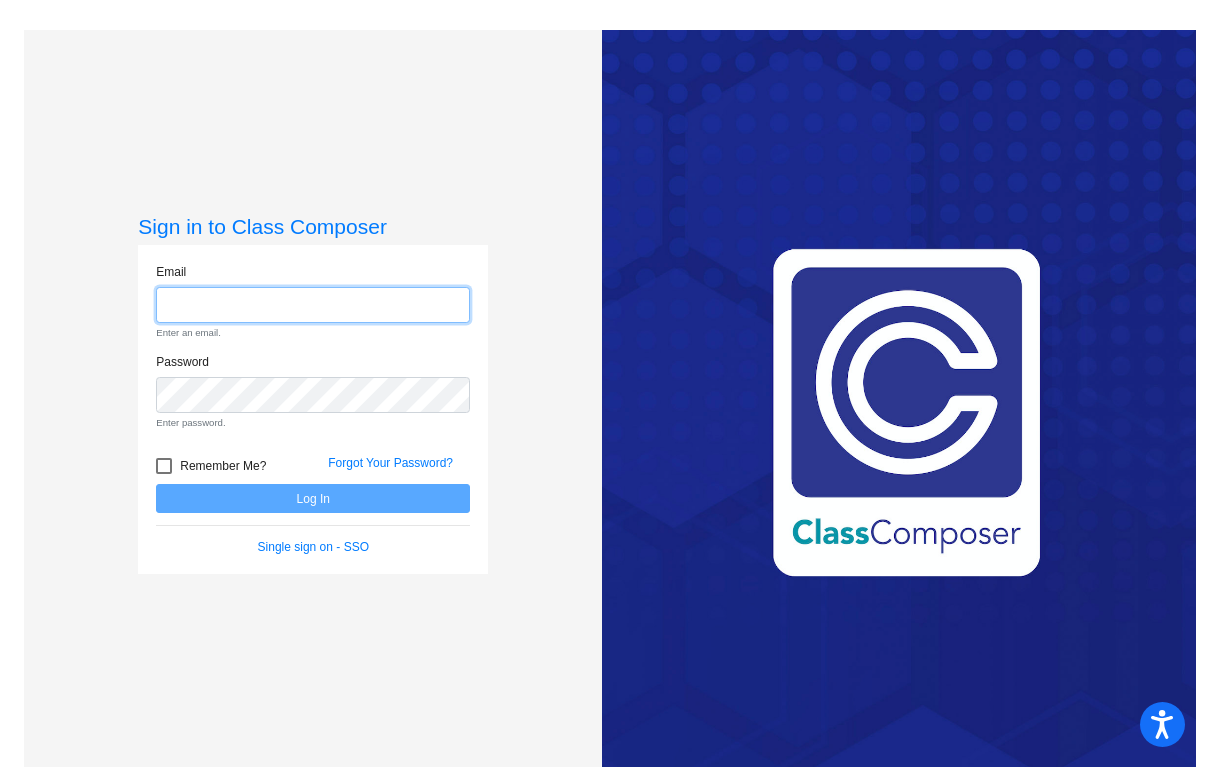 type on "[EMAIL]" 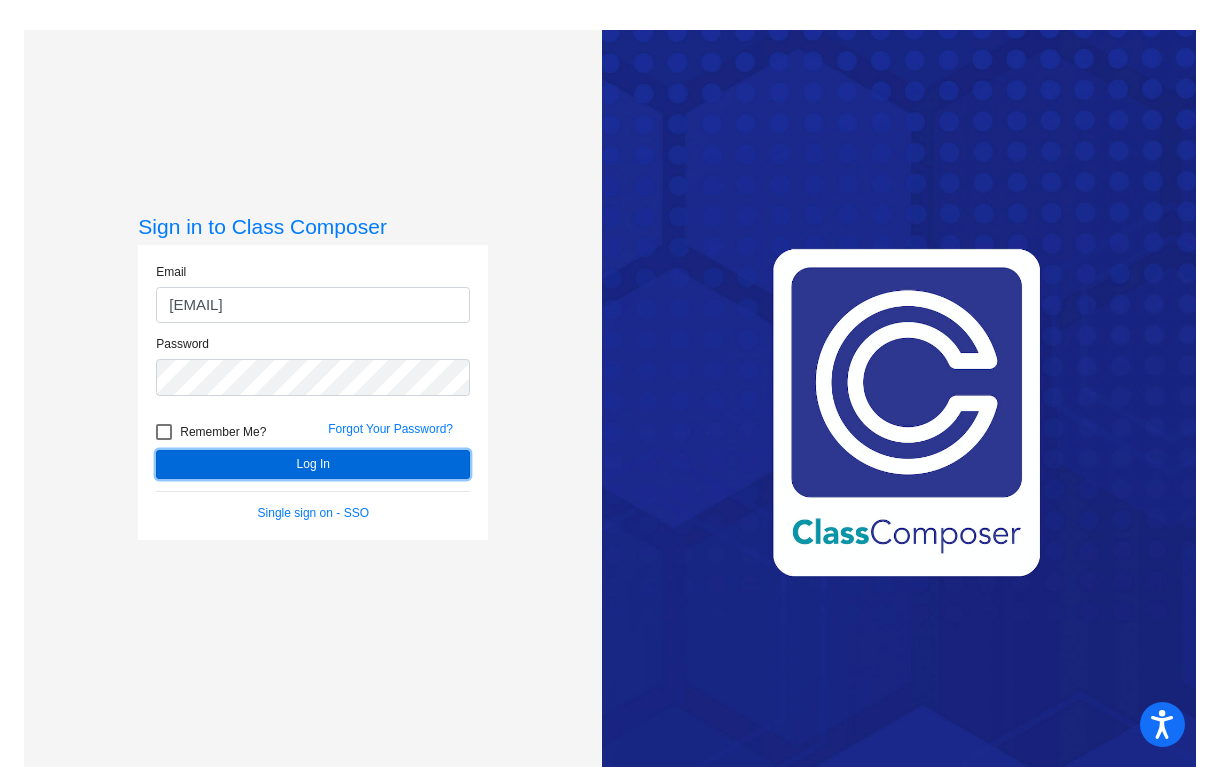 click on "Log In" 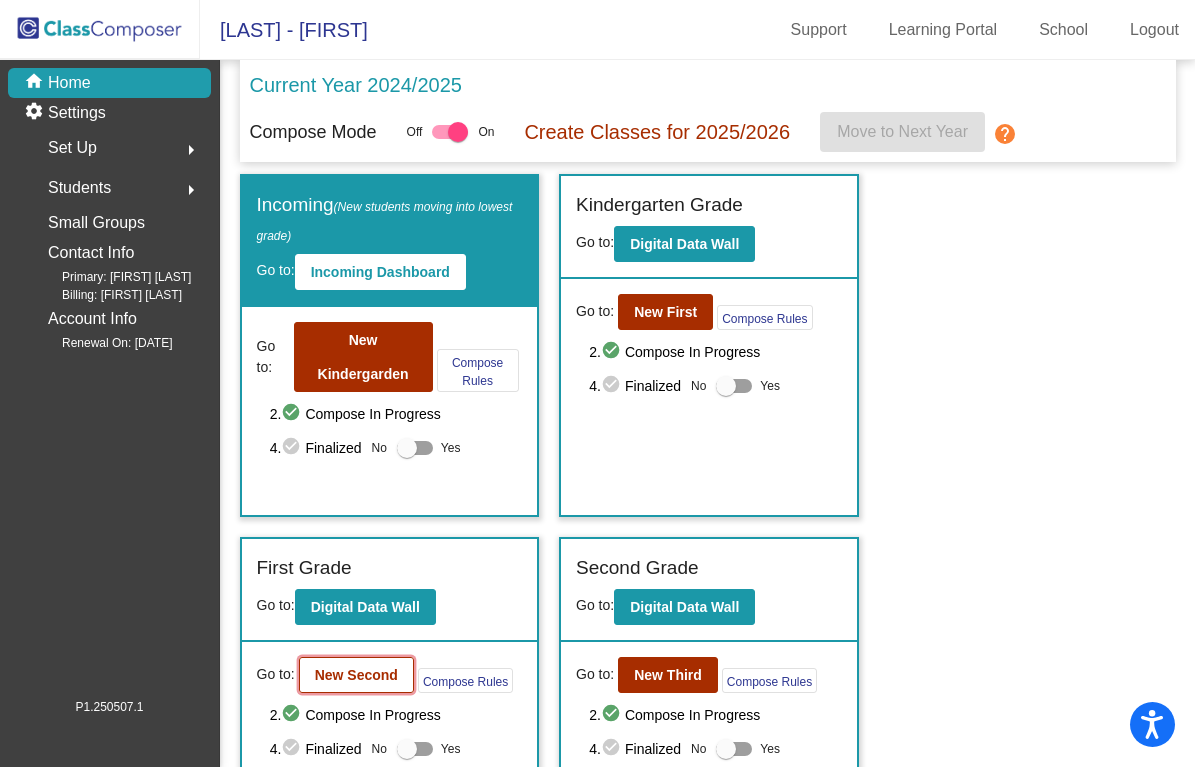 click on "New Second" 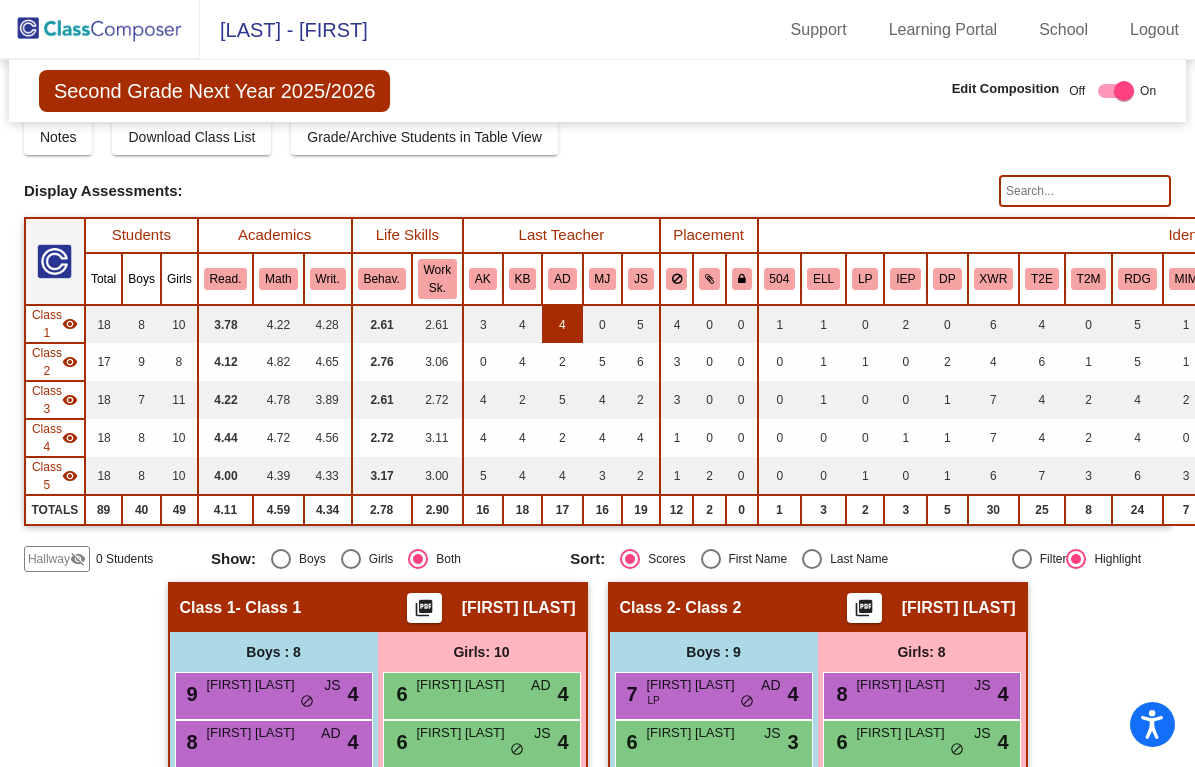 scroll, scrollTop: 0, scrollLeft: 0, axis: both 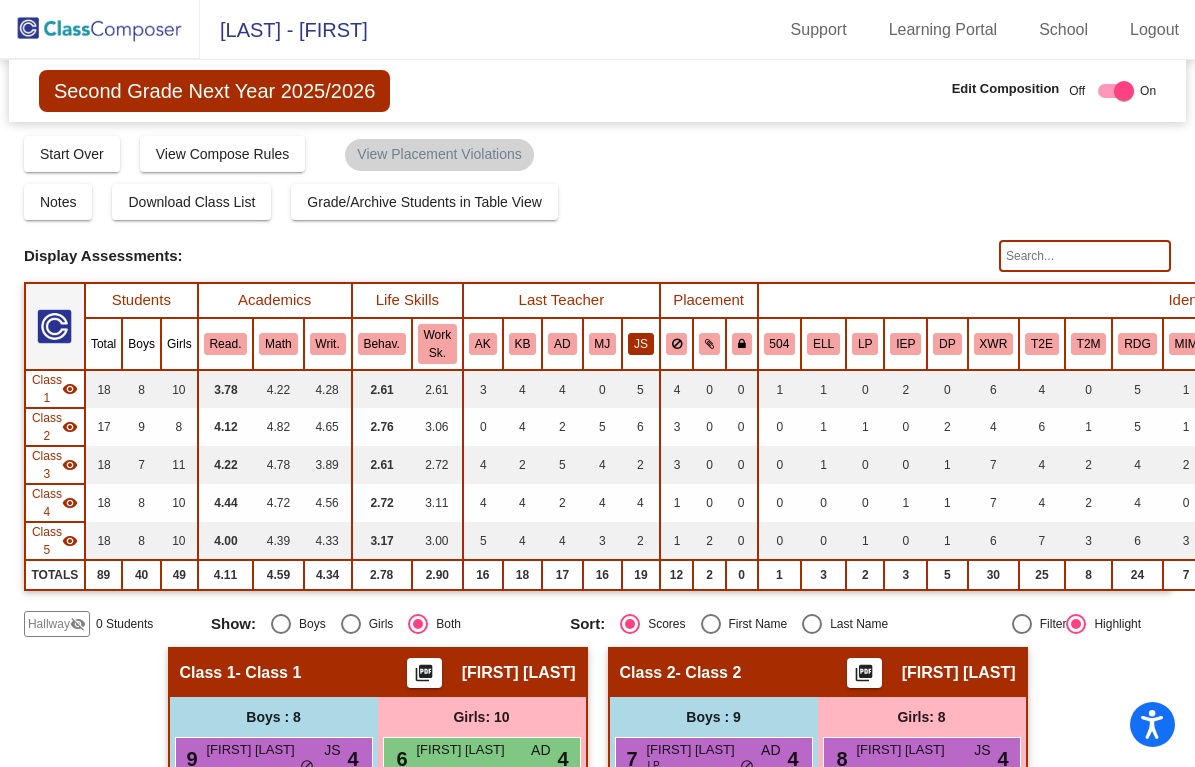 click on "JS" 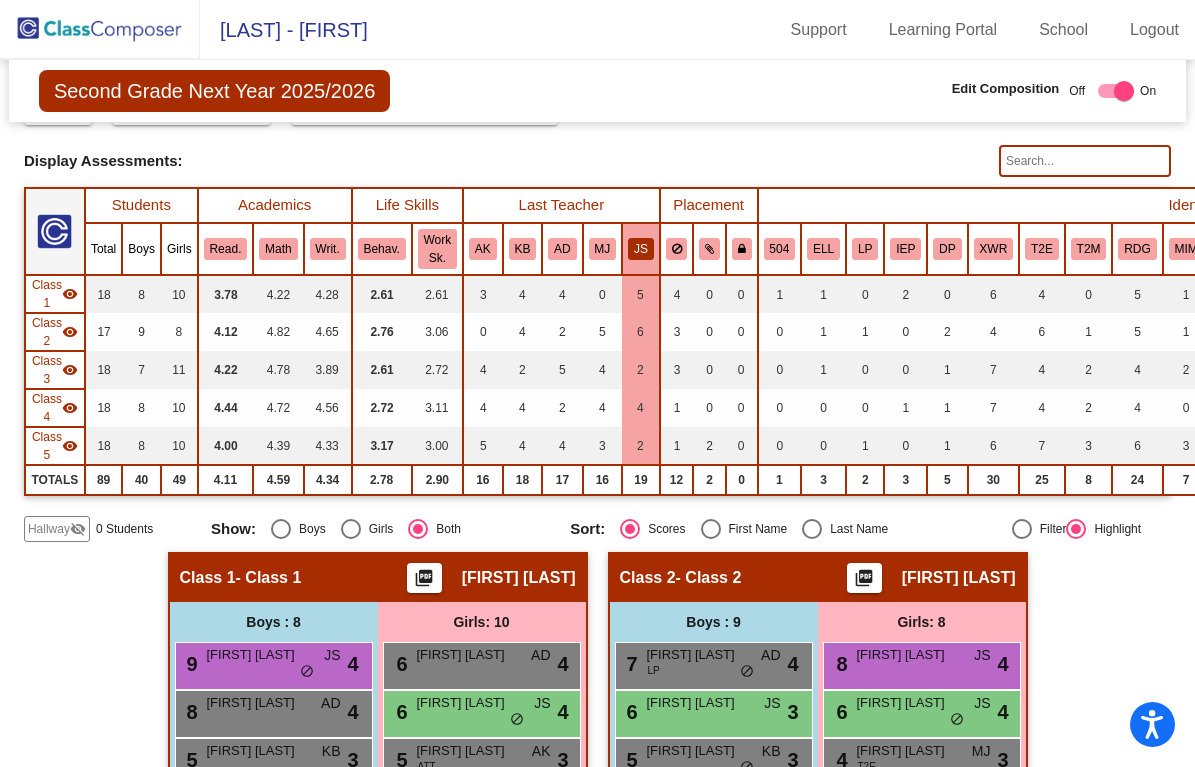 scroll, scrollTop: 97, scrollLeft: 0, axis: vertical 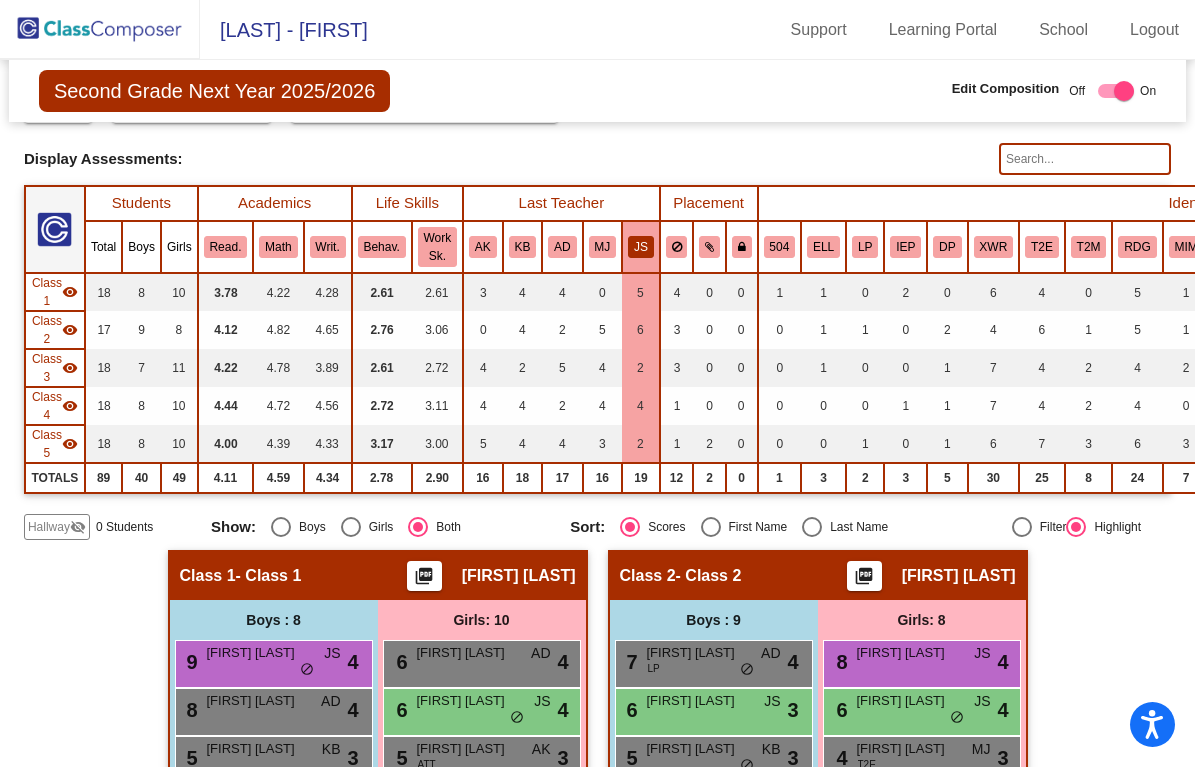click on "JS" 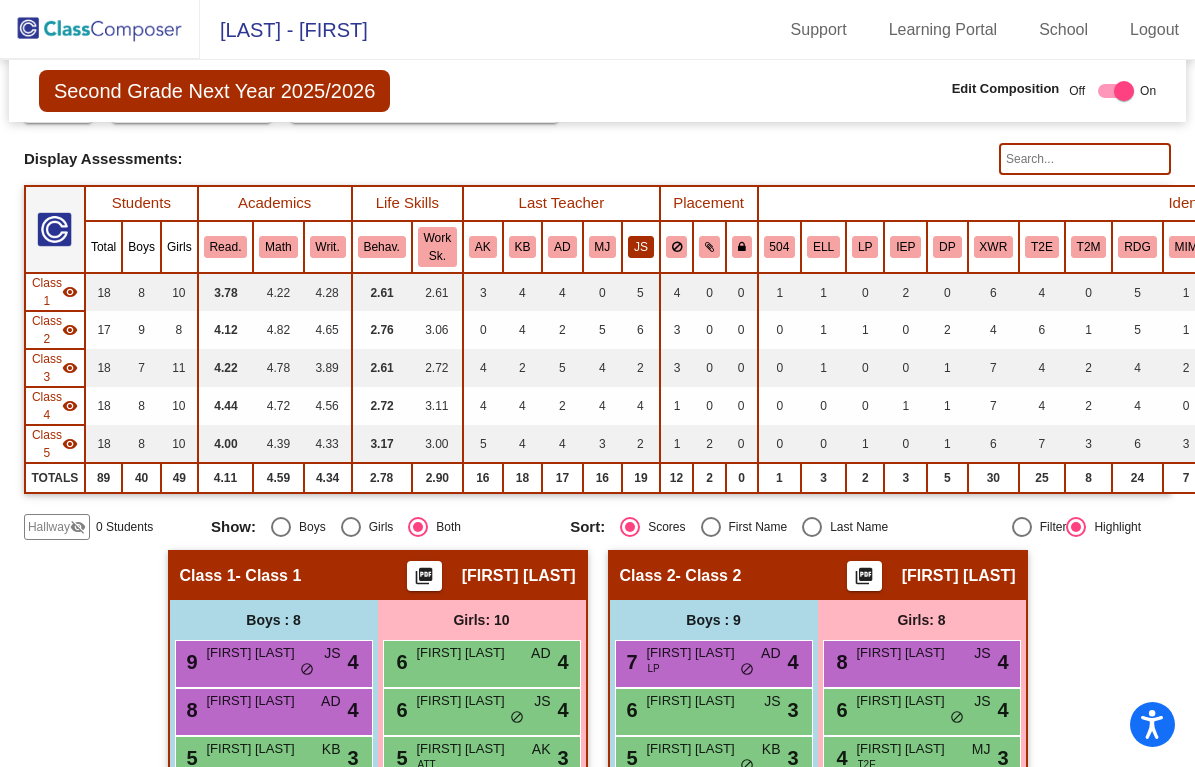 click on "JS" 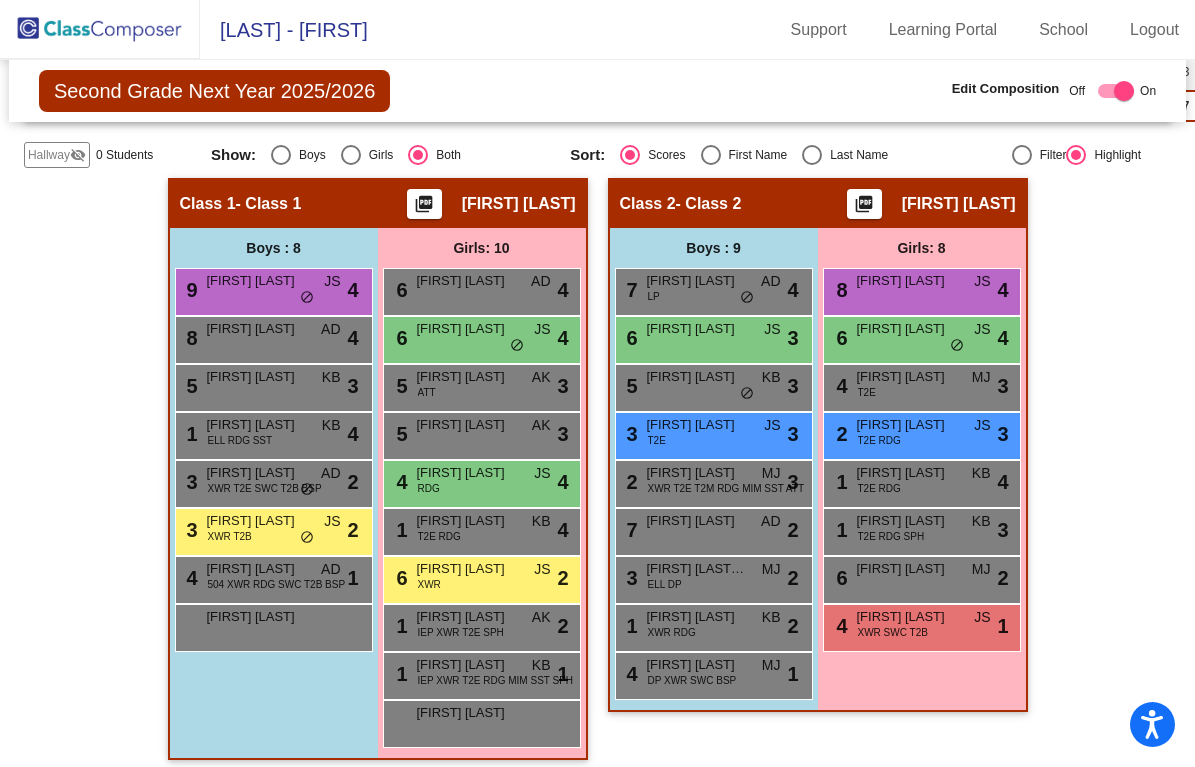 scroll, scrollTop: 473, scrollLeft: 0, axis: vertical 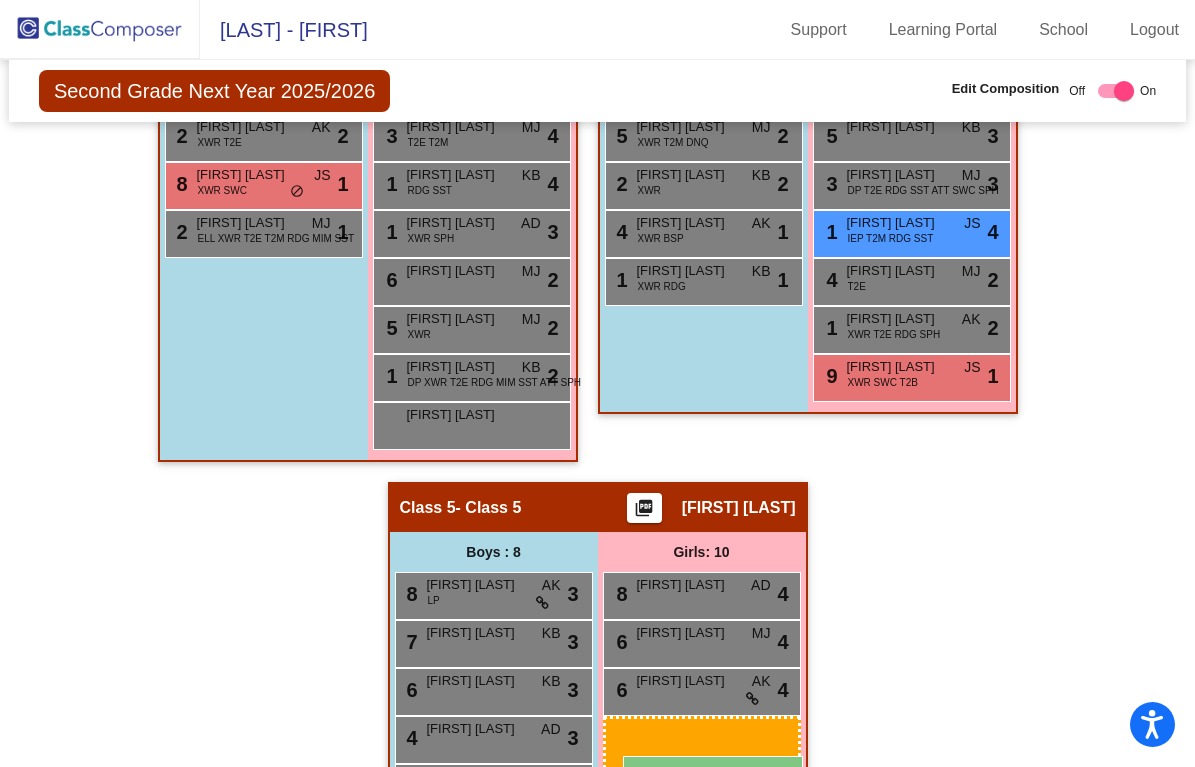 drag, startPoint x: 883, startPoint y: 329, endPoint x: 621, endPoint y: 751, distance: 496.71722 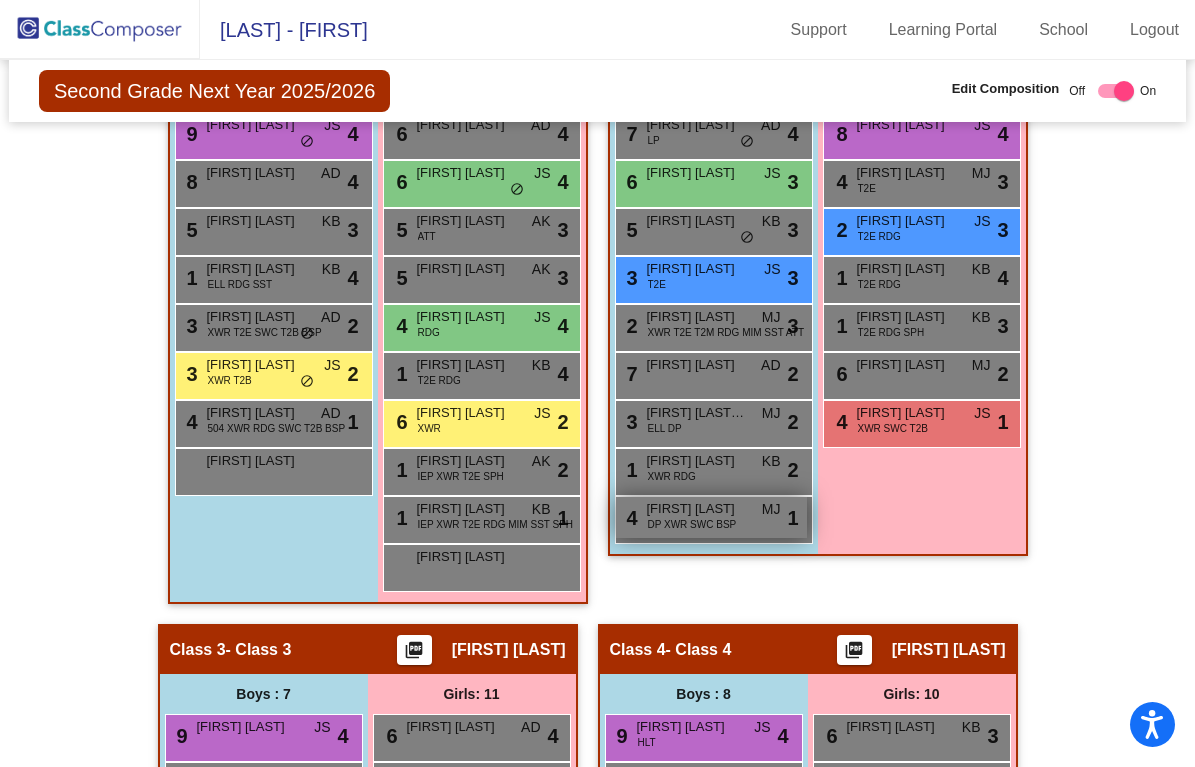 scroll, scrollTop: 606, scrollLeft: 0, axis: vertical 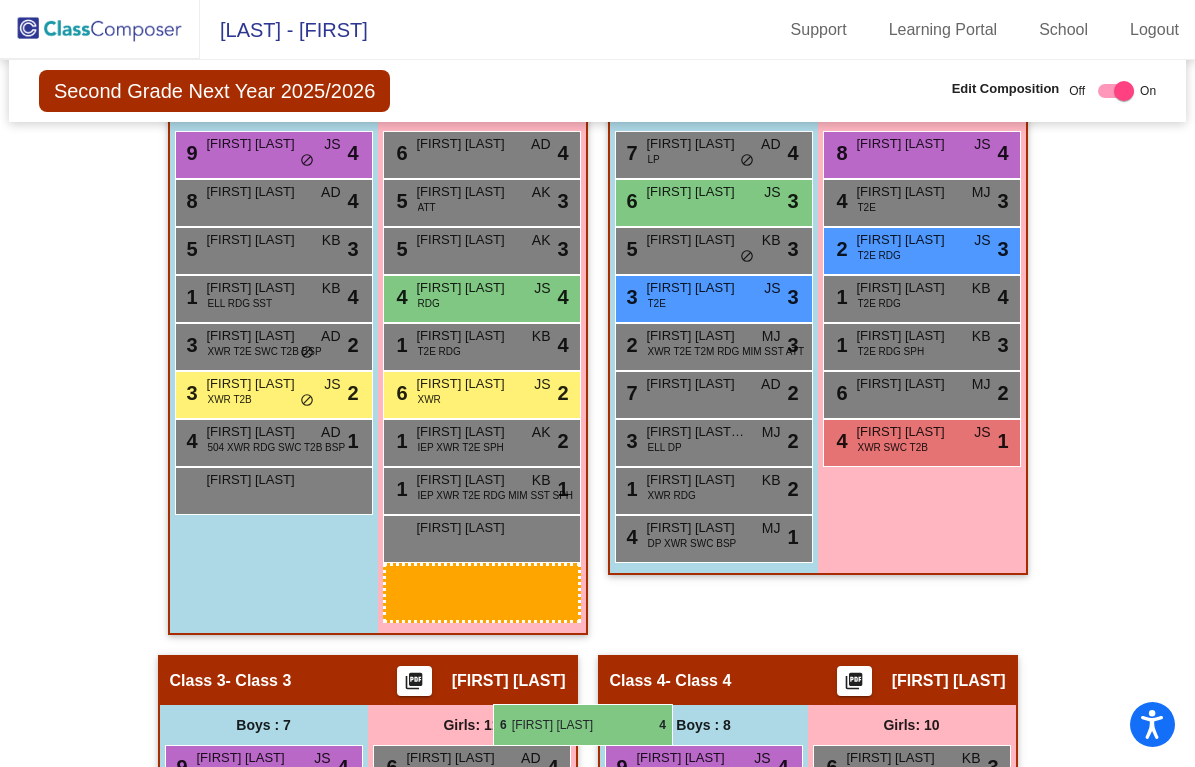 drag, startPoint x: 466, startPoint y: 194, endPoint x: 493, endPoint y: 704, distance: 510.7142 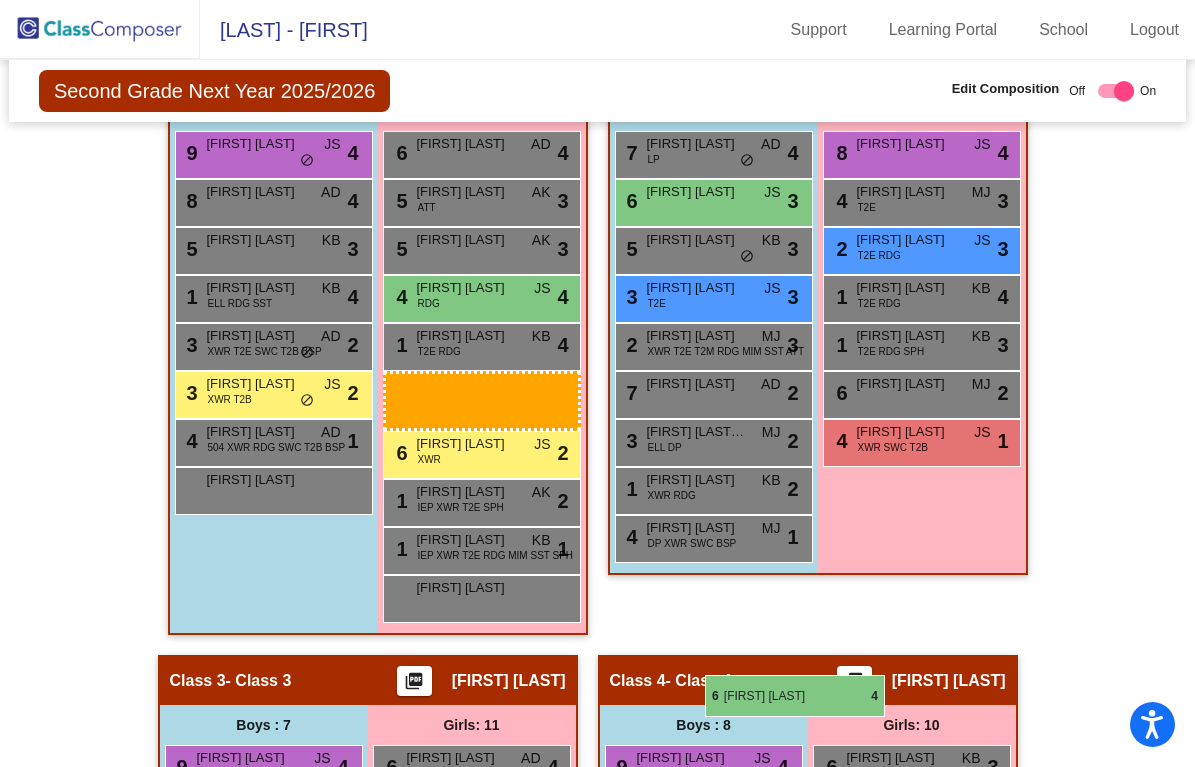 drag, startPoint x: 467, startPoint y: 211, endPoint x: 705, endPoint y: 674, distance: 520.5891 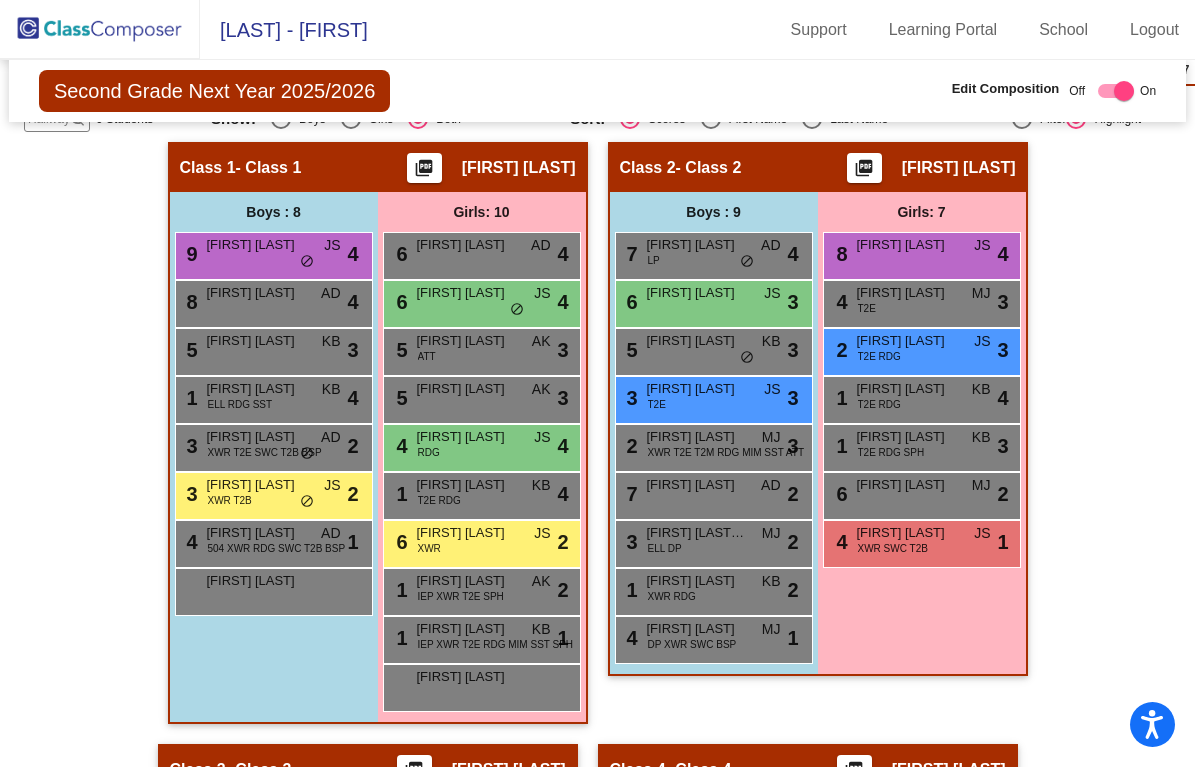 scroll, scrollTop: 508, scrollLeft: 0, axis: vertical 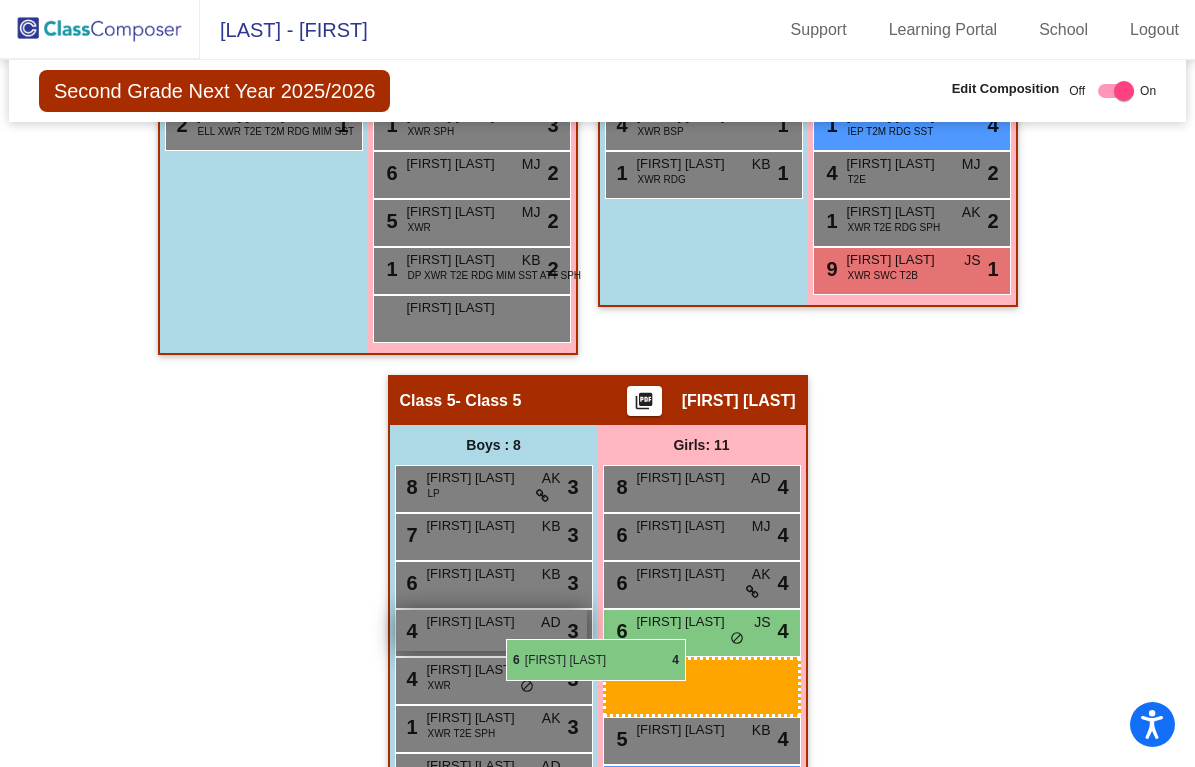 drag, startPoint x: 498, startPoint y: 304, endPoint x: 509, endPoint y: 638, distance: 334.1811 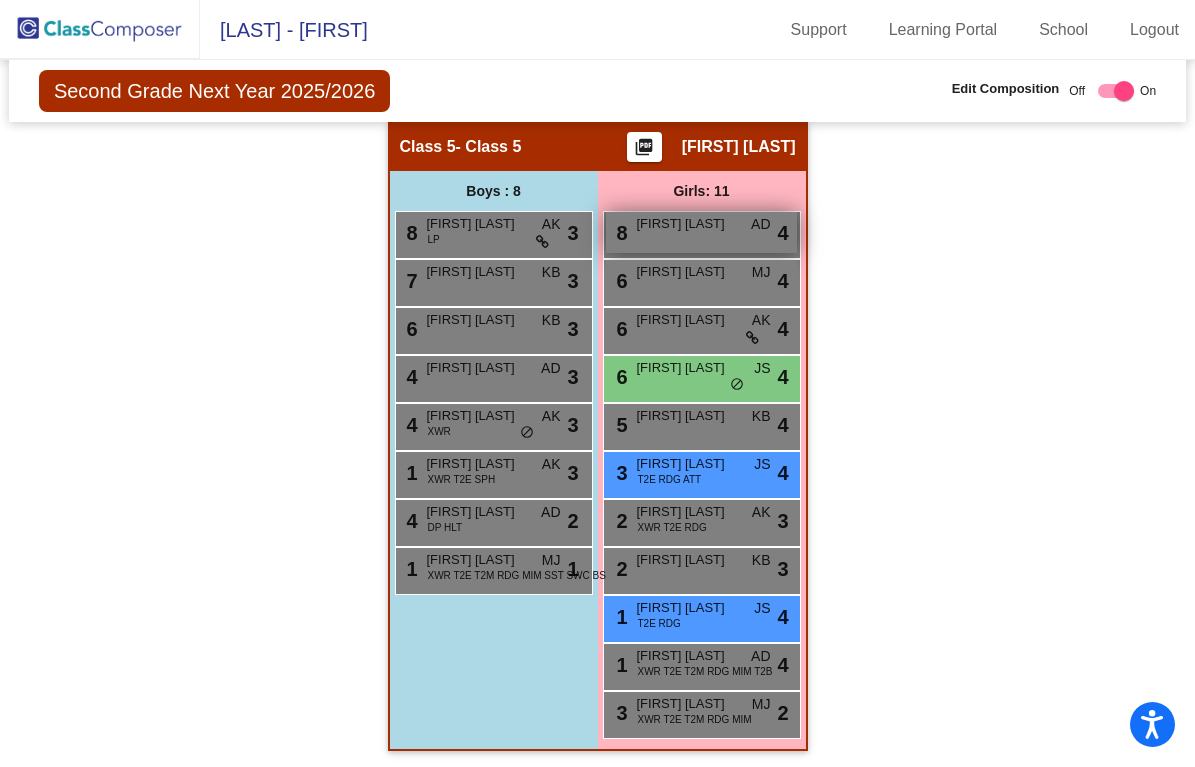 scroll, scrollTop: 1788, scrollLeft: 0, axis: vertical 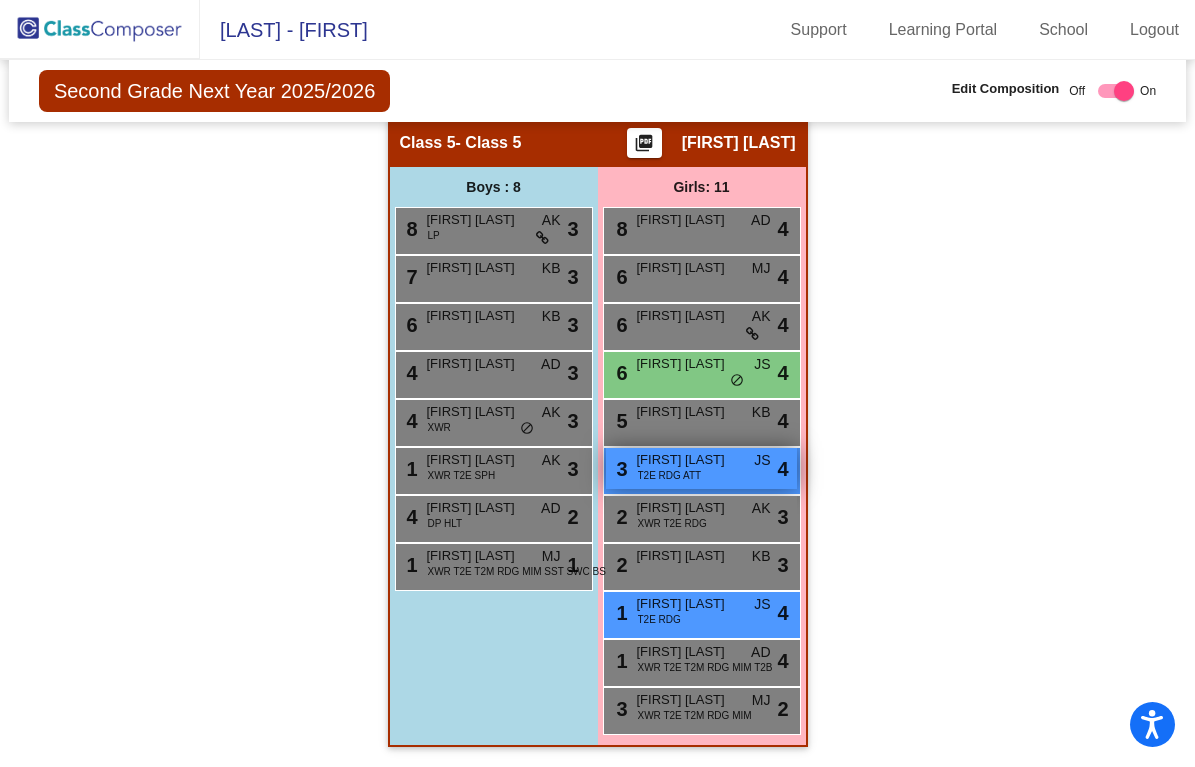 click on "T2E RDG ATT" at bounding box center (670, 475) 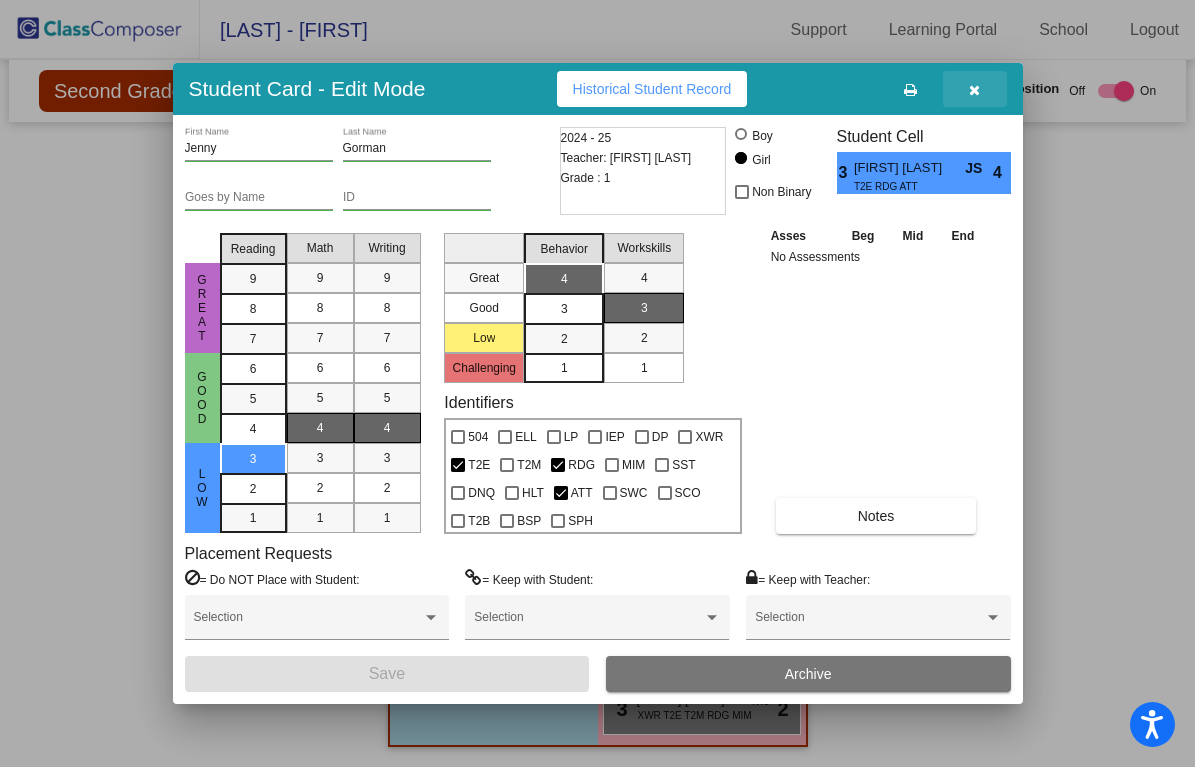 click at bounding box center [974, 90] 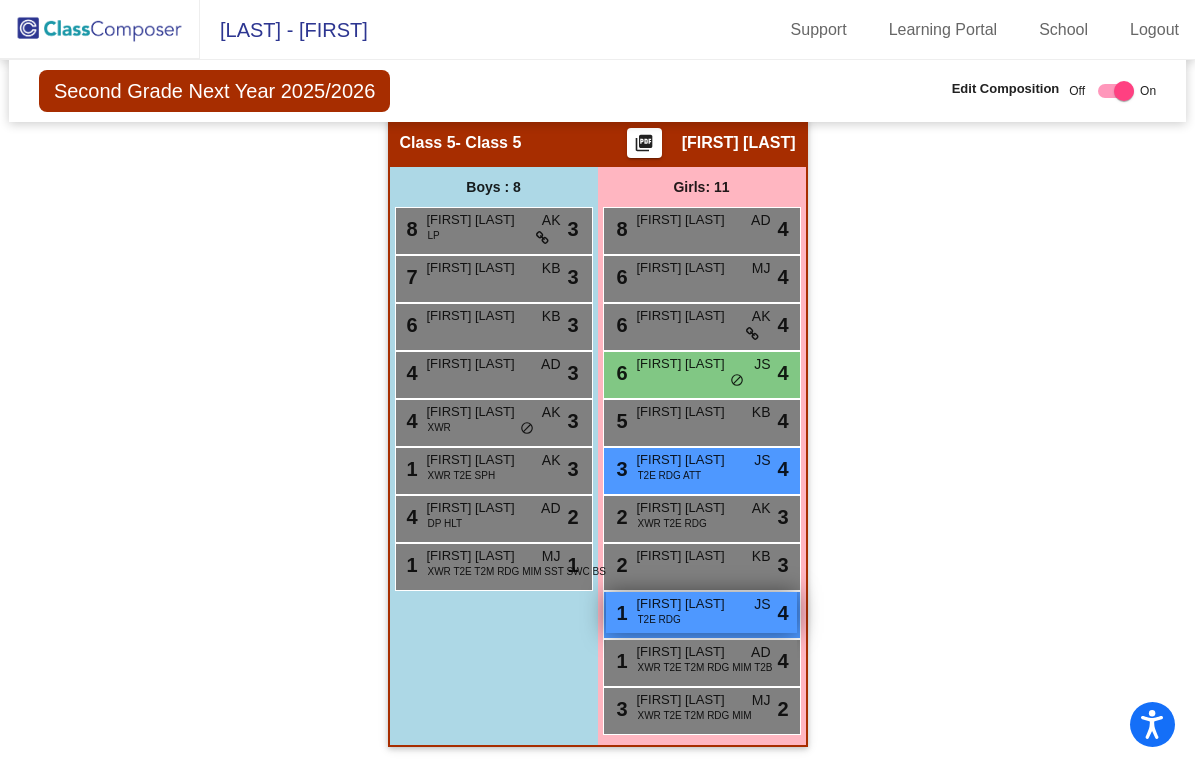 click on "T2E RDG" at bounding box center (659, 619) 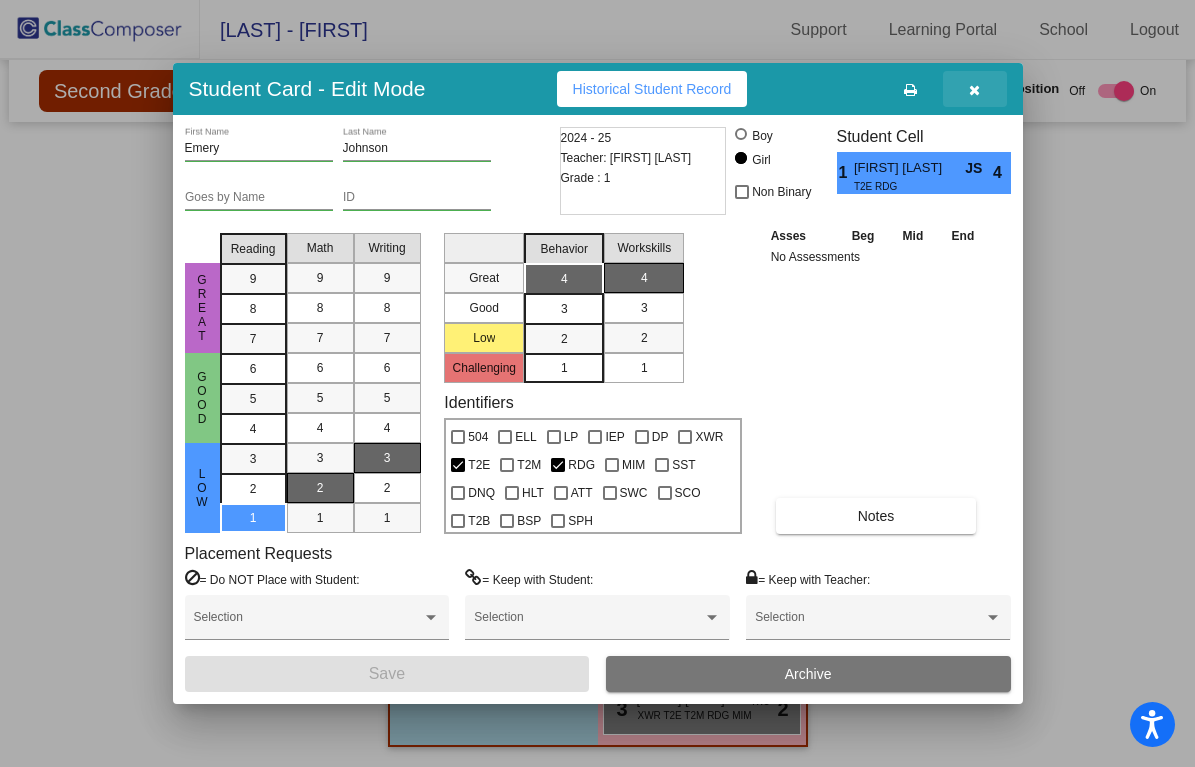 click at bounding box center (975, 89) 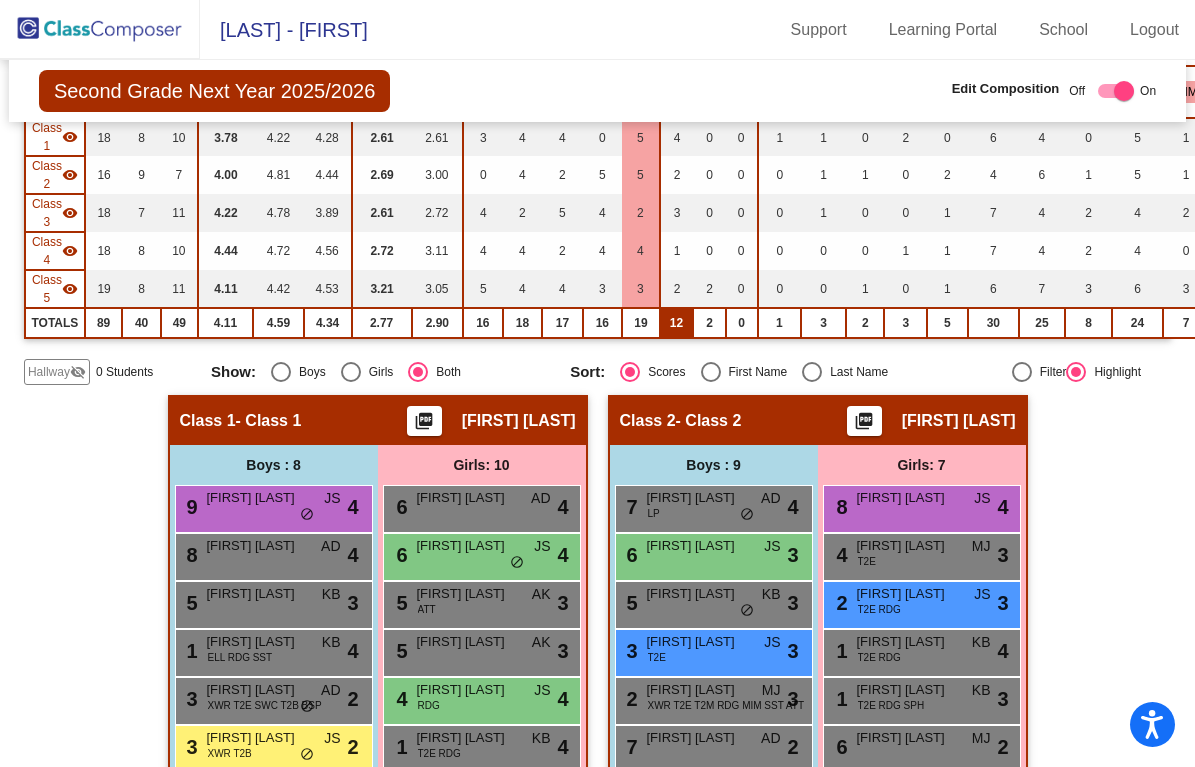 scroll, scrollTop: 0, scrollLeft: 0, axis: both 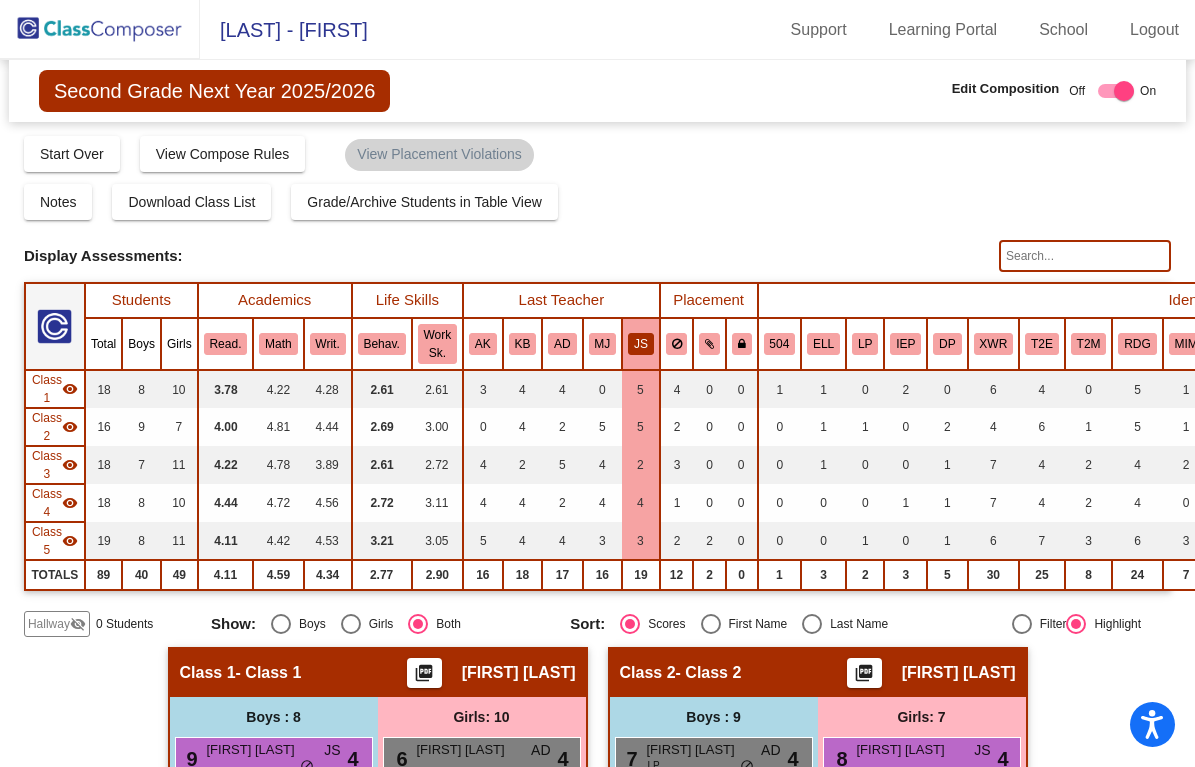 click on "Girls" 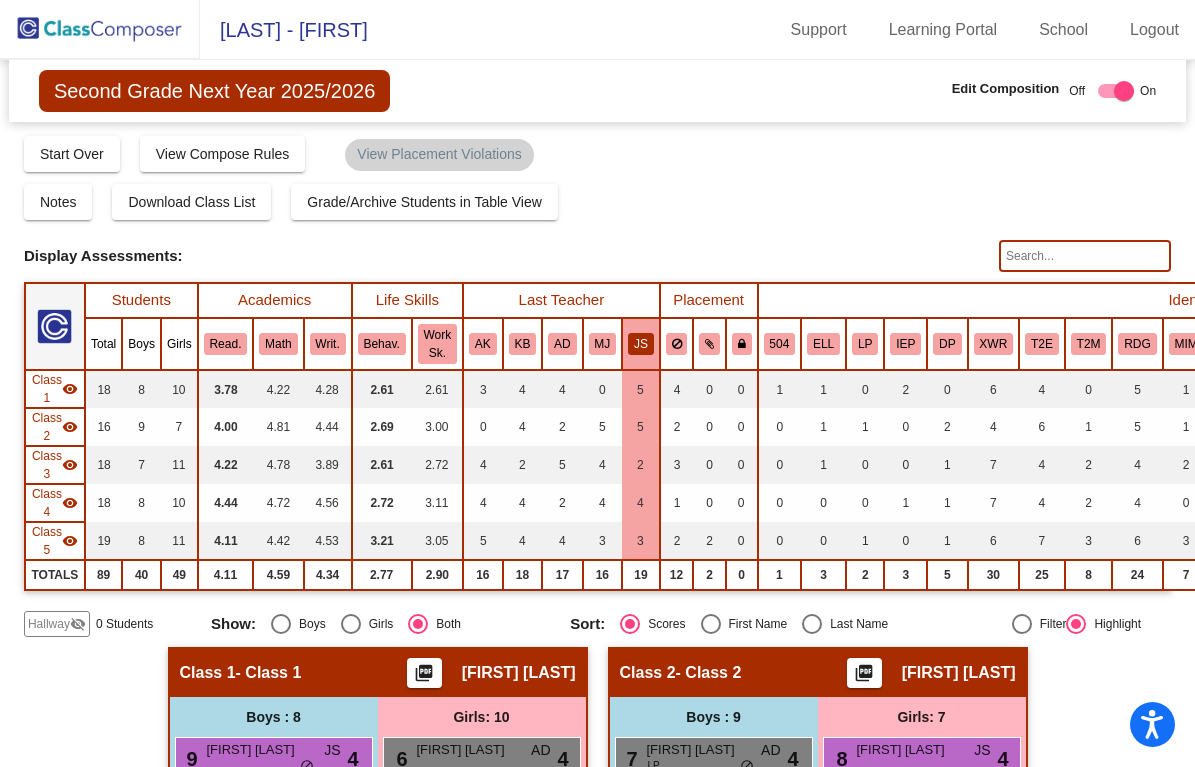 click on "Girls" 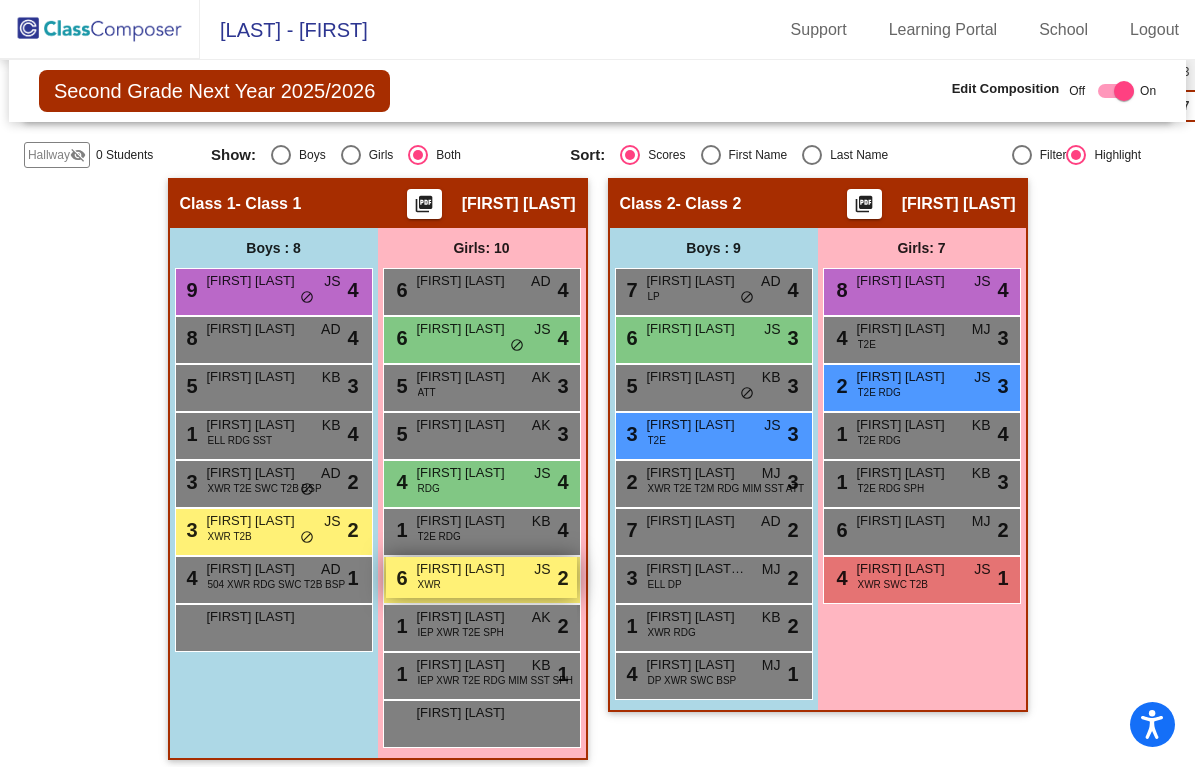 scroll, scrollTop: 402, scrollLeft: 0, axis: vertical 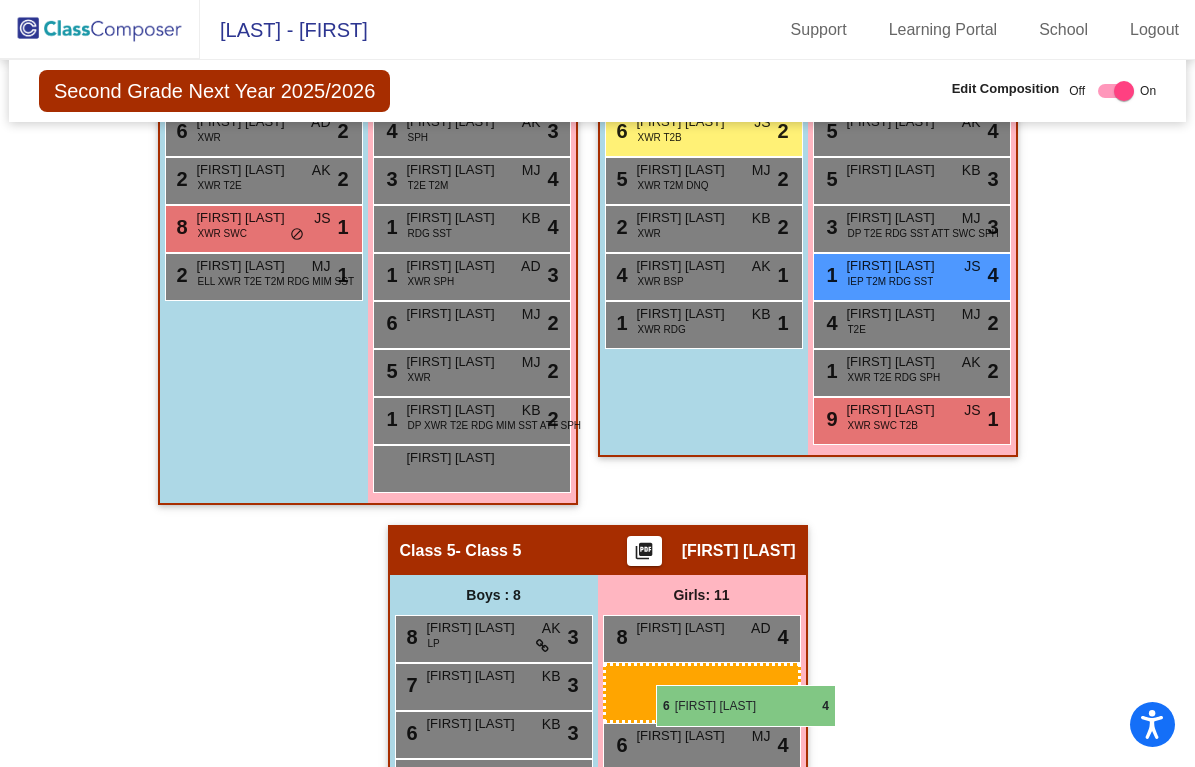 drag, startPoint x: 460, startPoint y: 406, endPoint x: 656, endPoint y: 684, distance: 340.14703 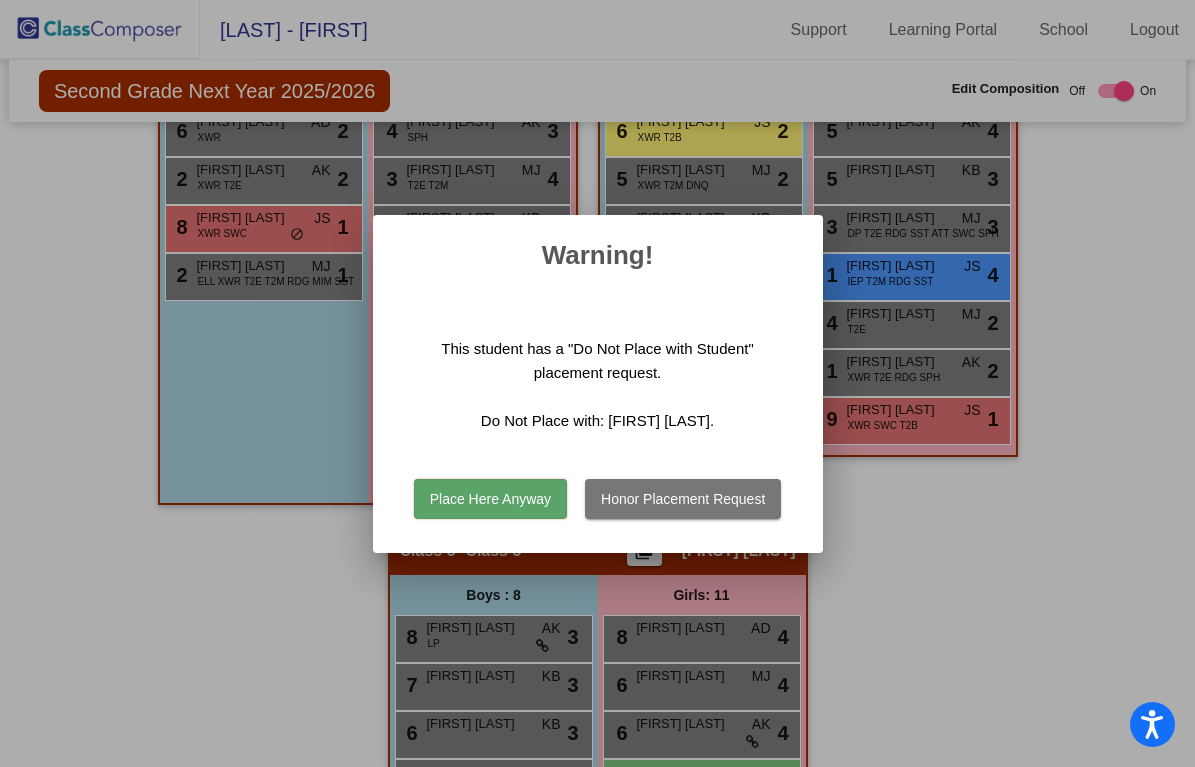 click on "Place Here Anyway" at bounding box center (490, 499) 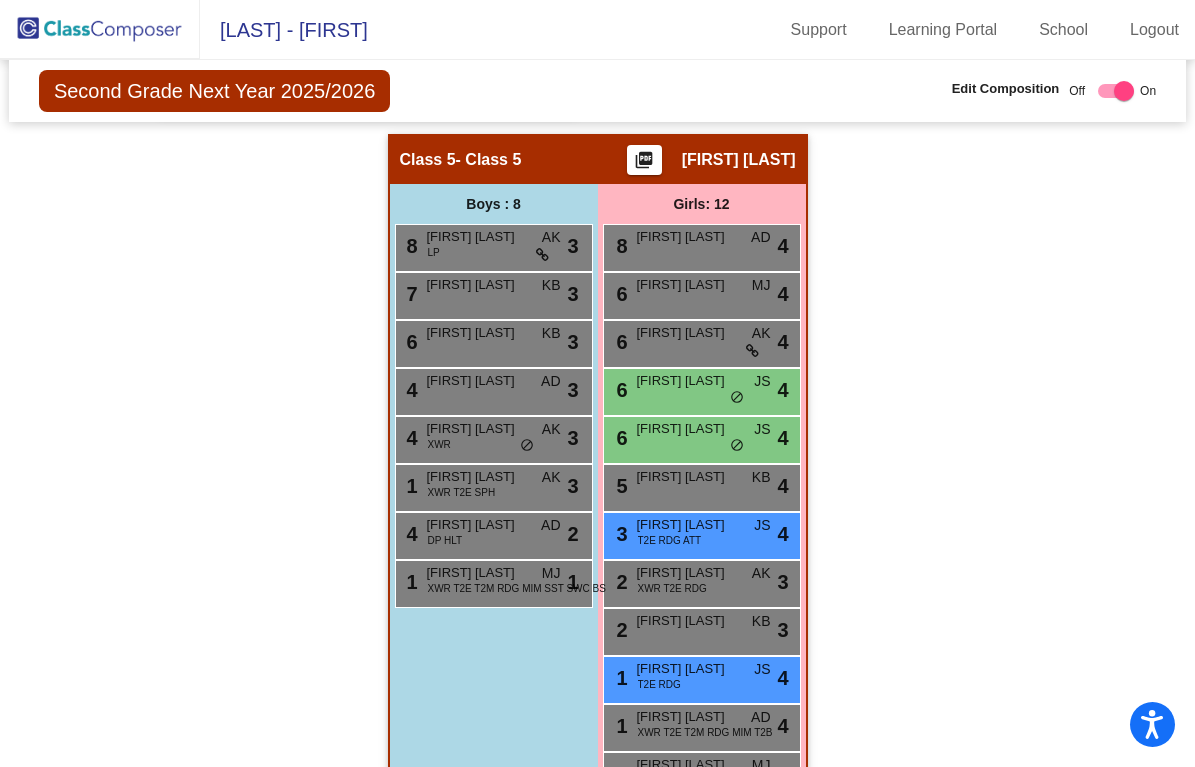 scroll, scrollTop: 1718, scrollLeft: 0, axis: vertical 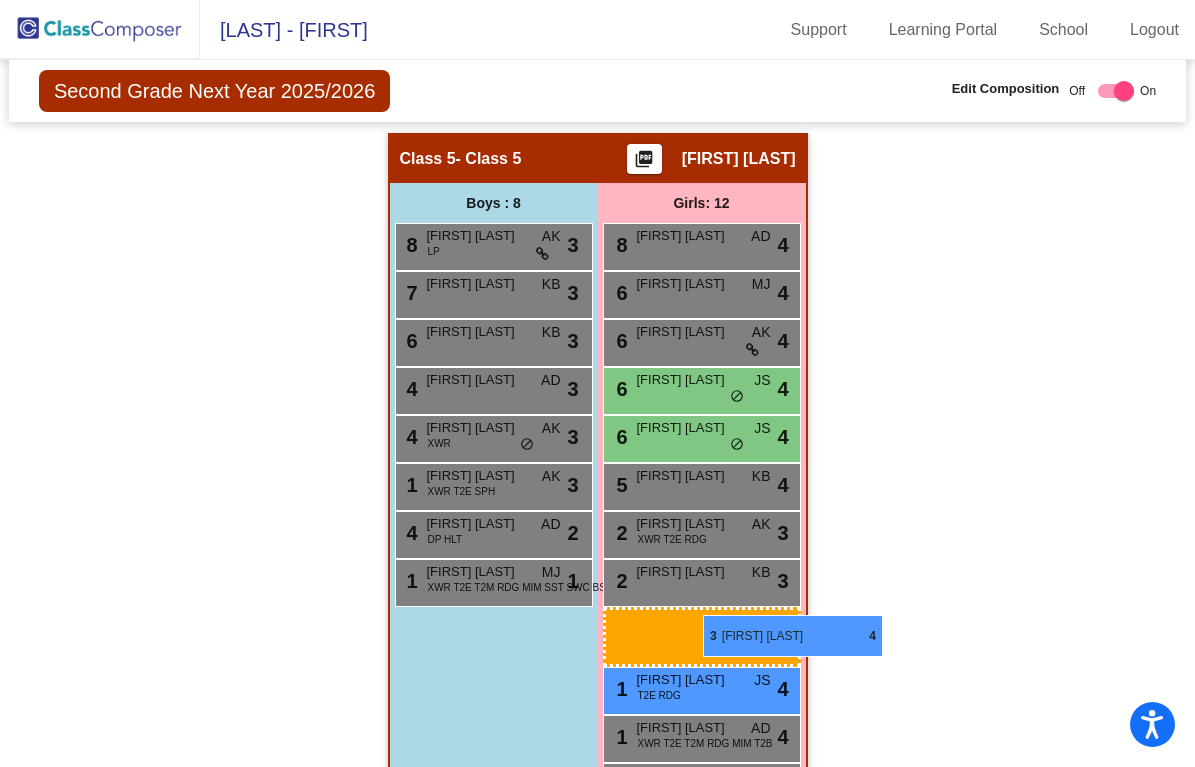 drag, startPoint x: 719, startPoint y: 544, endPoint x: 704, endPoint y: 615, distance: 72.56721 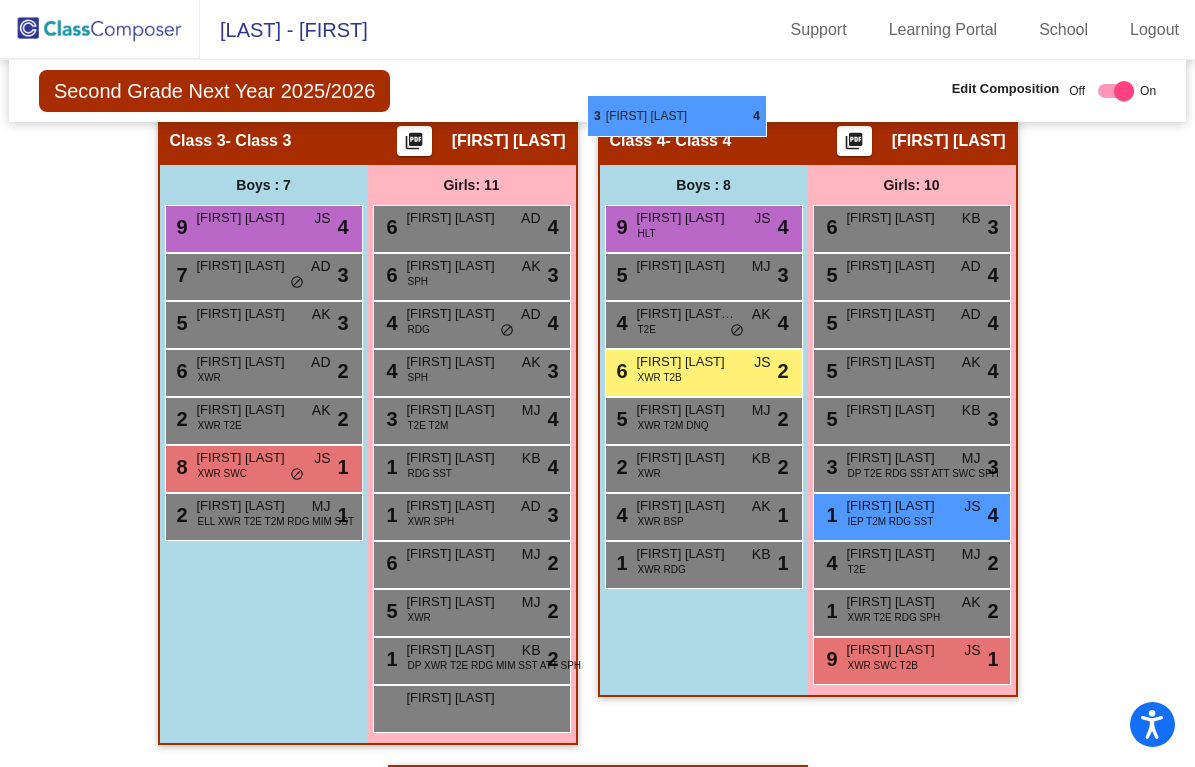 scroll, scrollTop: 1086, scrollLeft: 0, axis: vertical 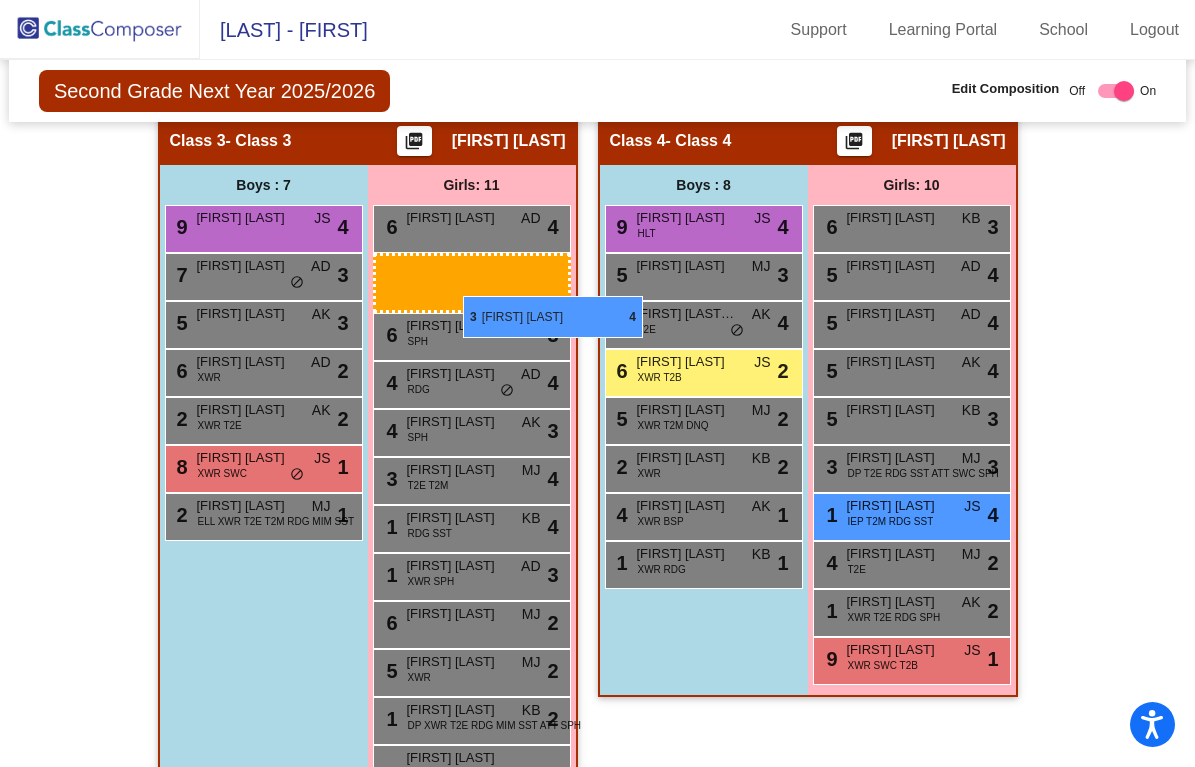 drag, startPoint x: 668, startPoint y: 535, endPoint x: 464, endPoint y: 289, distance: 319.58096 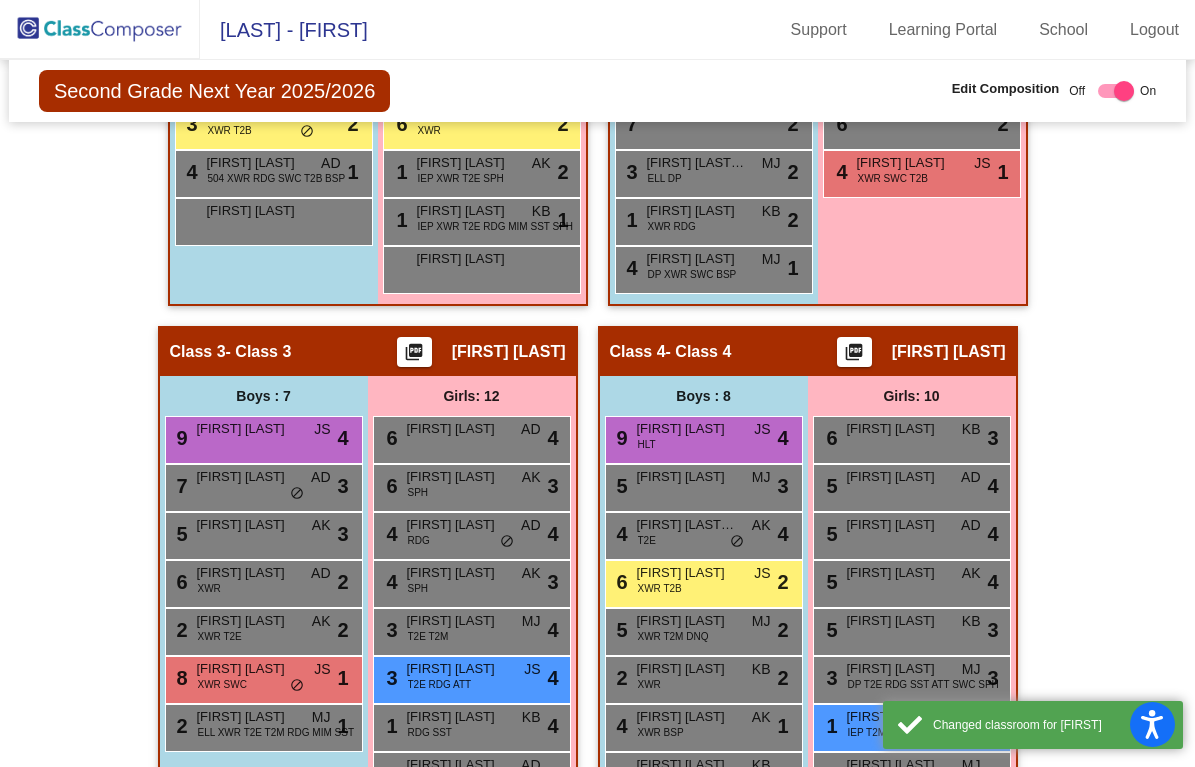 scroll, scrollTop: 879, scrollLeft: 0, axis: vertical 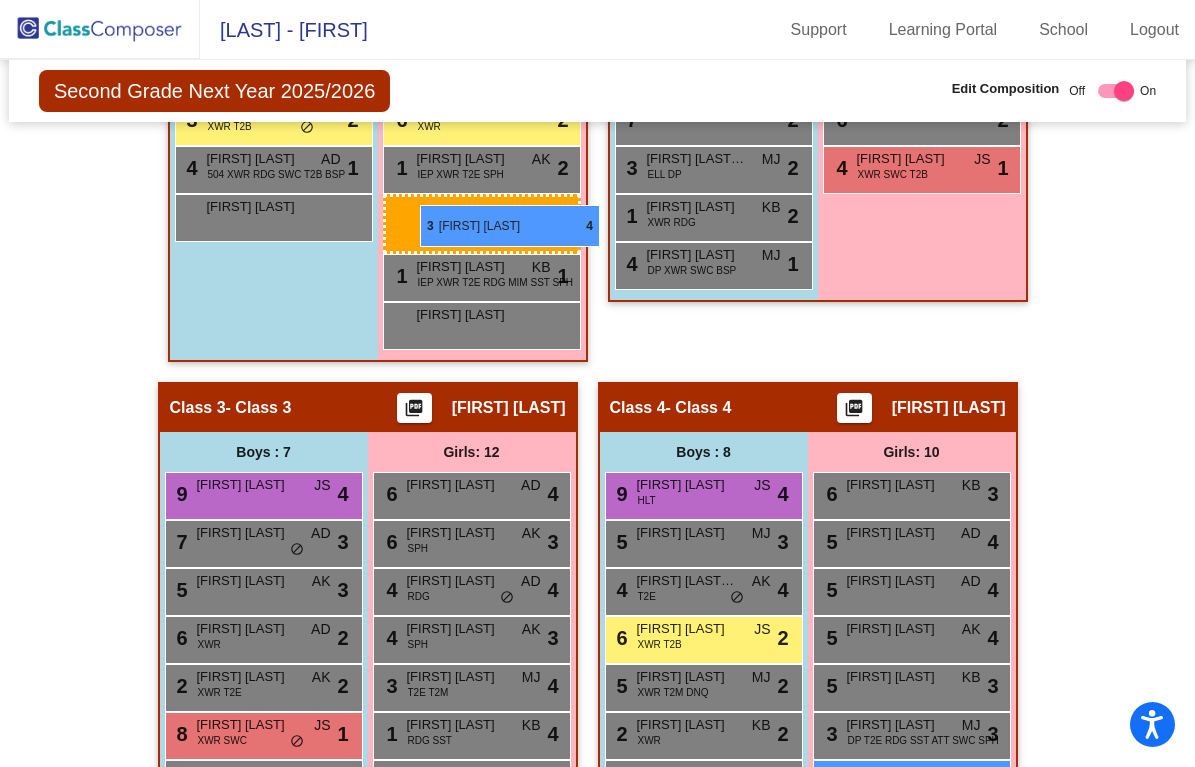 drag, startPoint x: 451, startPoint y: 674, endPoint x: 421, endPoint y: 208, distance: 466.96466 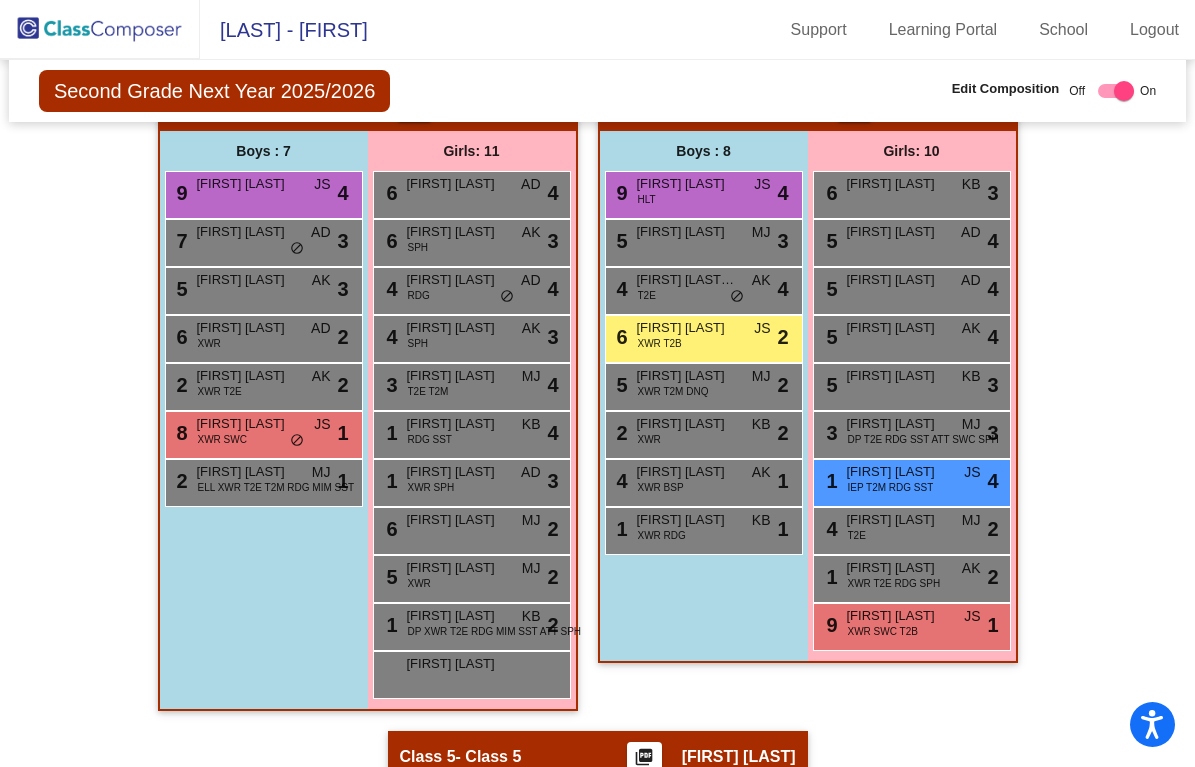 scroll, scrollTop: 1791, scrollLeft: 0, axis: vertical 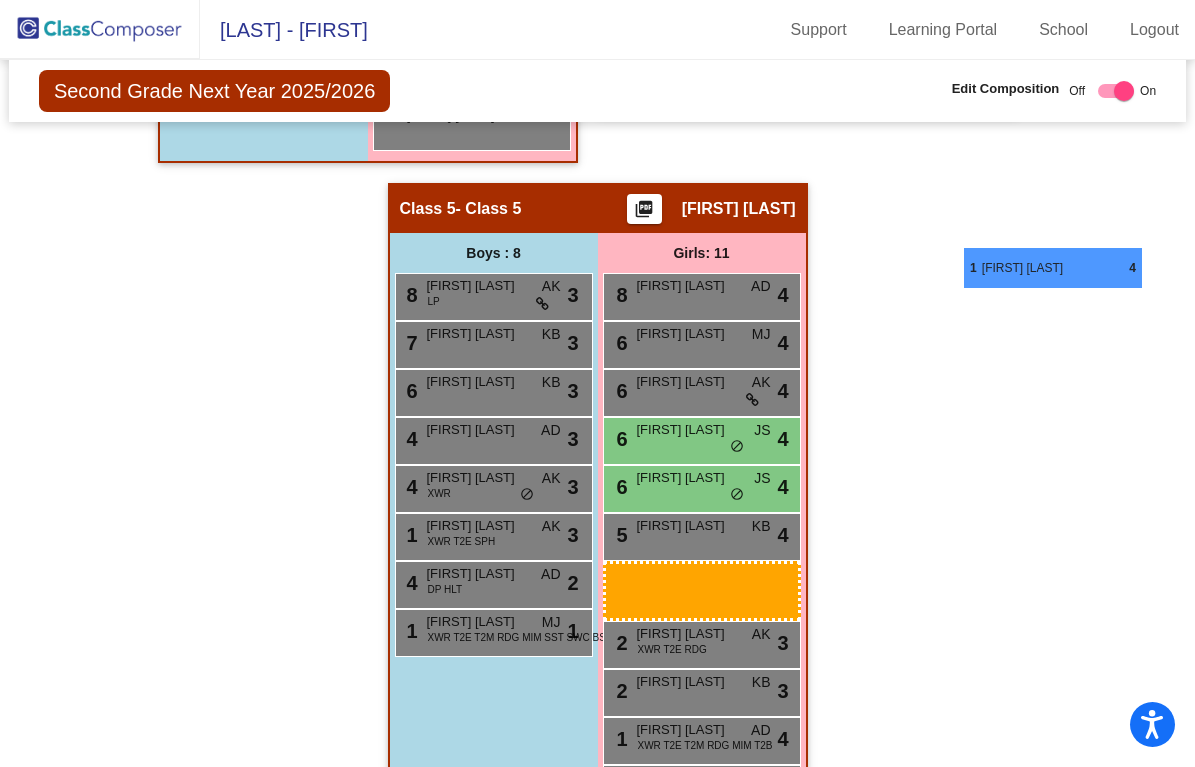 drag, startPoint x: 656, startPoint y: 675, endPoint x: 966, endPoint y: 228, distance: 543.97516 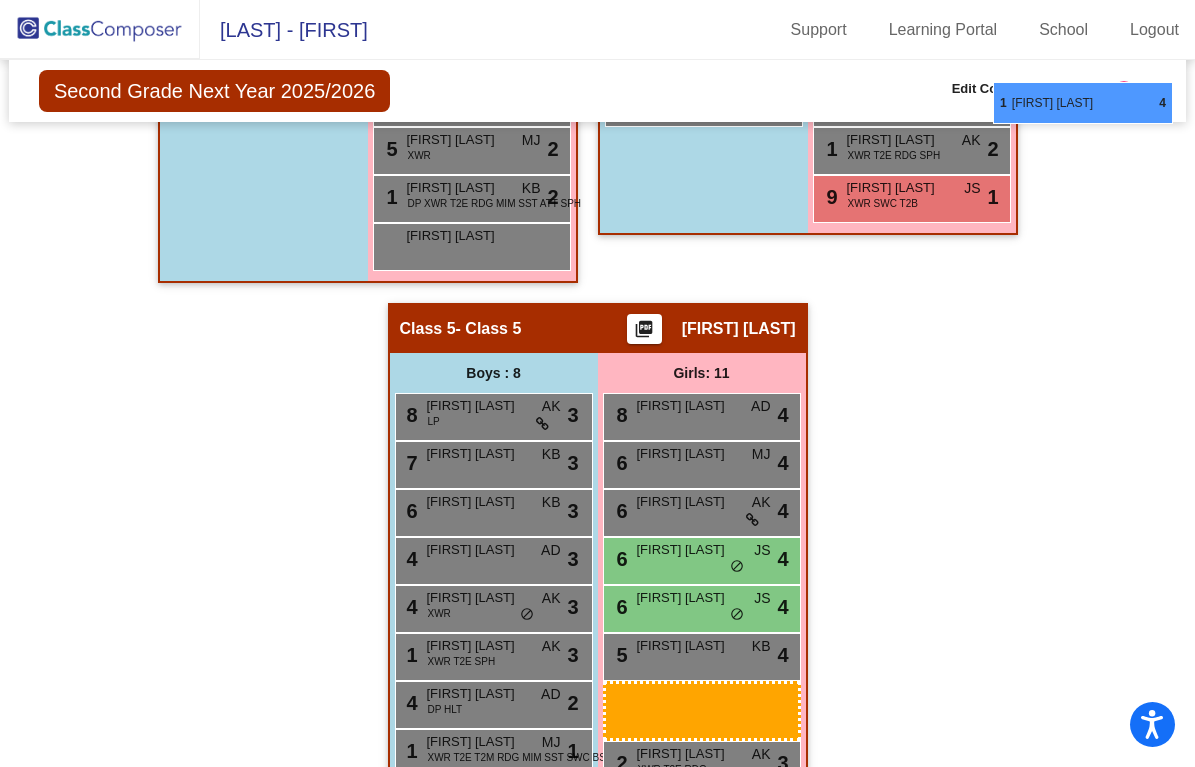 scroll, scrollTop: 1584, scrollLeft: 0, axis: vertical 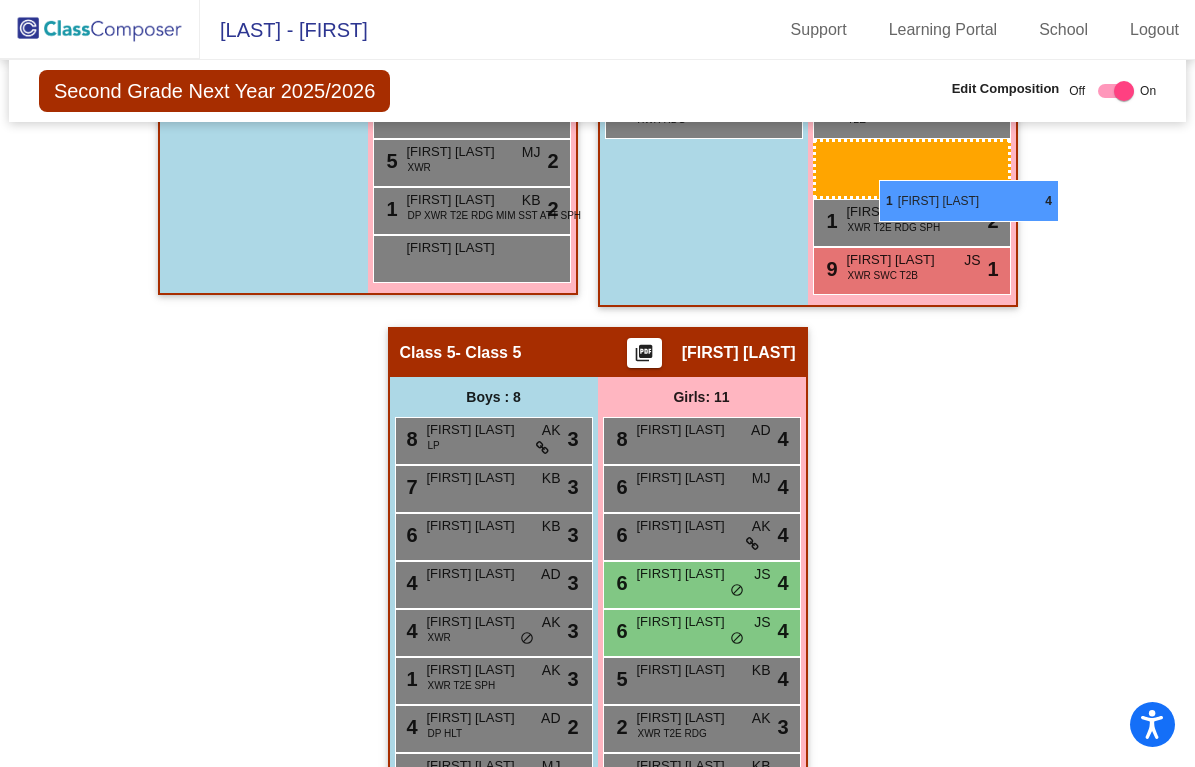 drag, startPoint x: 679, startPoint y: 683, endPoint x: 879, endPoint y: 180, distance: 541.30304 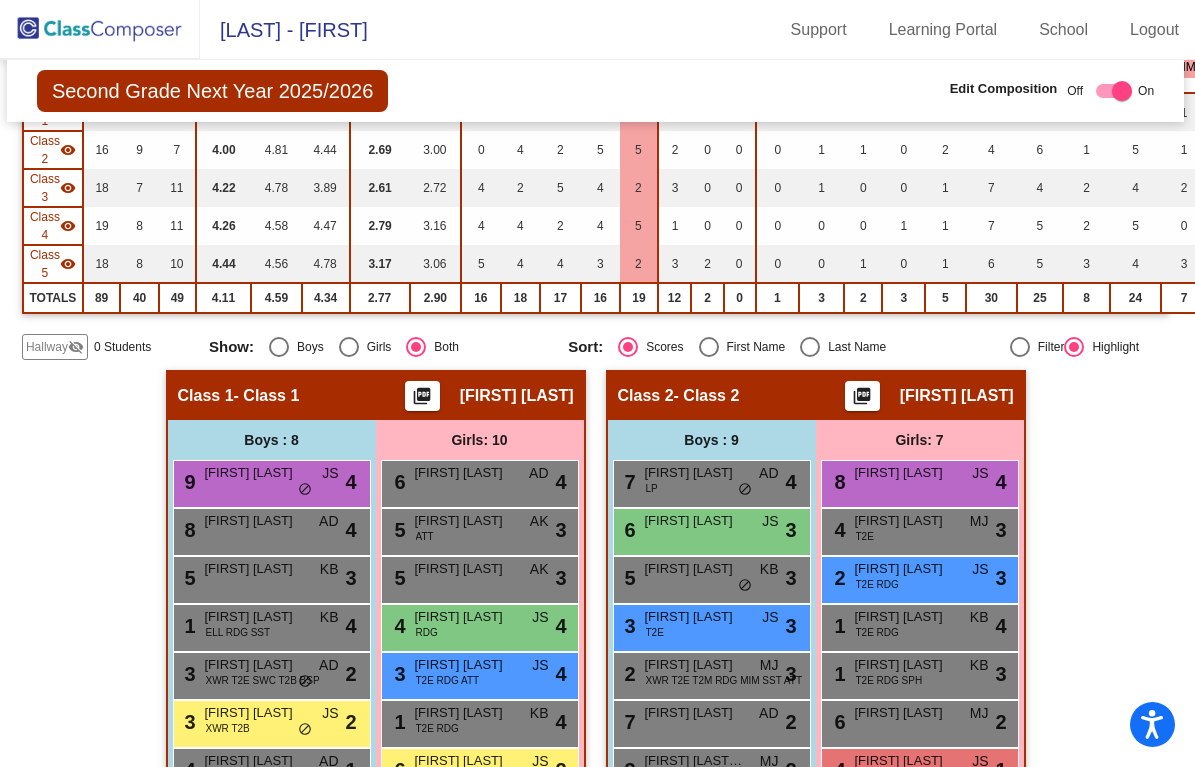 scroll, scrollTop: 0, scrollLeft: 2, axis: horizontal 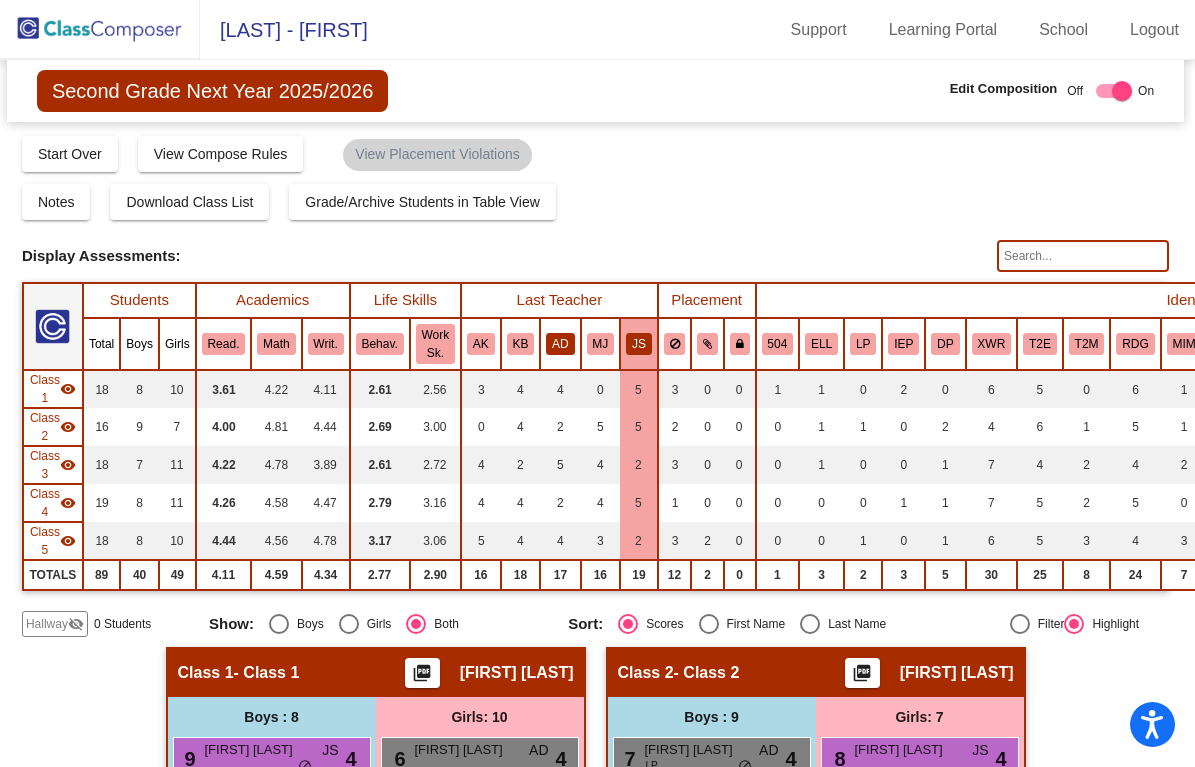 click on "AD" 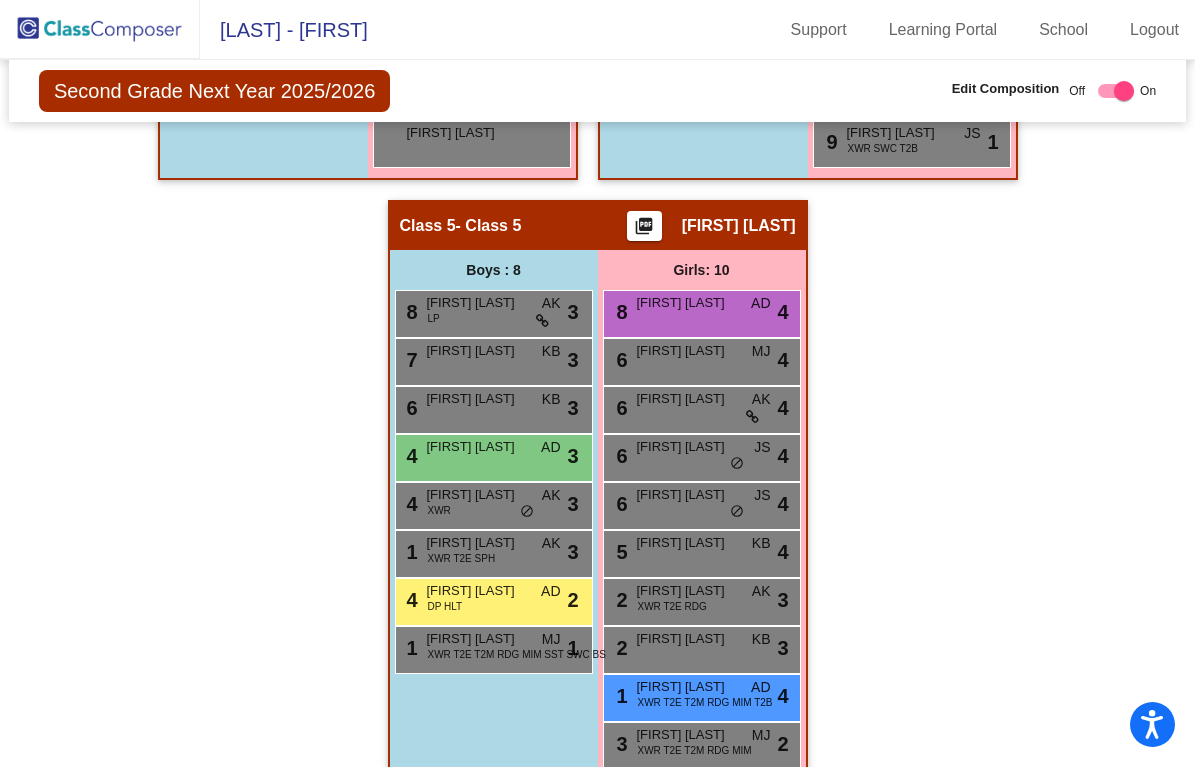 scroll, scrollTop: 1705, scrollLeft: 0, axis: vertical 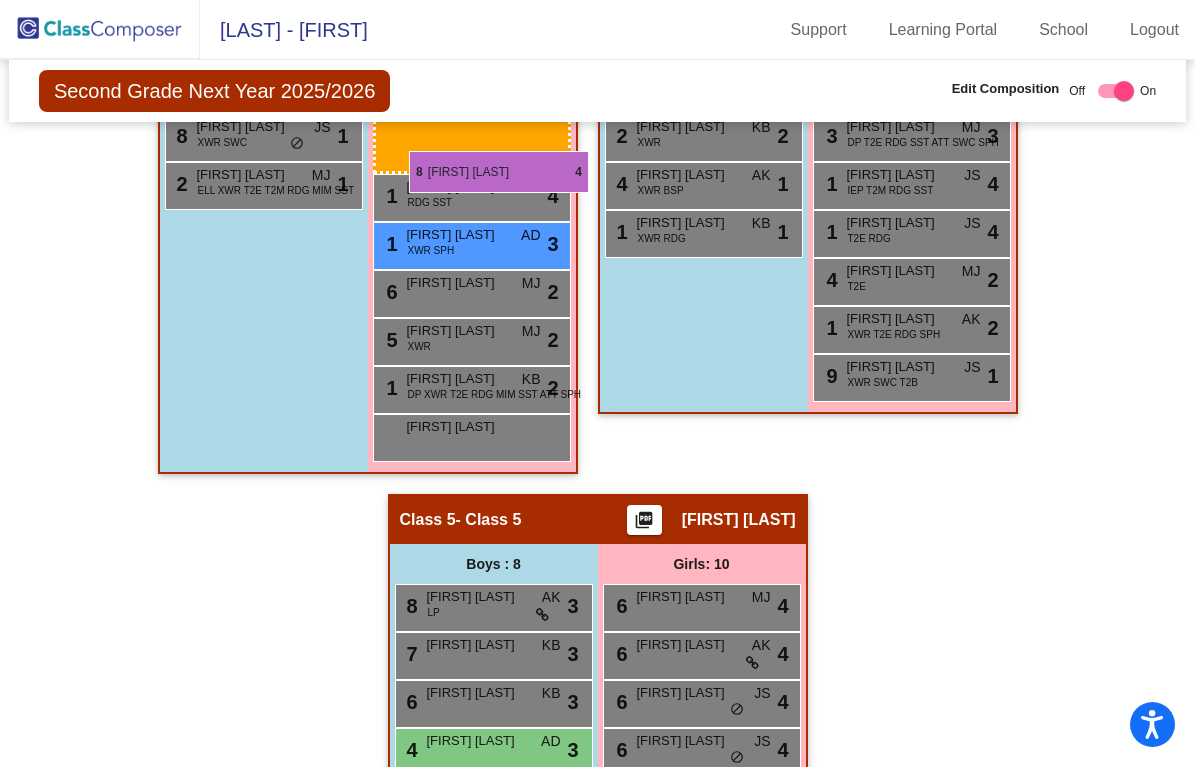 drag, startPoint x: 689, startPoint y: 304, endPoint x: 409, endPoint y: 151, distance: 319.07523 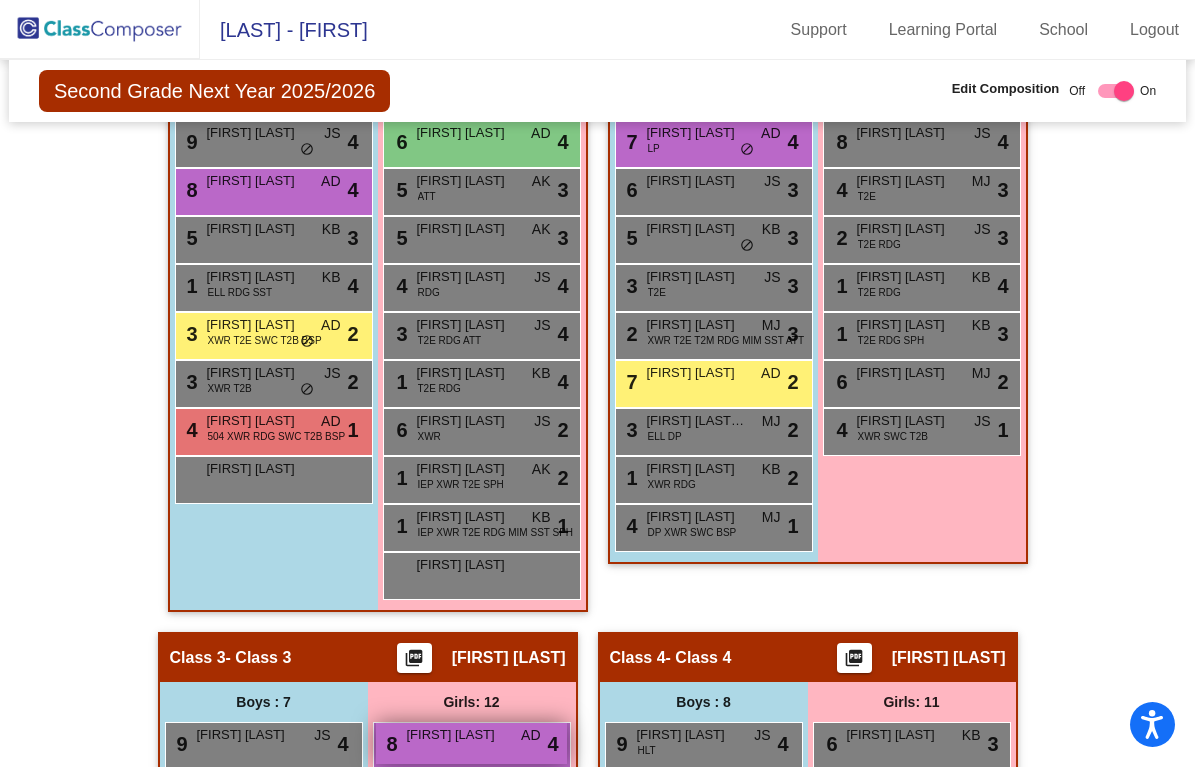 scroll, scrollTop: 633, scrollLeft: 0, axis: vertical 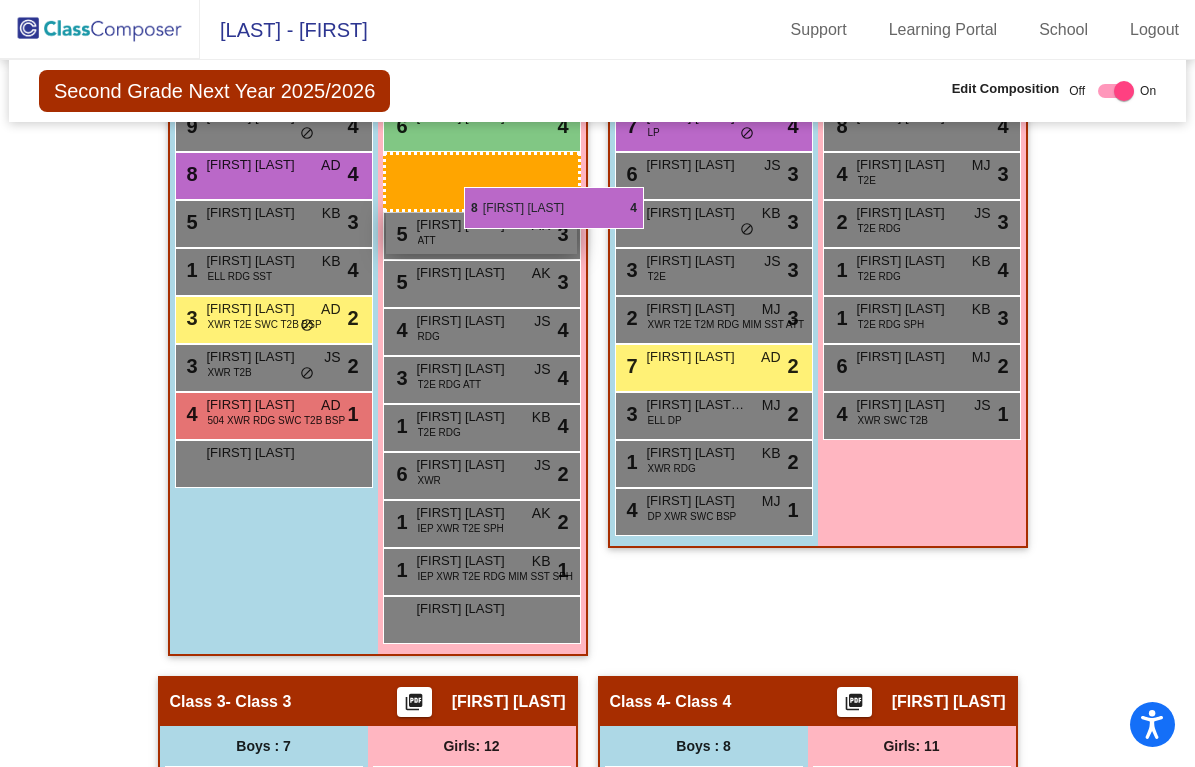 drag, startPoint x: 476, startPoint y: 741, endPoint x: 459, endPoint y: 231, distance: 510.28326 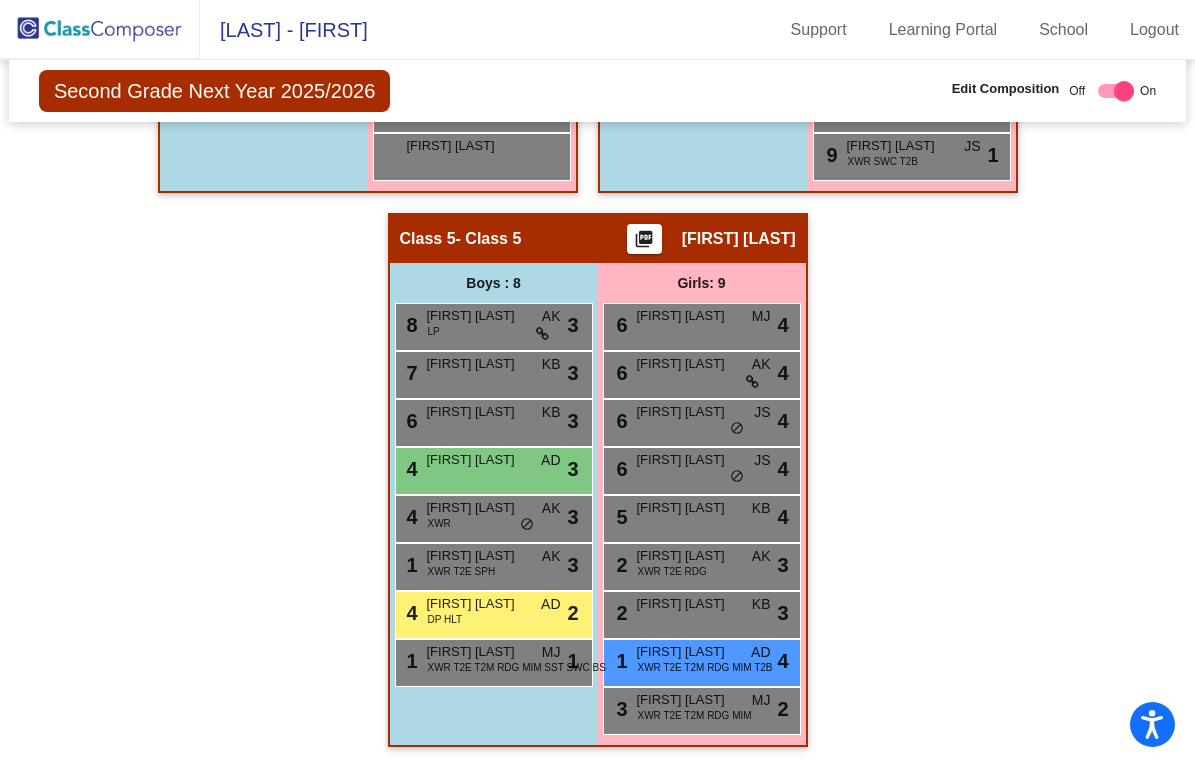 scroll, scrollTop: 1683, scrollLeft: 0, axis: vertical 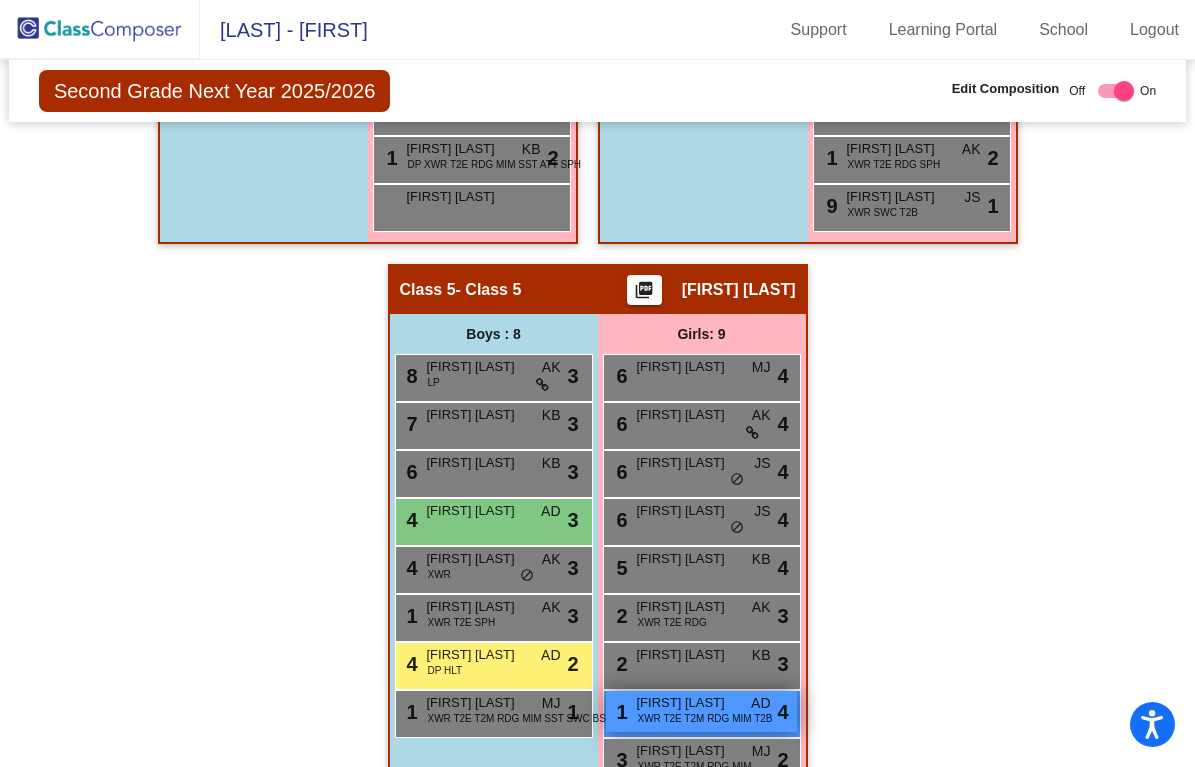 click on "XWR T2E T2M RDG MIM T2B" at bounding box center (705, 718) 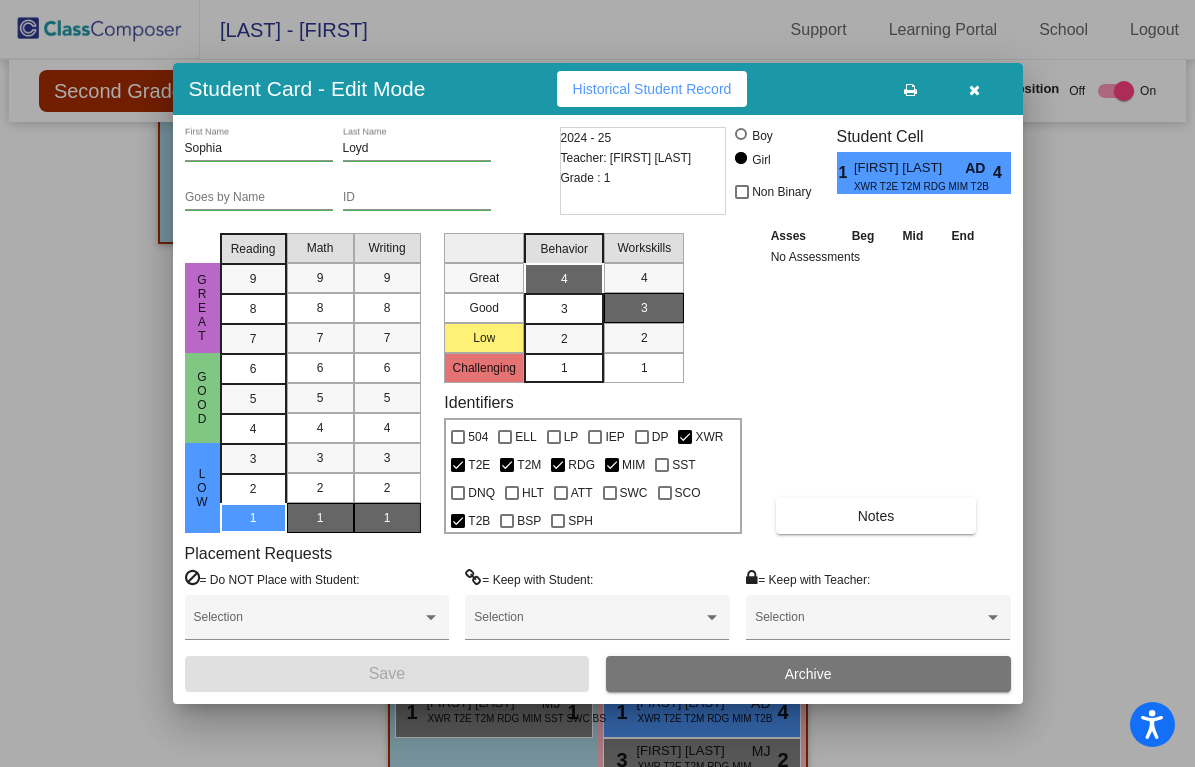 click at bounding box center [597, 383] 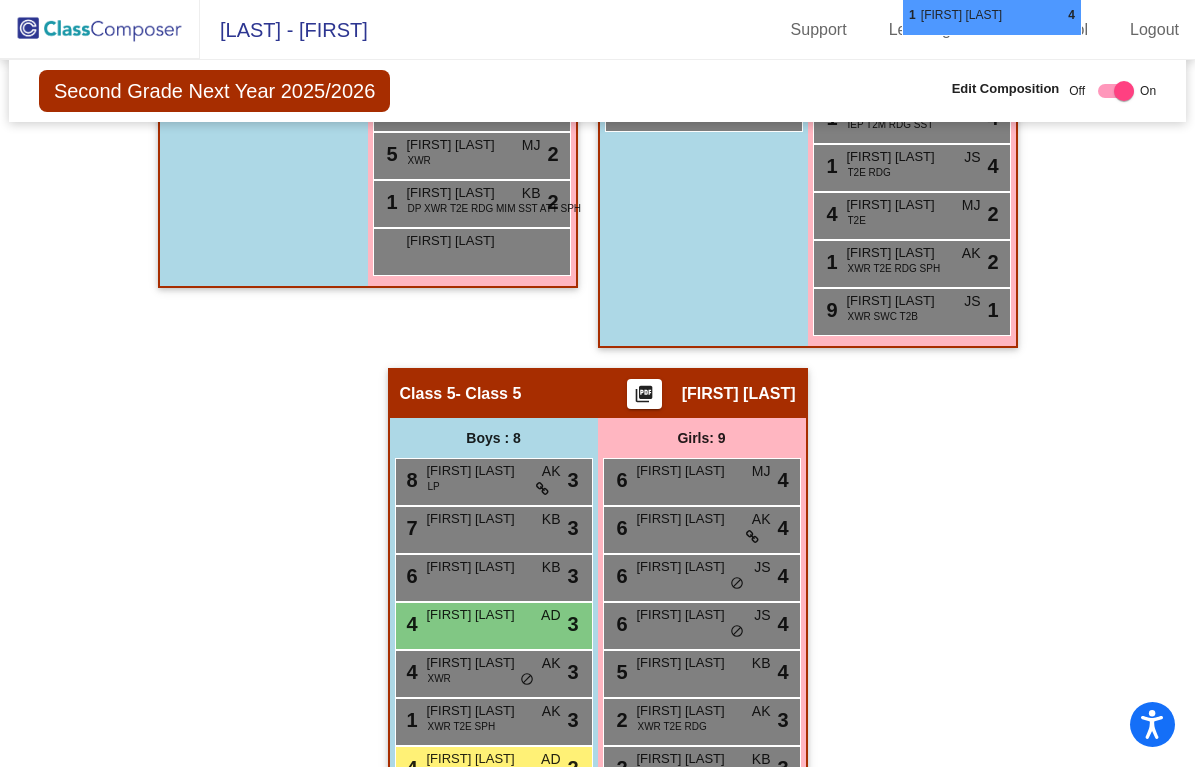 scroll, scrollTop: 1627, scrollLeft: 0, axis: vertical 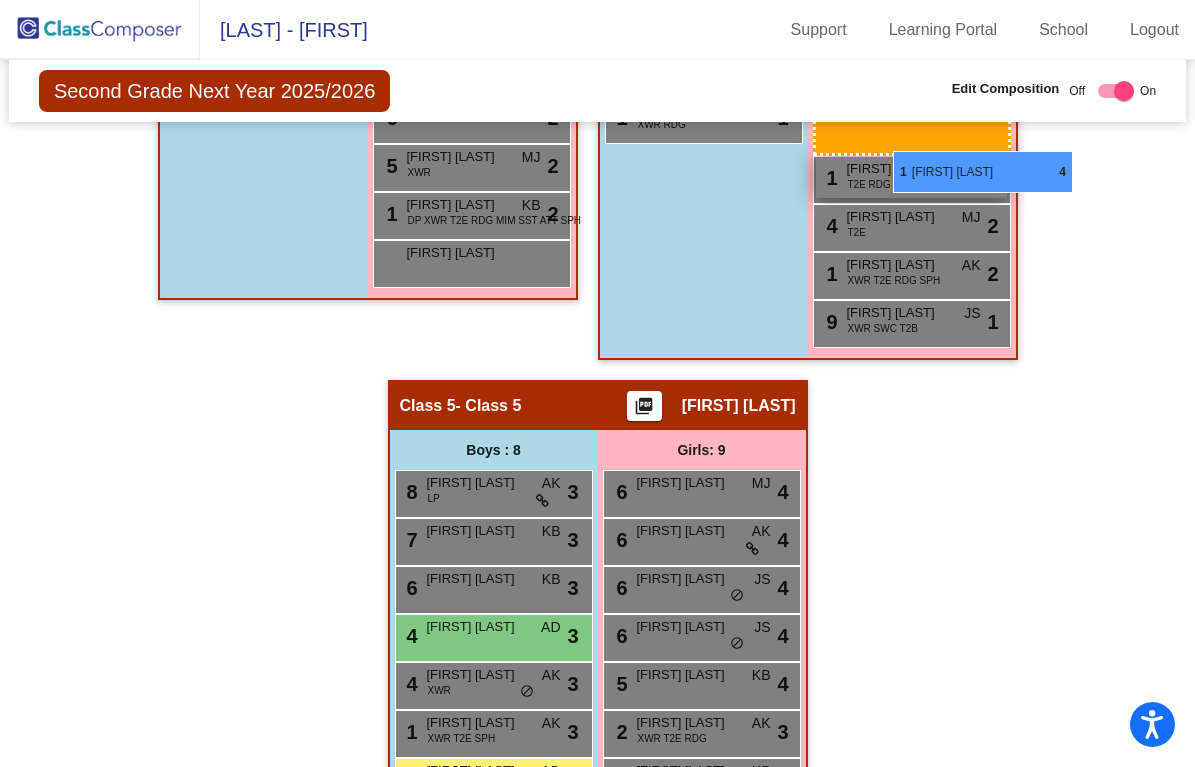 drag, startPoint x: 721, startPoint y: 719, endPoint x: 892, endPoint y: 160, distance: 584.56995 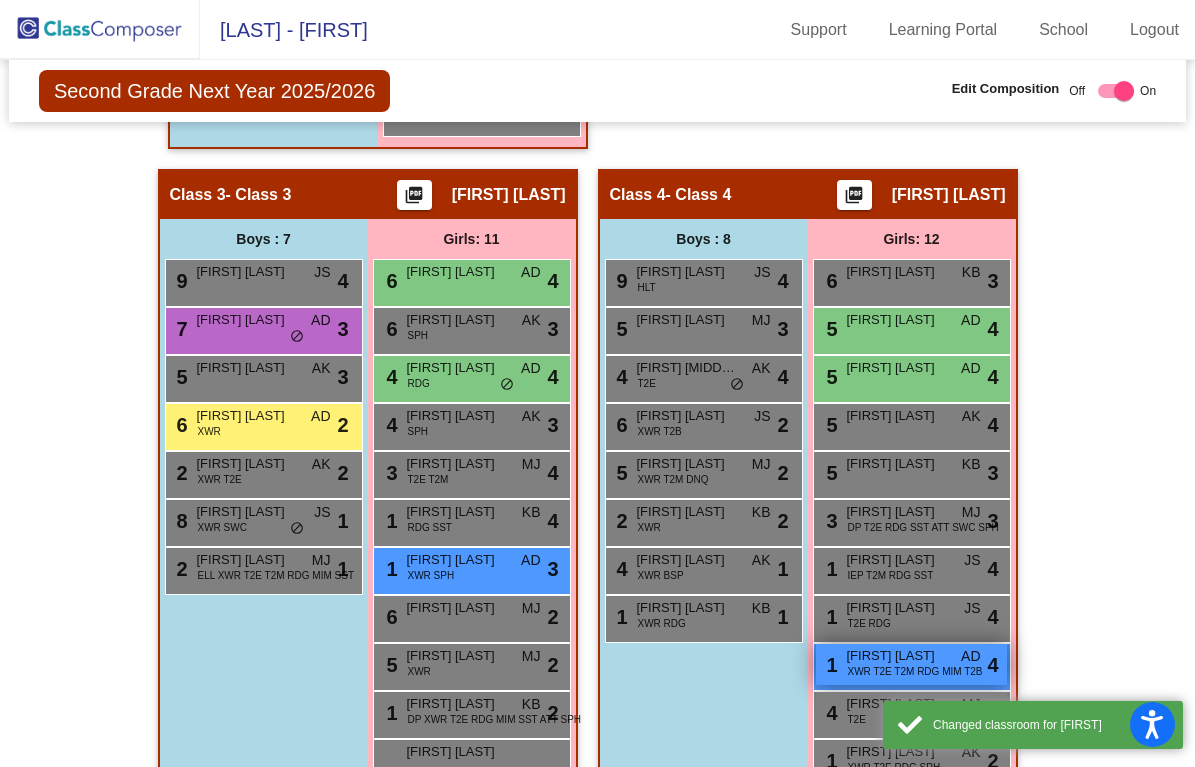 scroll, scrollTop: 1135, scrollLeft: 0, axis: vertical 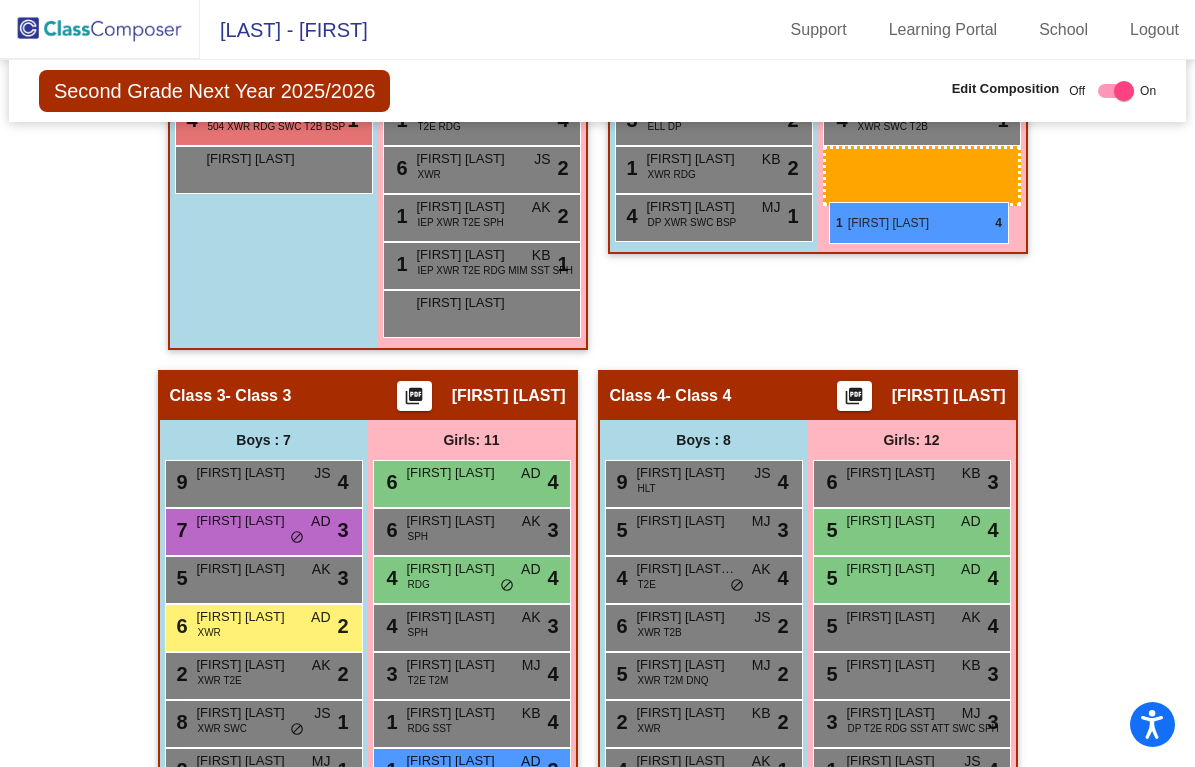 drag, startPoint x: 890, startPoint y: 656, endPoint x: 829, endPoint y: 205, distance: 455.10657 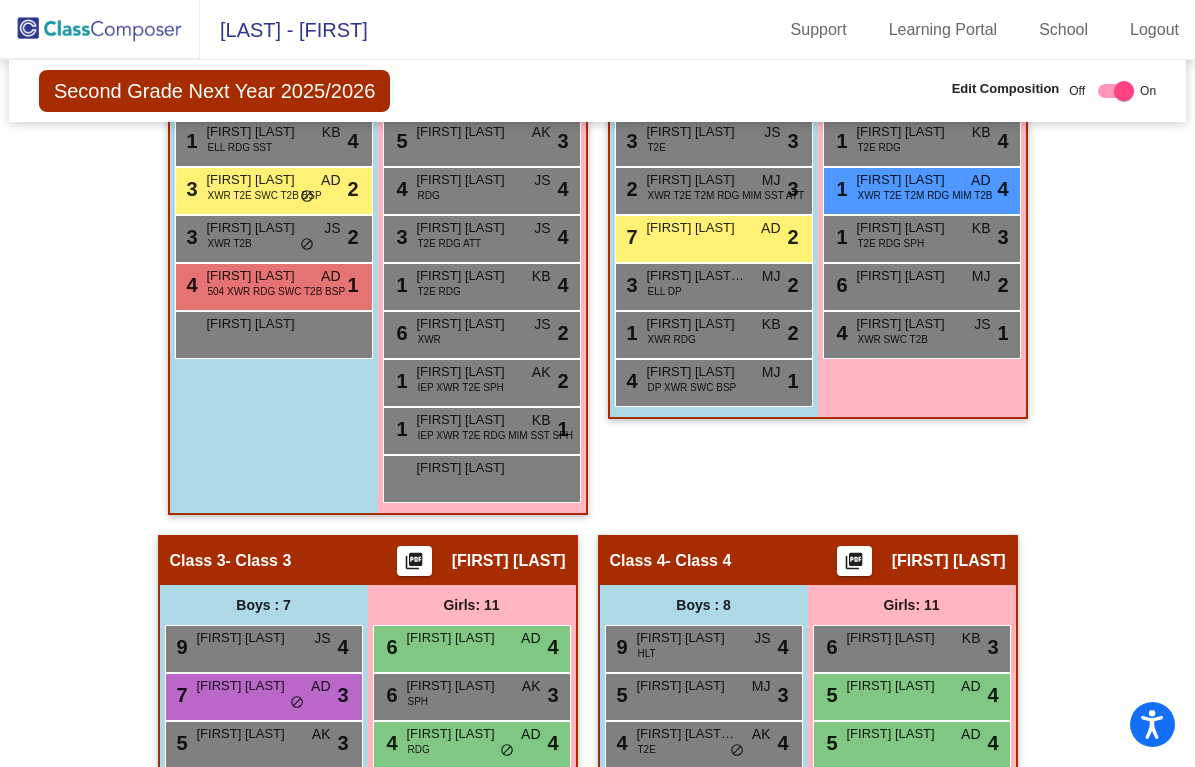 scroll, scrollTop: 770, scrollLeft: 0, axis: vertical 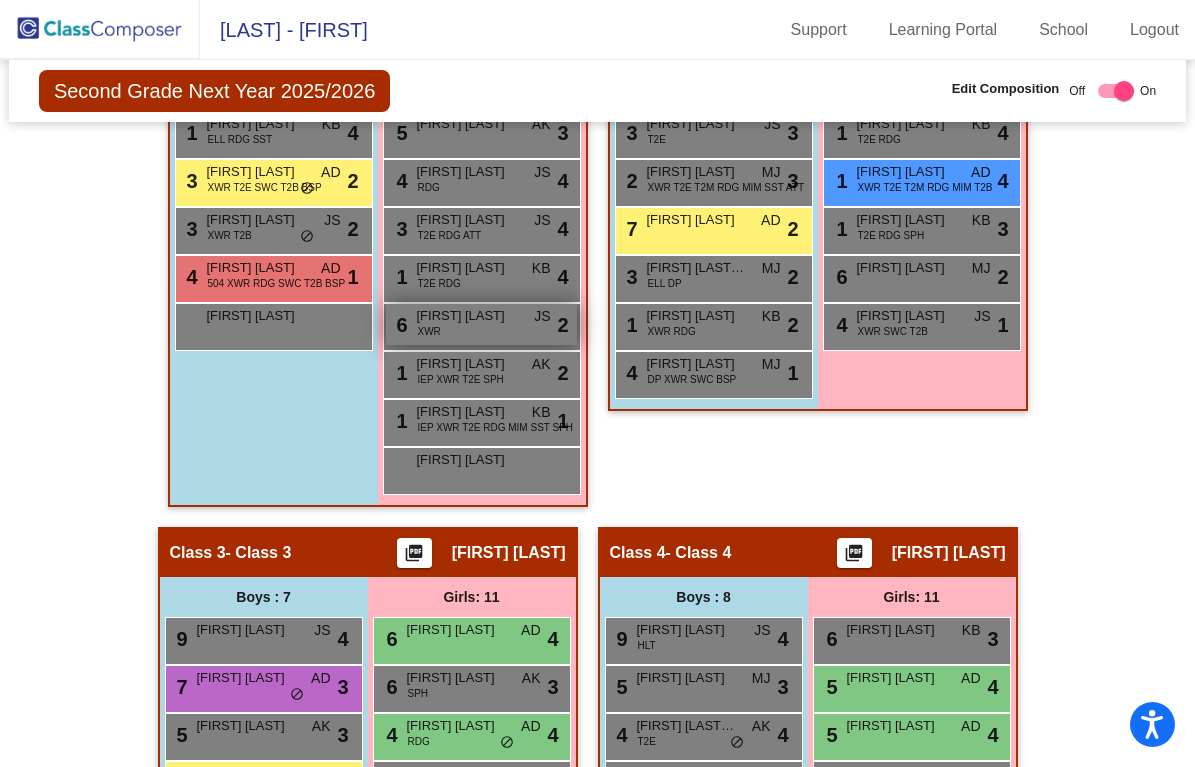 click on "Brooke Sciarra" at bounding box center [467, 316] 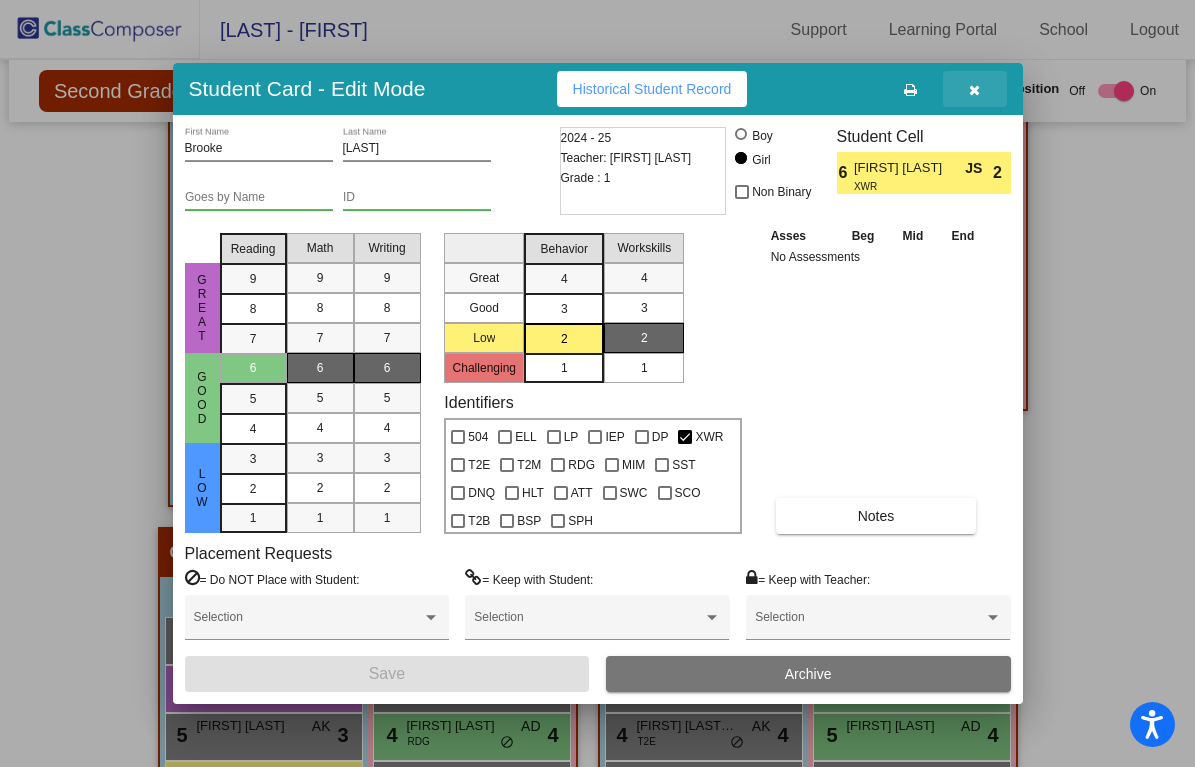 click at bounding box center (974, 90) 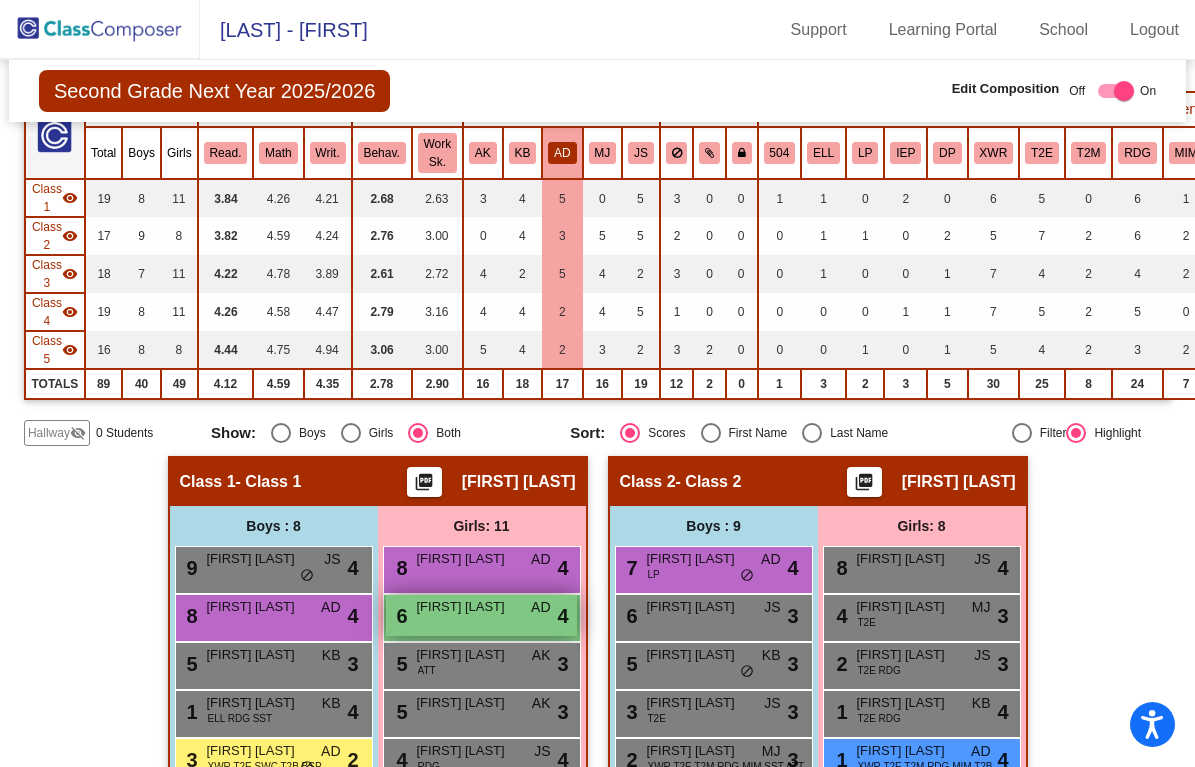 scroll, scrollTop: 183, scrollLeft: 0, axis: vertical 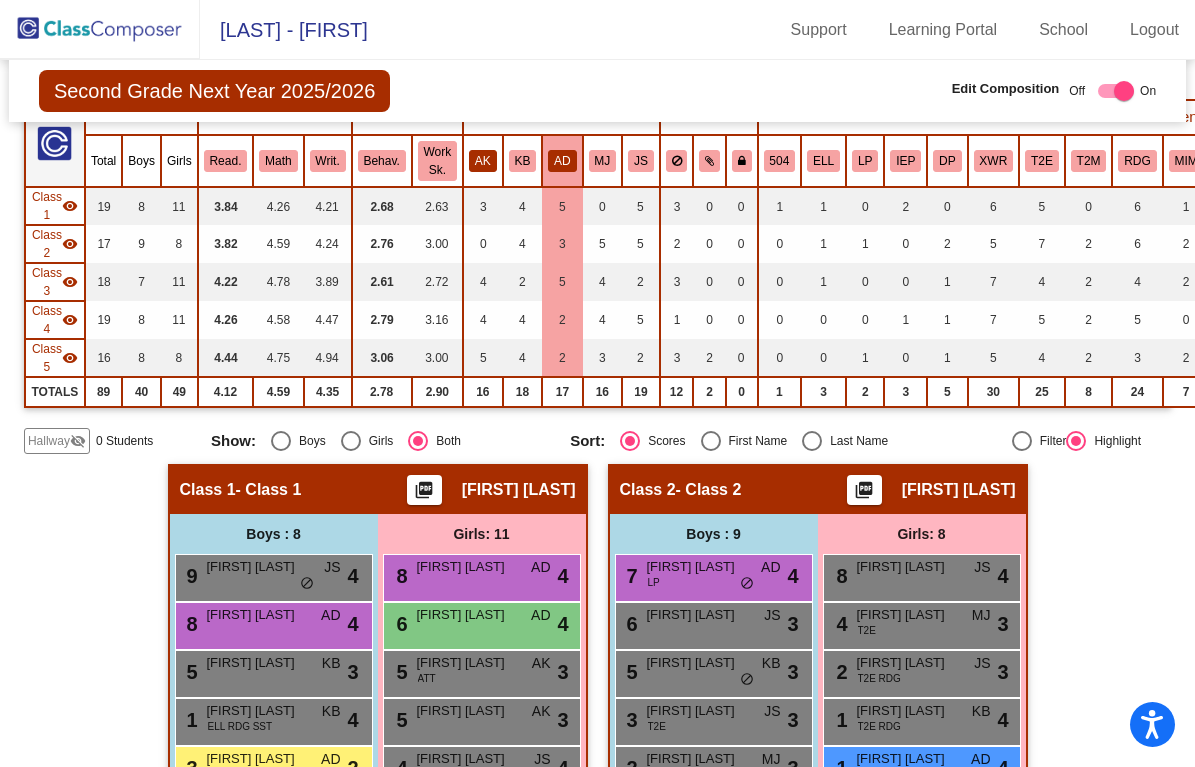 click on "AK" 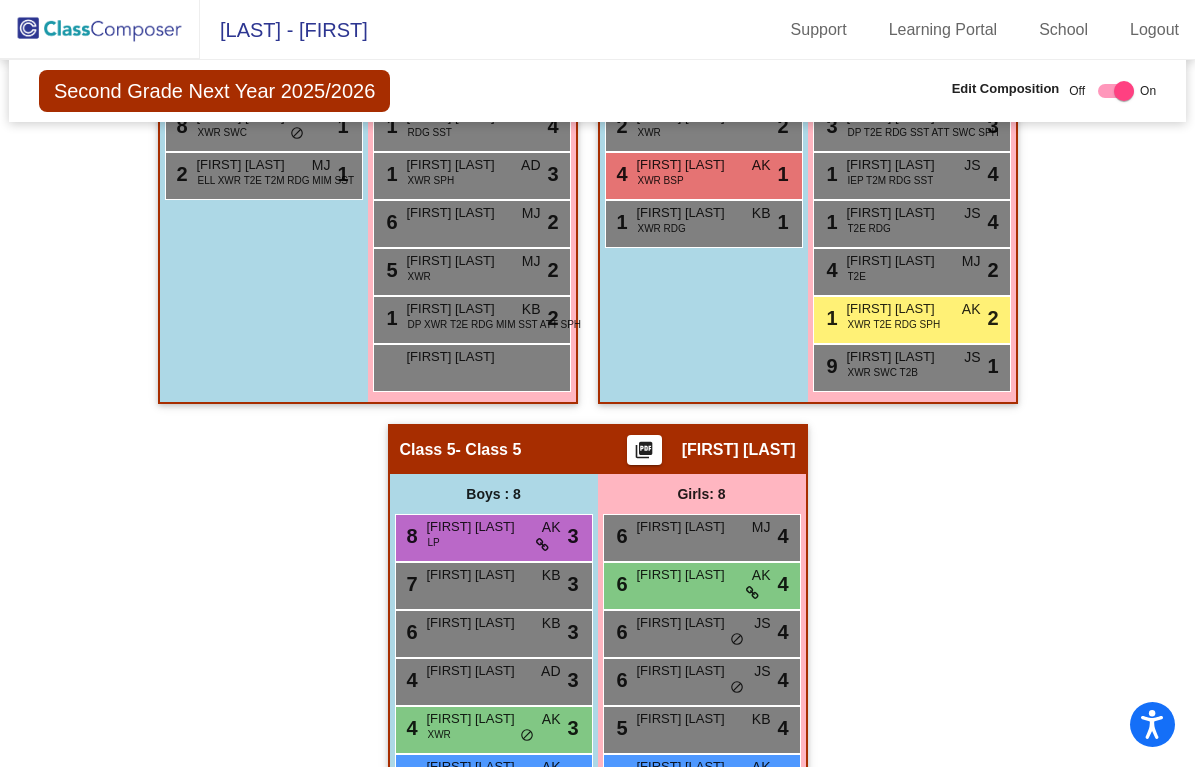 scroll, scrollTop: 1695, scrollLeft: 0, axis: vertical 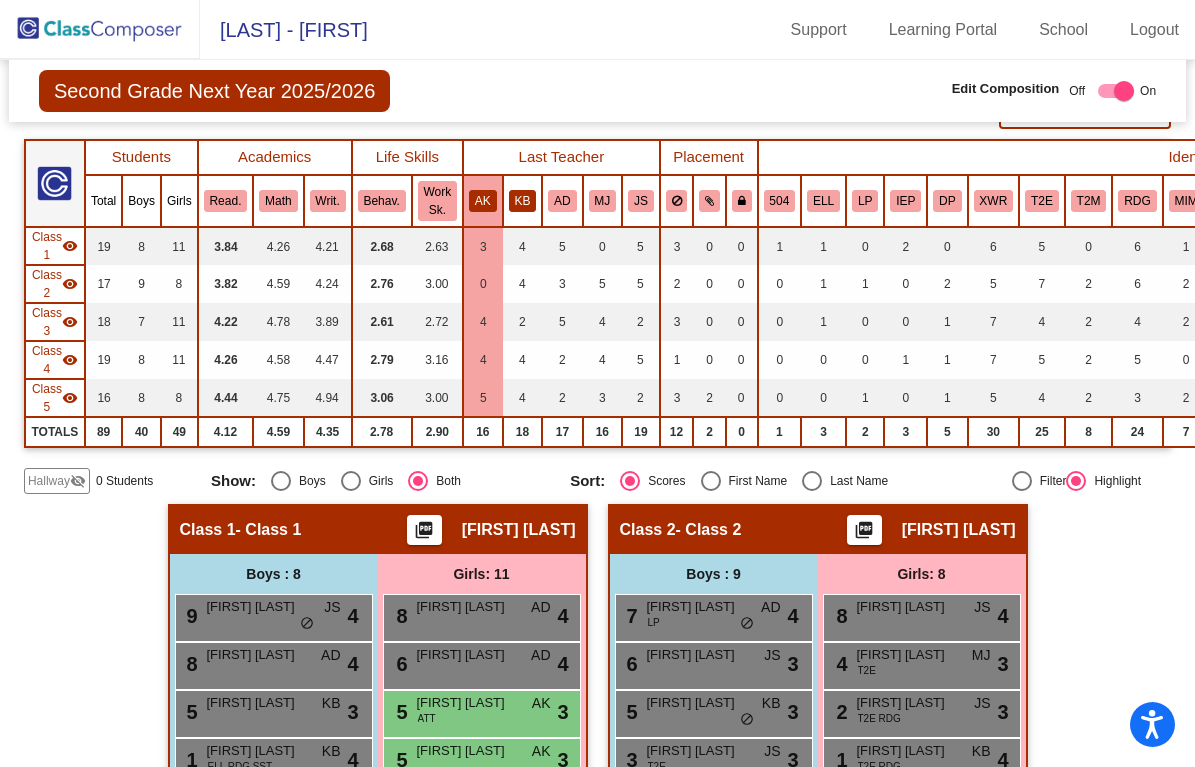 click on "KB" 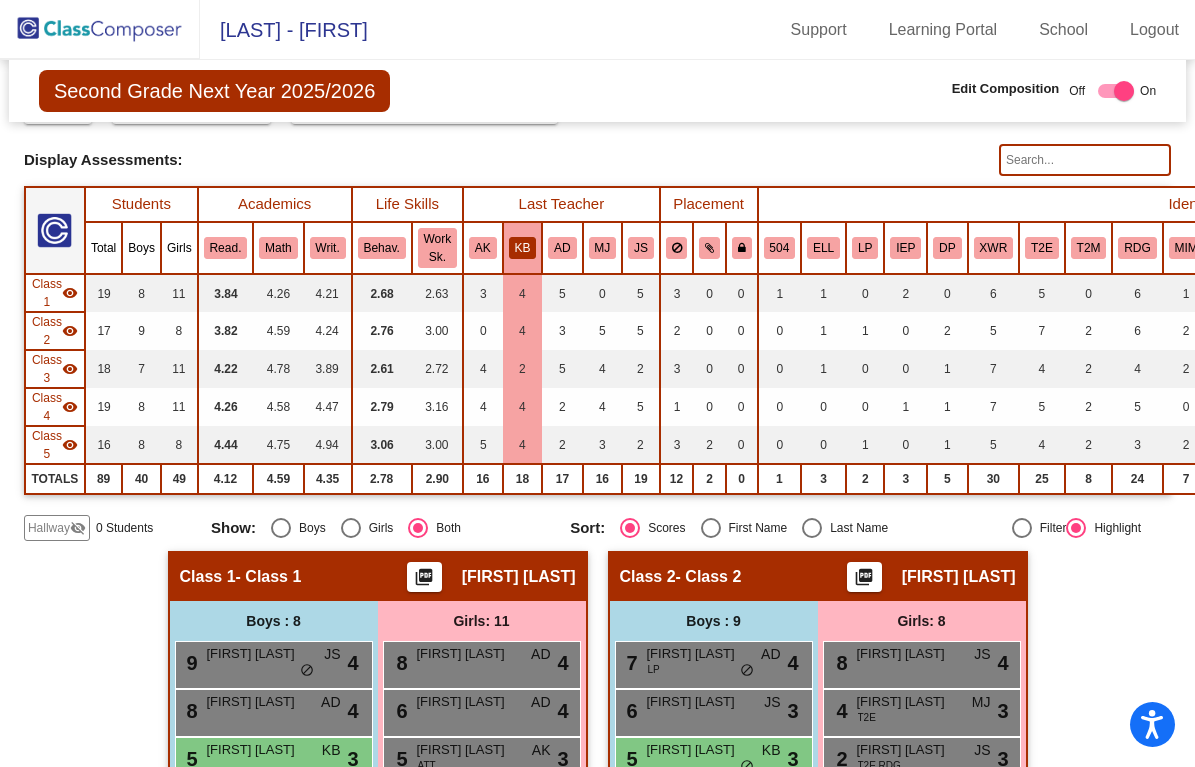 scroll, scrollTop: 98, scrollLeft: 0, axis: vertical 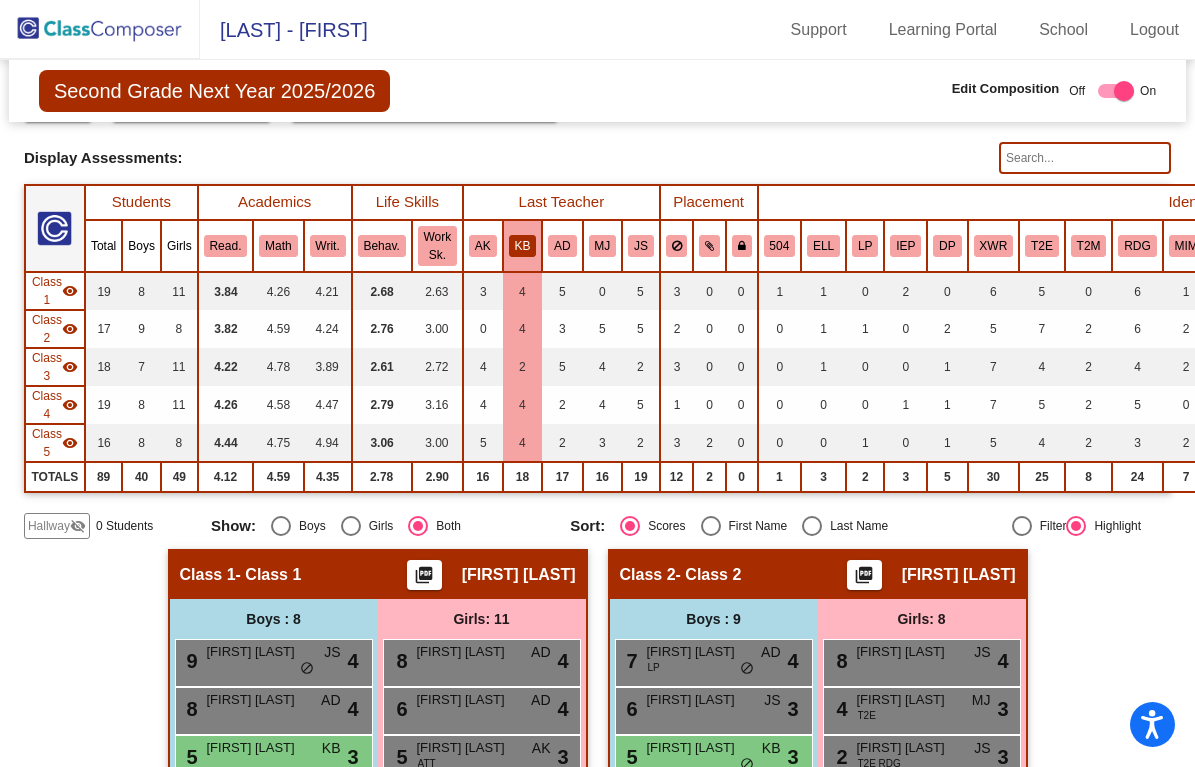 click on "AD" 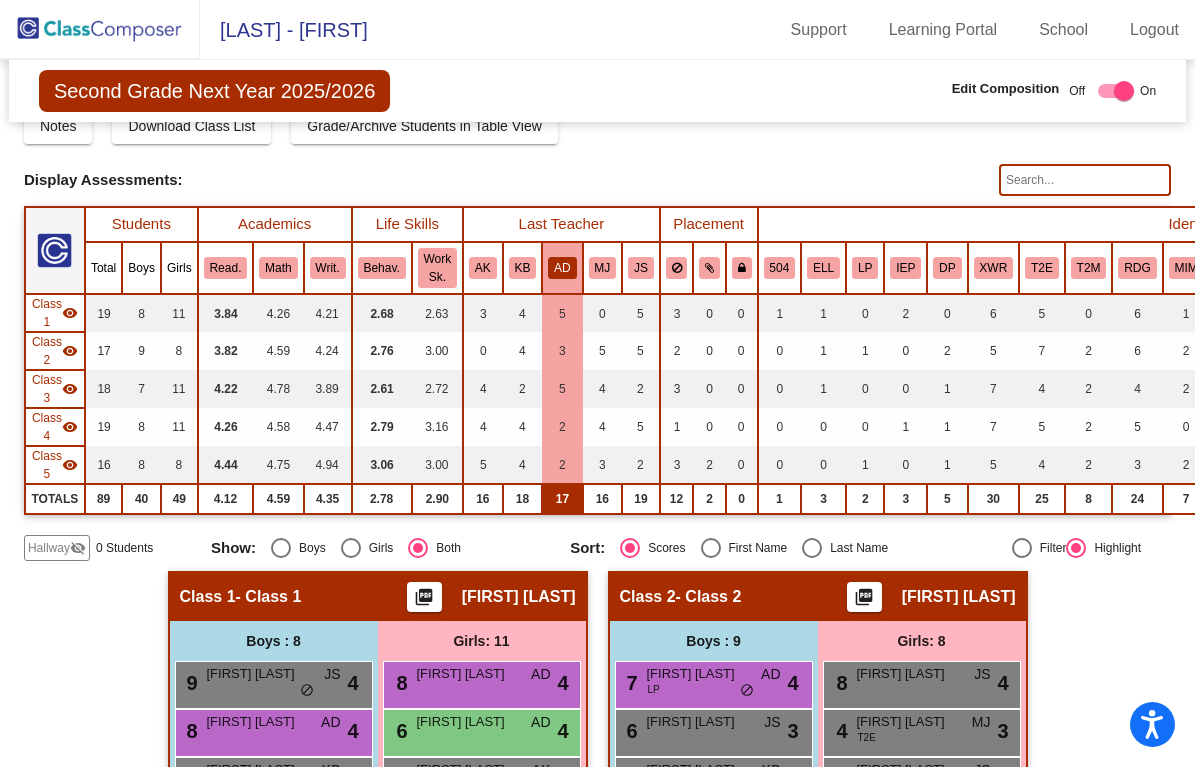 scroll, scrollTop: 72, scrollLeft: 0, axis: vertical 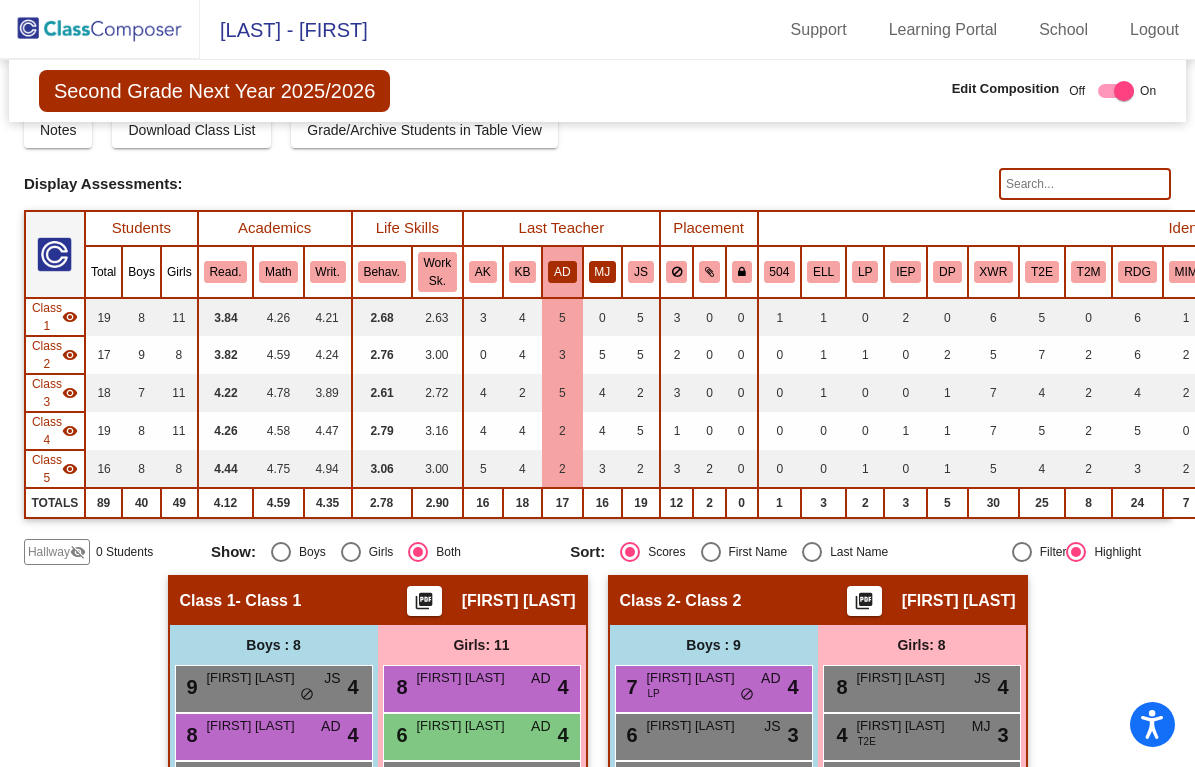 click on "MJ" 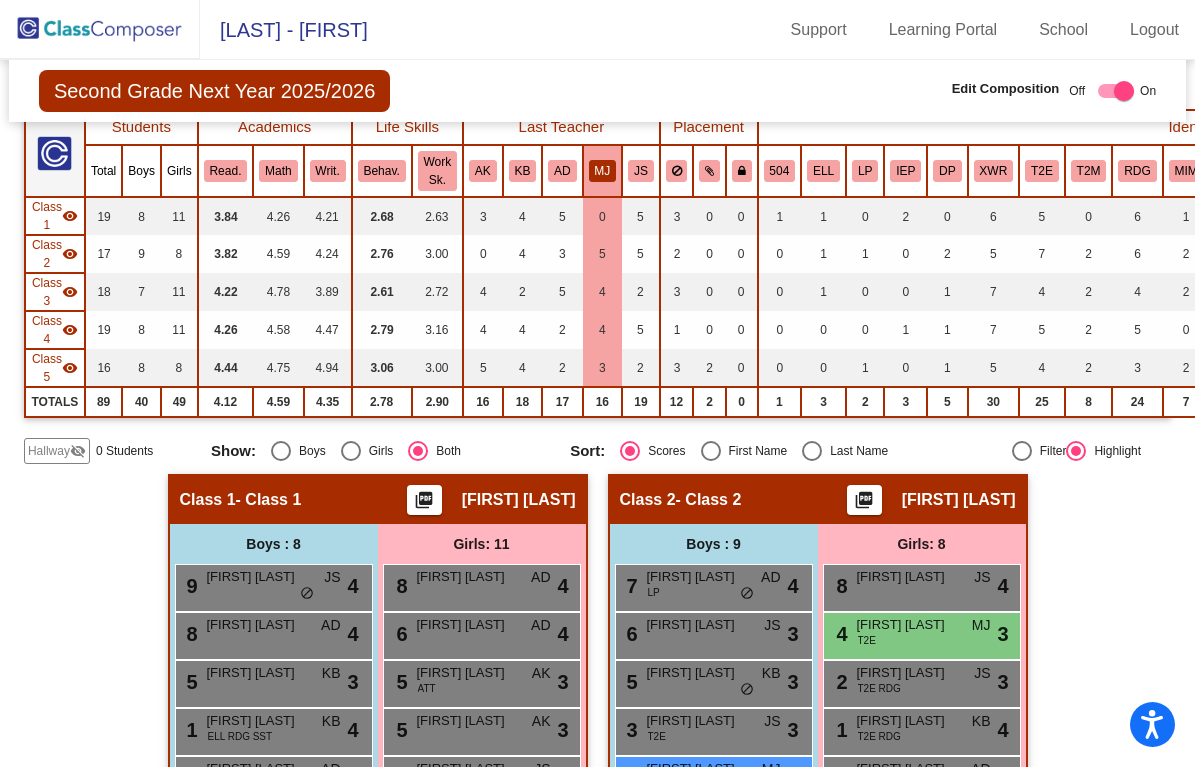 scroll, scrollTop: 174, scrollLeft: 0, axis: vertical 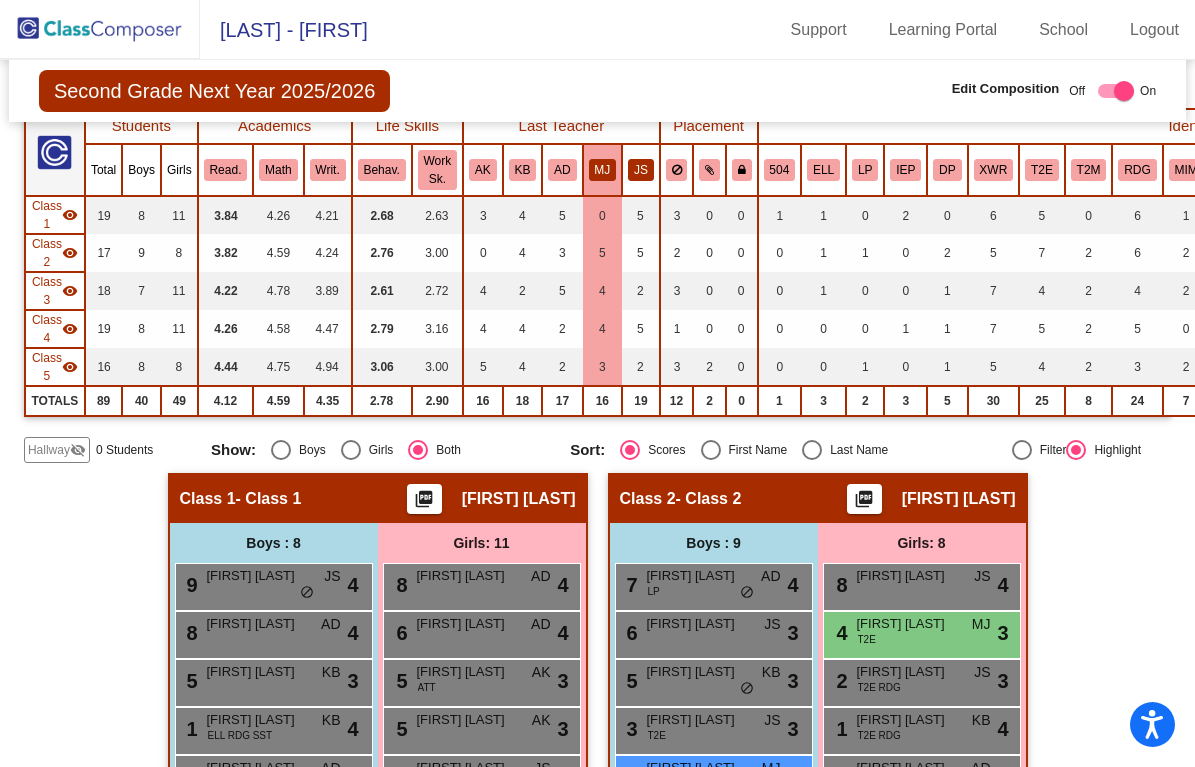 click on "JS" 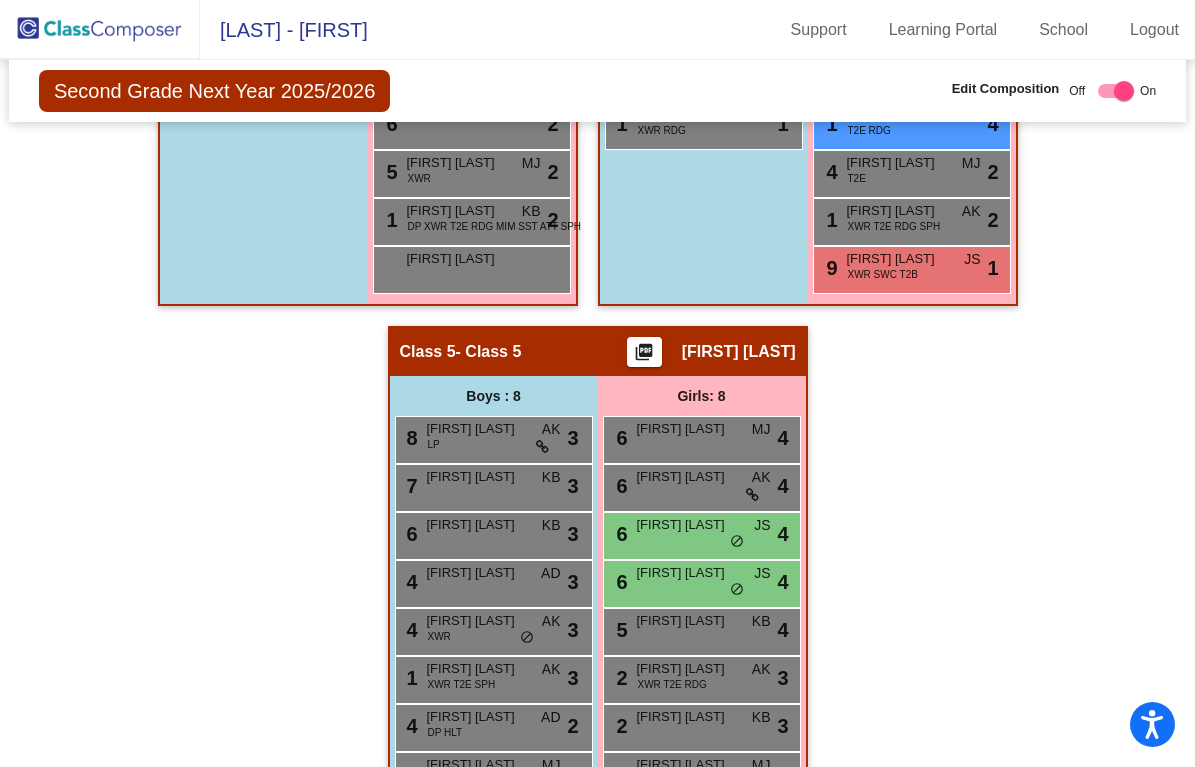 scroll, scrollTop: 1634, scrollLeft: 0, axis: vertical 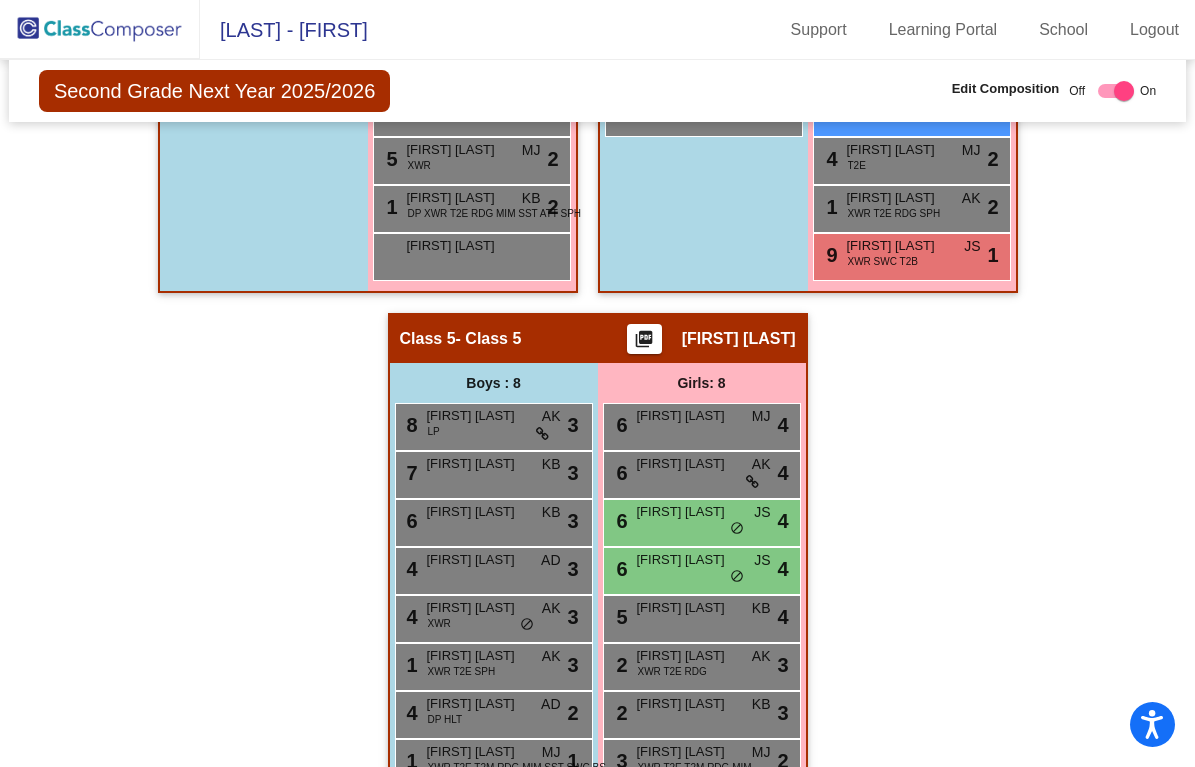 click on "1 Nora Jaeger XWR T2E RDG SPH AK lock do_not_disturb_alt 2" at bounding box center (912, 209) 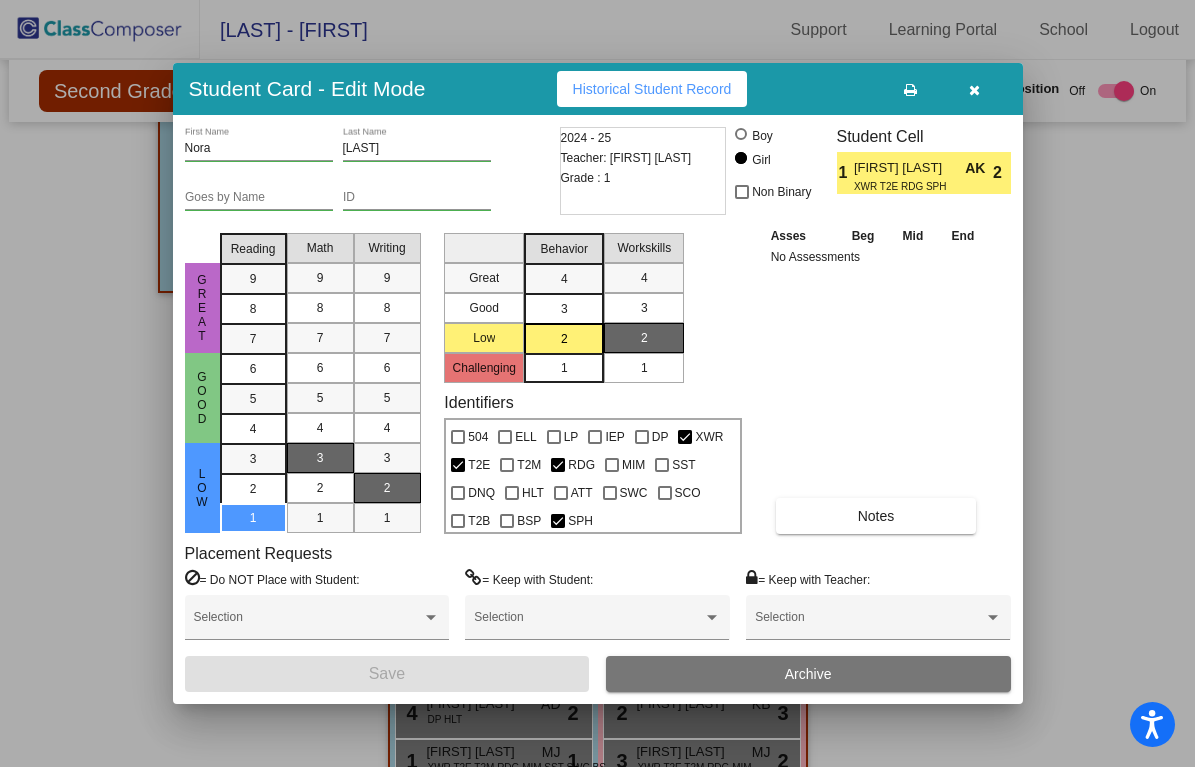 scroll, scrollTop: 0, scrollLeft: 0, axis: both 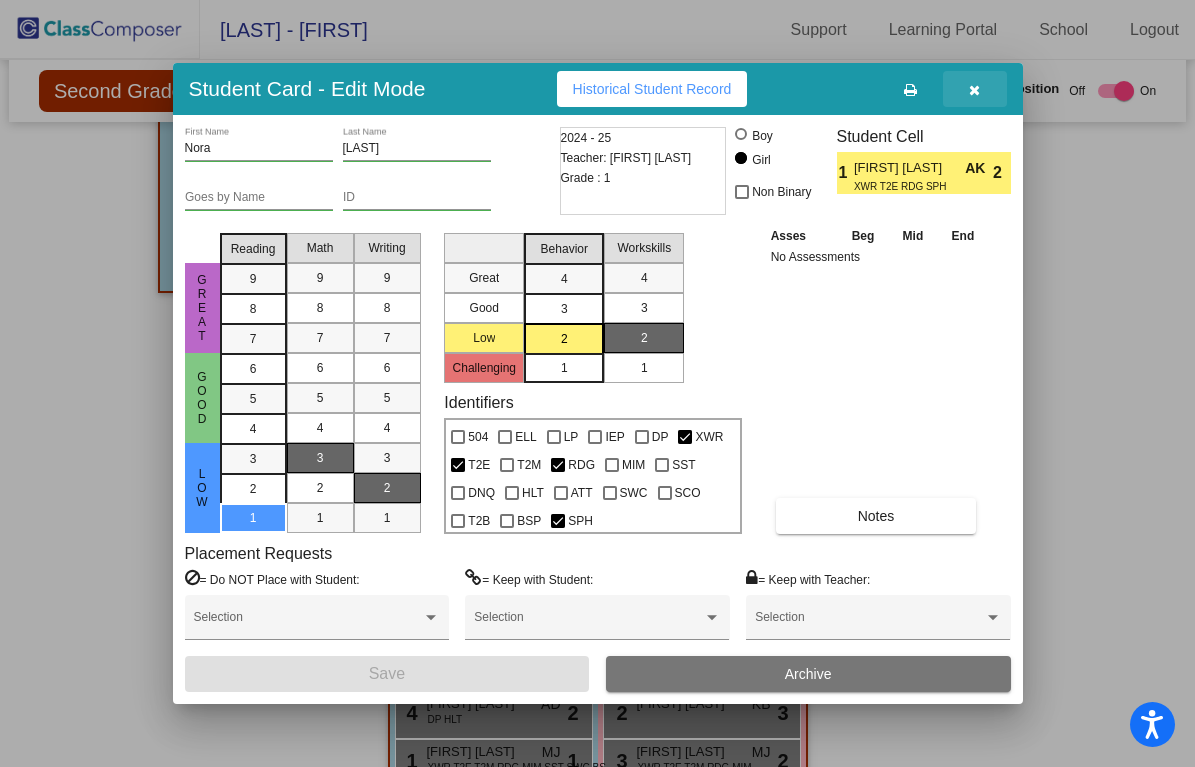 click at bounding box center (974, 90) 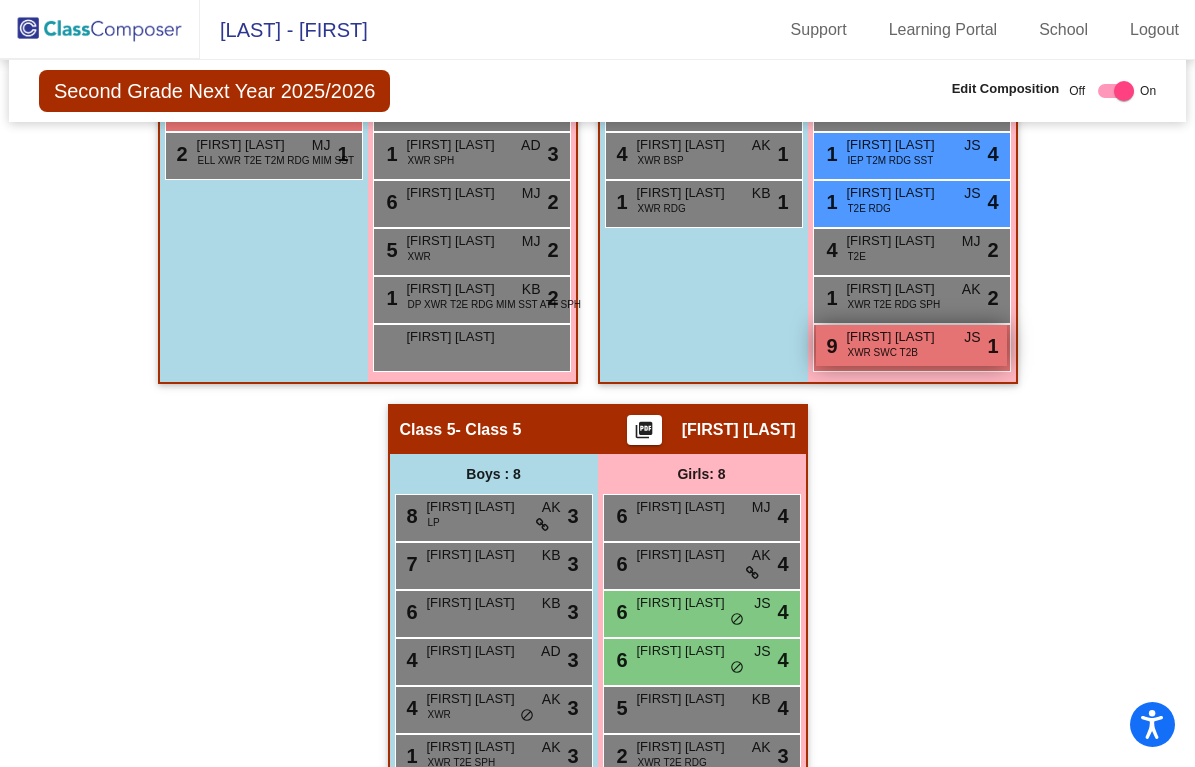 scroll, scrollTop: 1550, scrollLeft: 0, axis: vertical 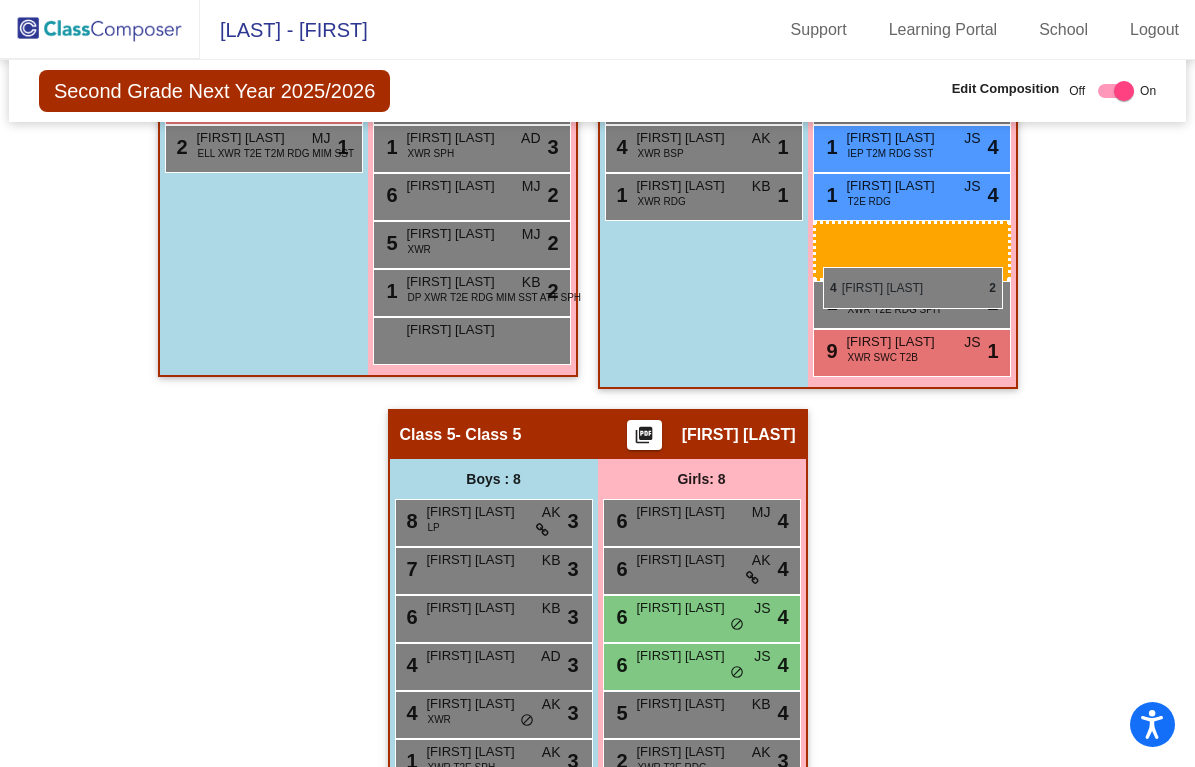 drag, startPoint x: 917, startPoint y: 245, endPoint x: 823, endPoint y: 267, distance: 96.540146 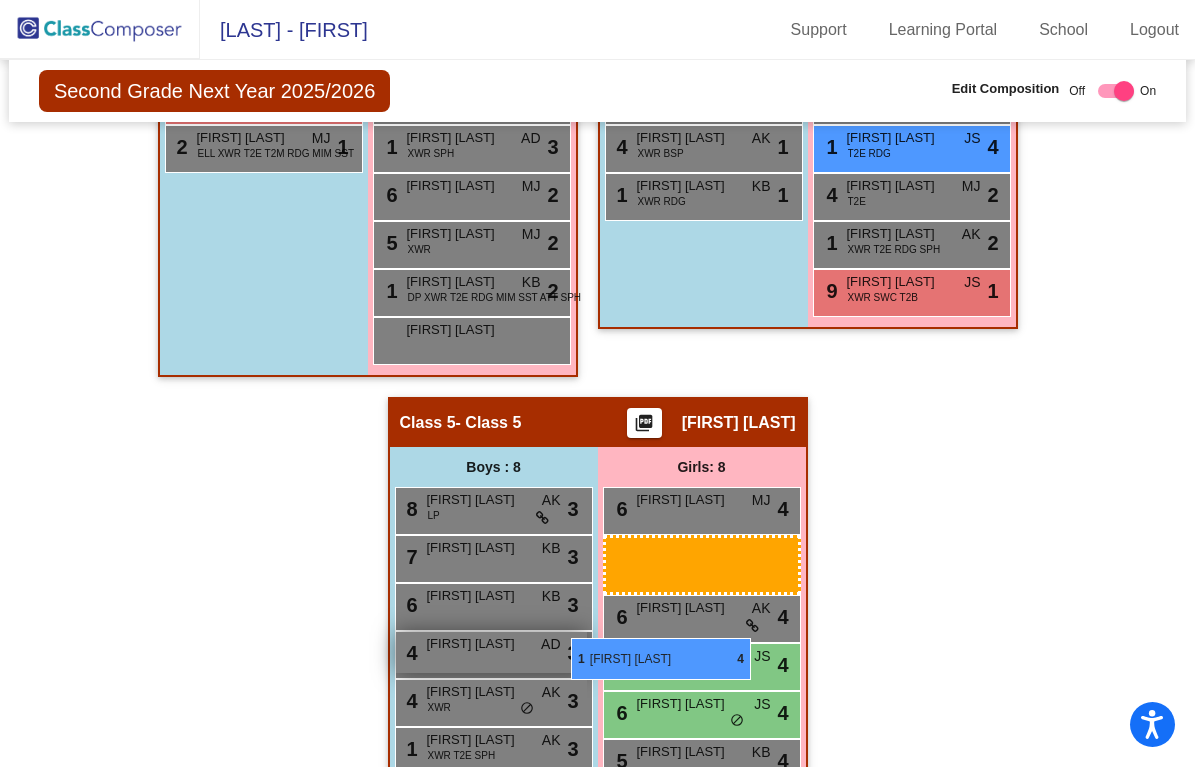 drag, startPoint x: 863, startPoint y: 142, endPoint x: 571, endPoint y: 638, distance: 575.5693 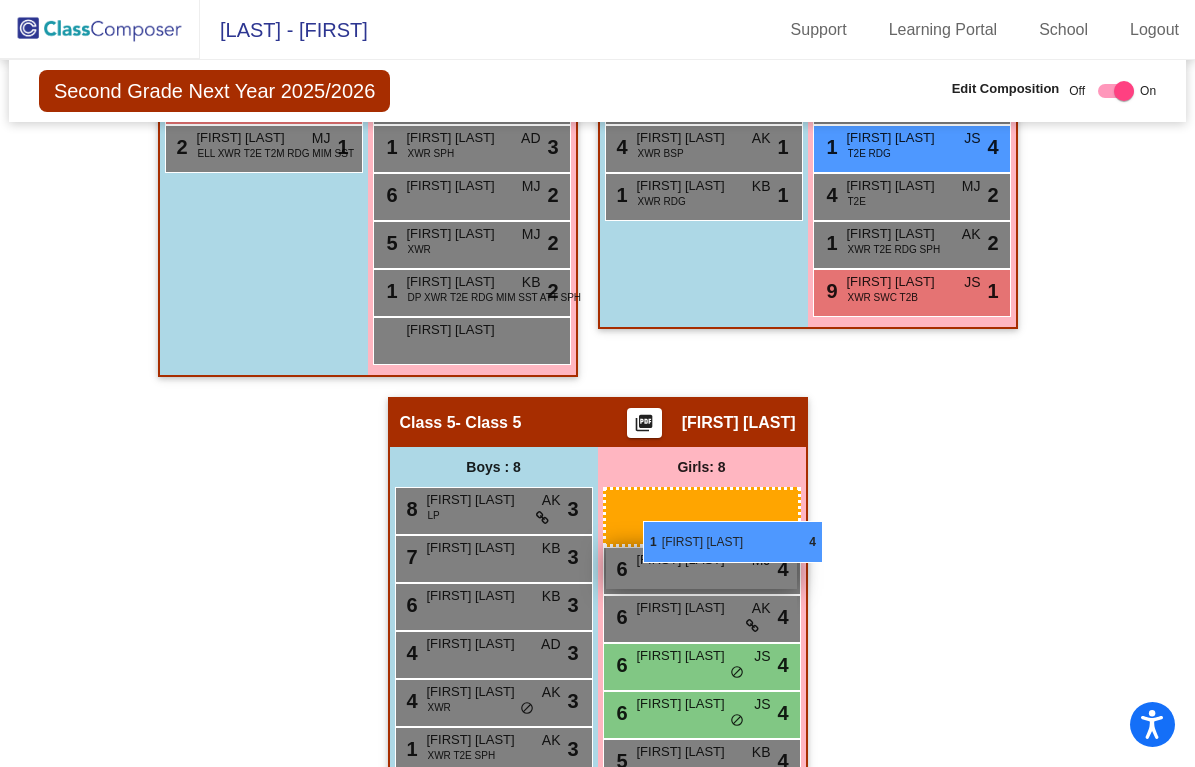 drag, startPoint x: 901, startPoint y: 144, endPoint x: 646, endPoint y: 516, distance: 451.00888 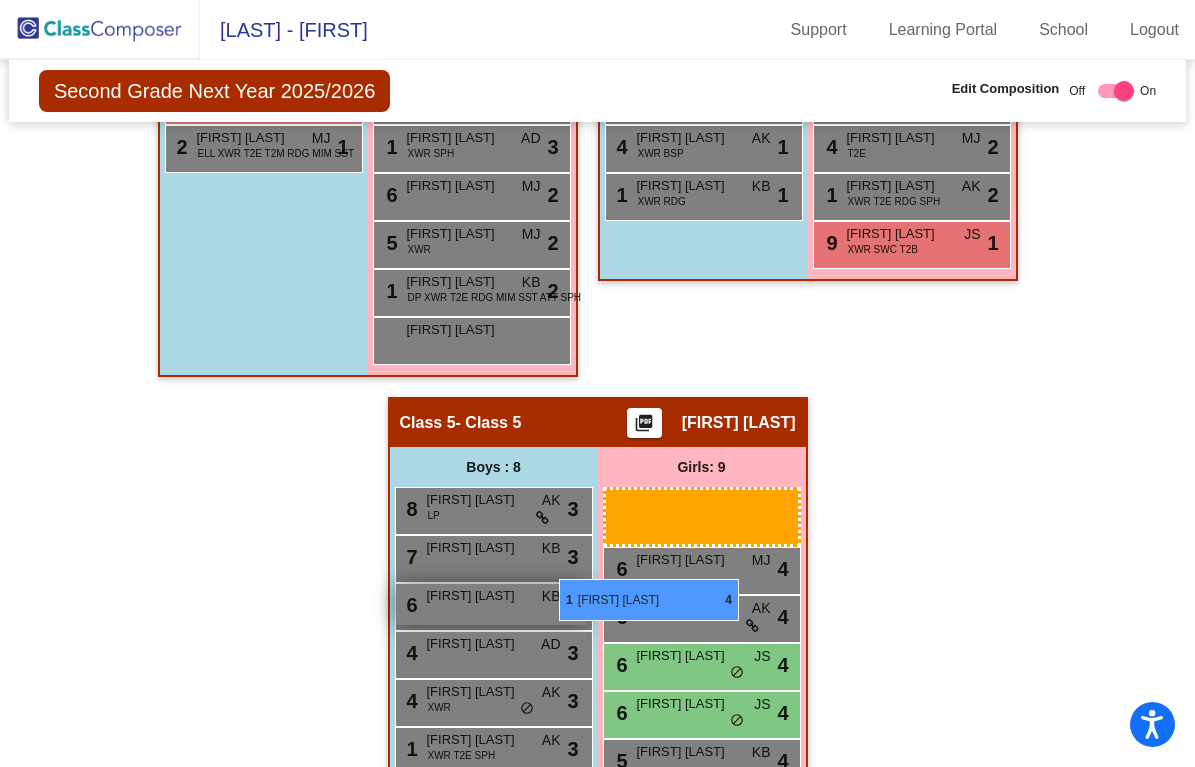 drag, startPoint x: 912, startPoint y: 141, endPoint x: 557, endPoint y: 584, distance: 567.69183 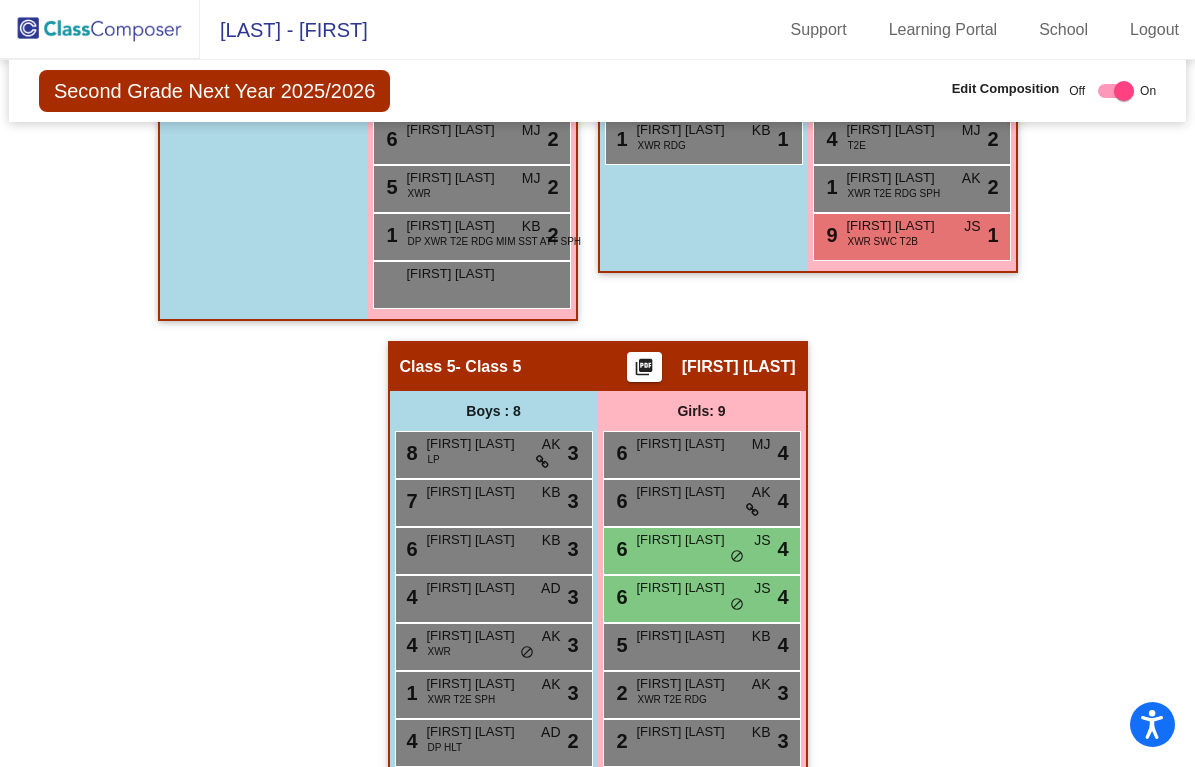 scroll, scrollTop: 1417, scrollLeft: 0, axis: vertical 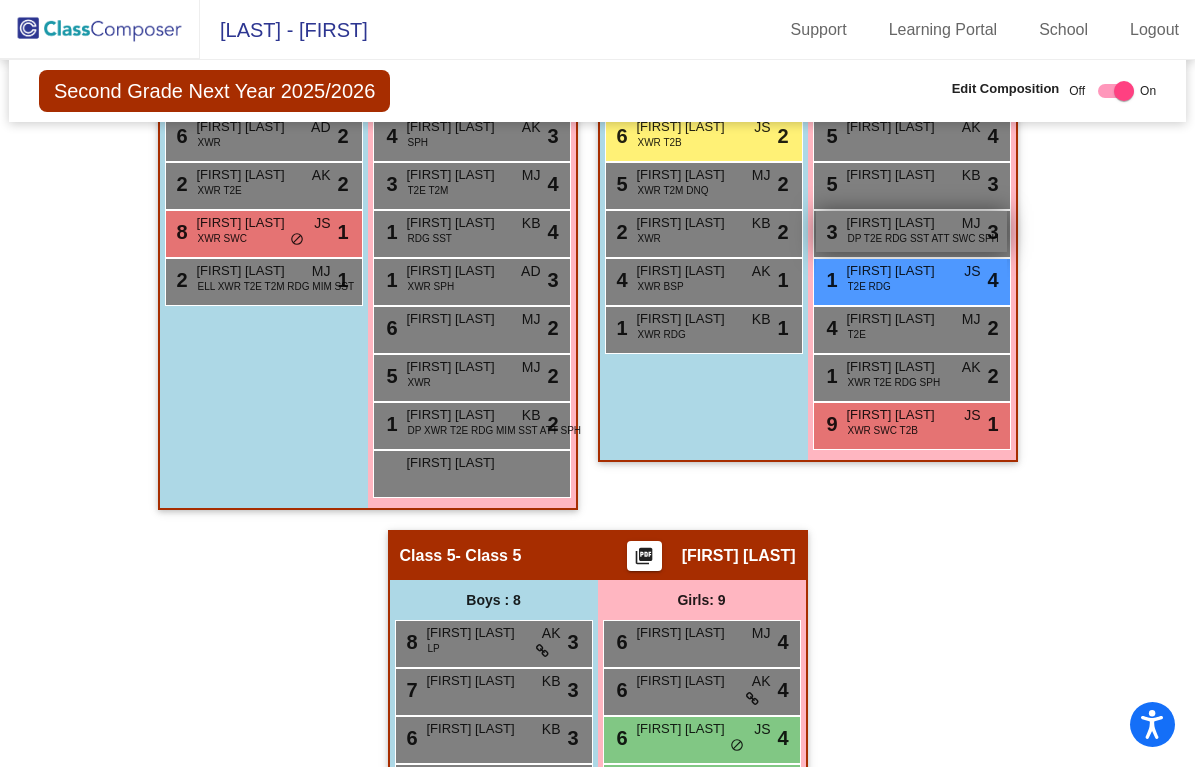 click on "Arya Mojica" at bounding box center (897, 223) 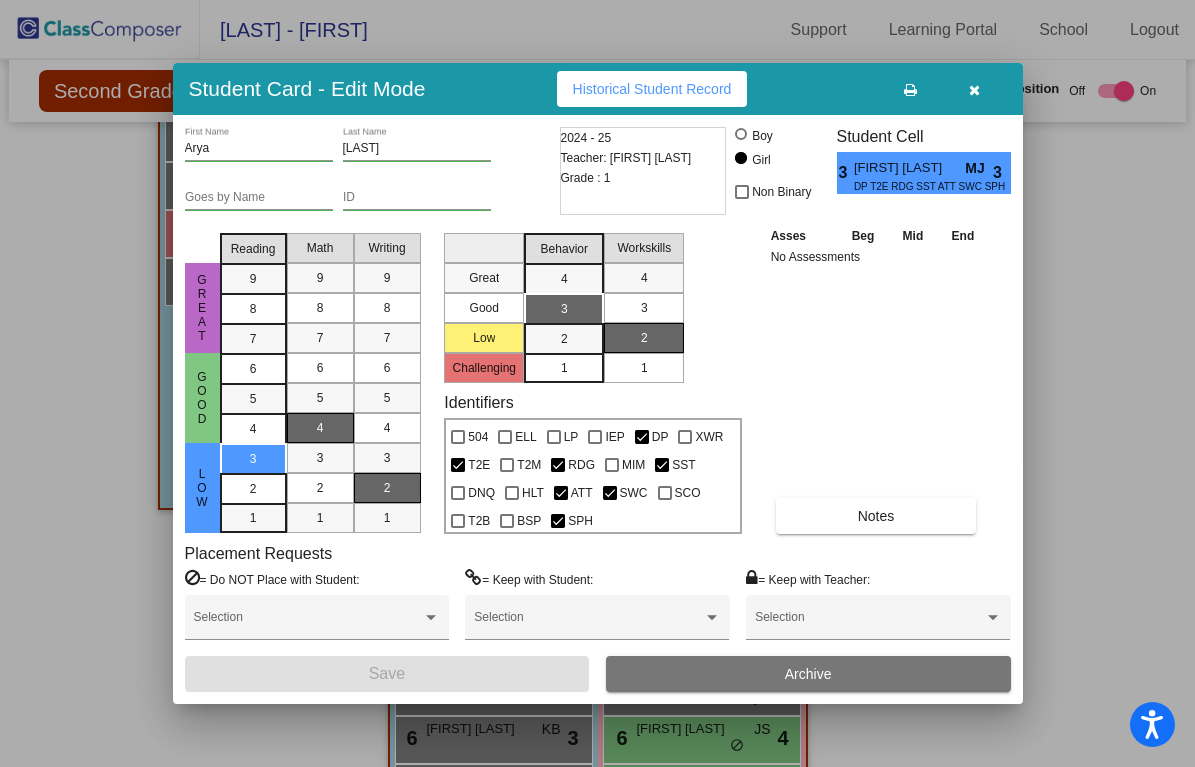 click at bounding box center (597, 383) 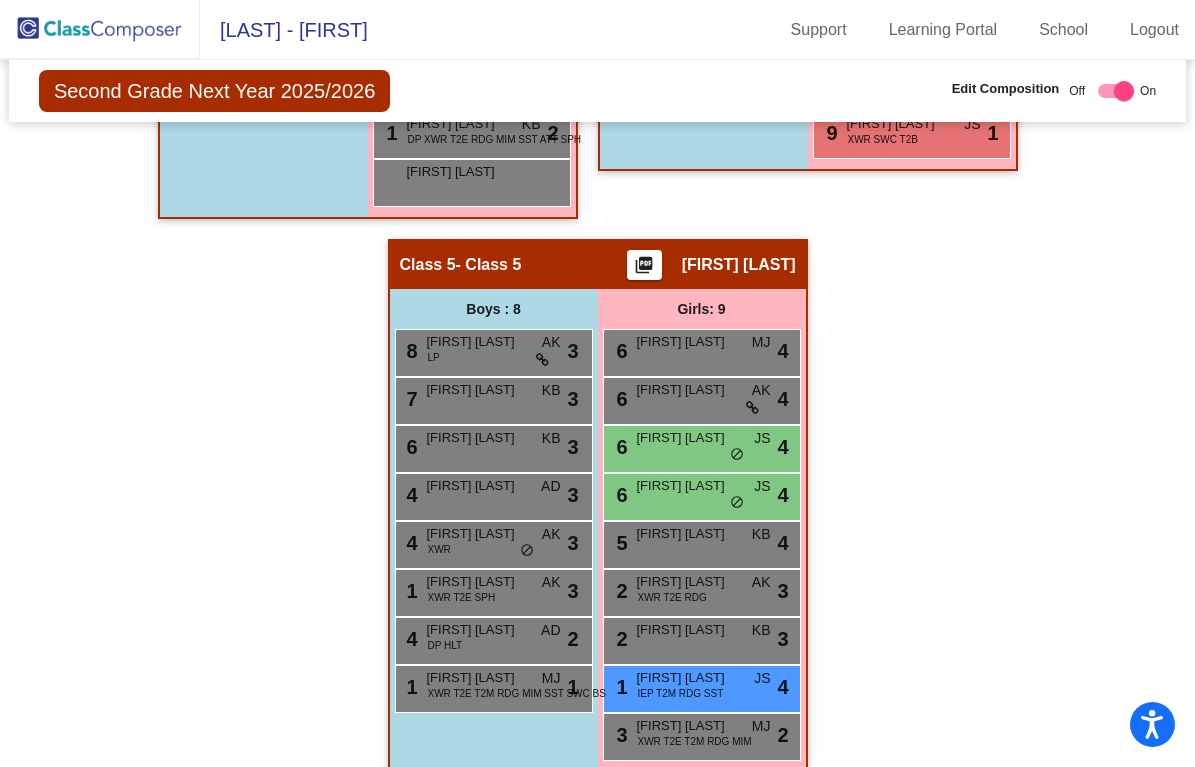 scroll, scrollTop: 1710, scrollLeft: 0, axis: vertical 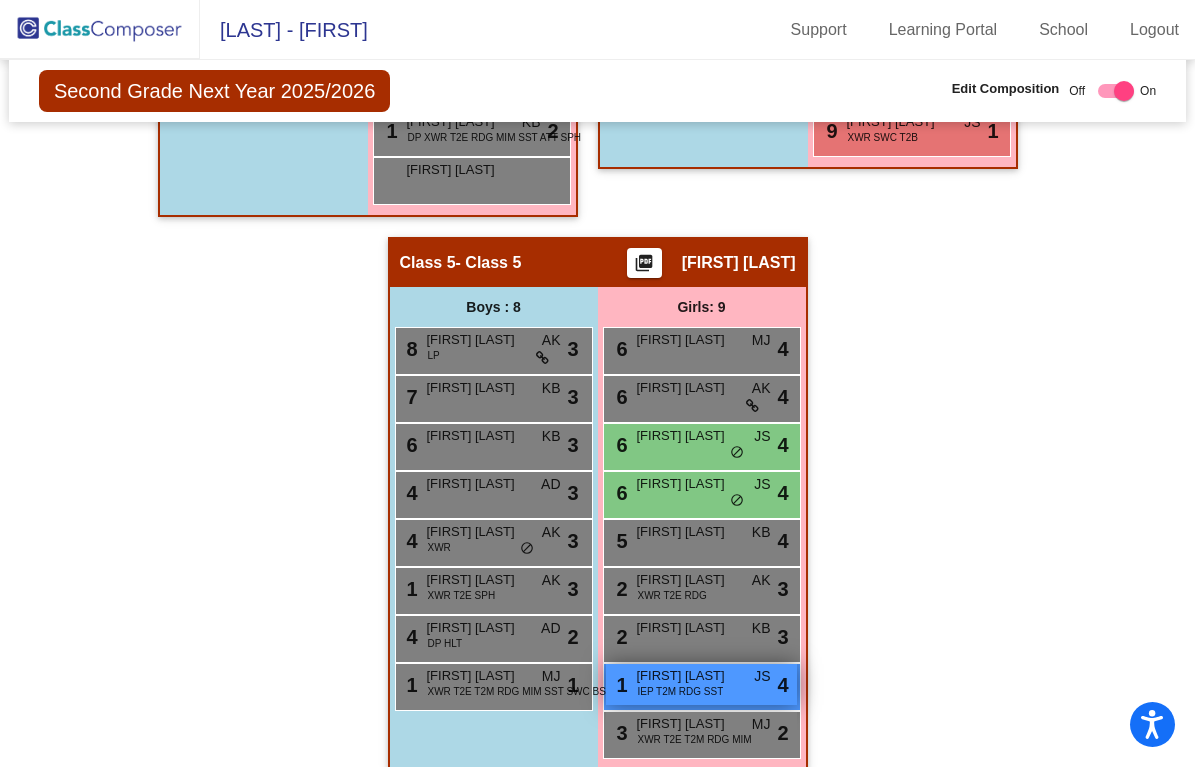 click on "1 Siren Hardy IEP T2M RDG SST JS lock do_not_disturb_alt 4" at bounding box center [701, 684] 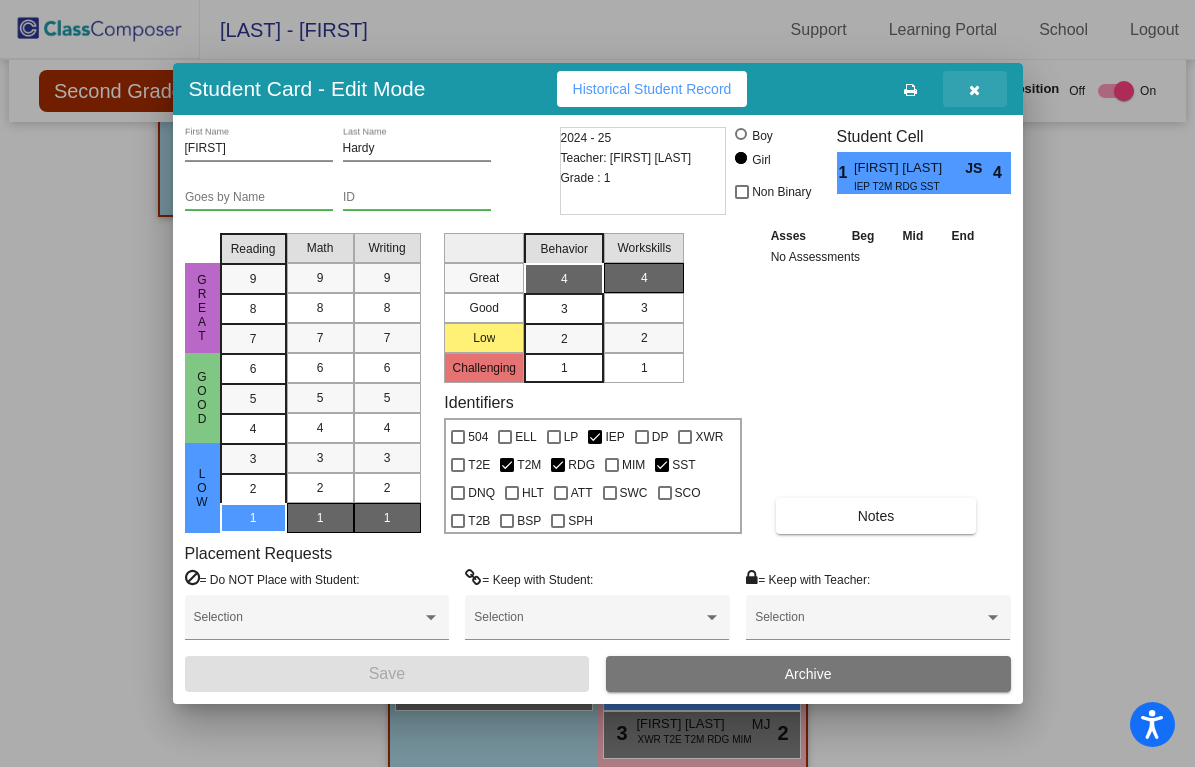 click at bounding box center (975, 89) 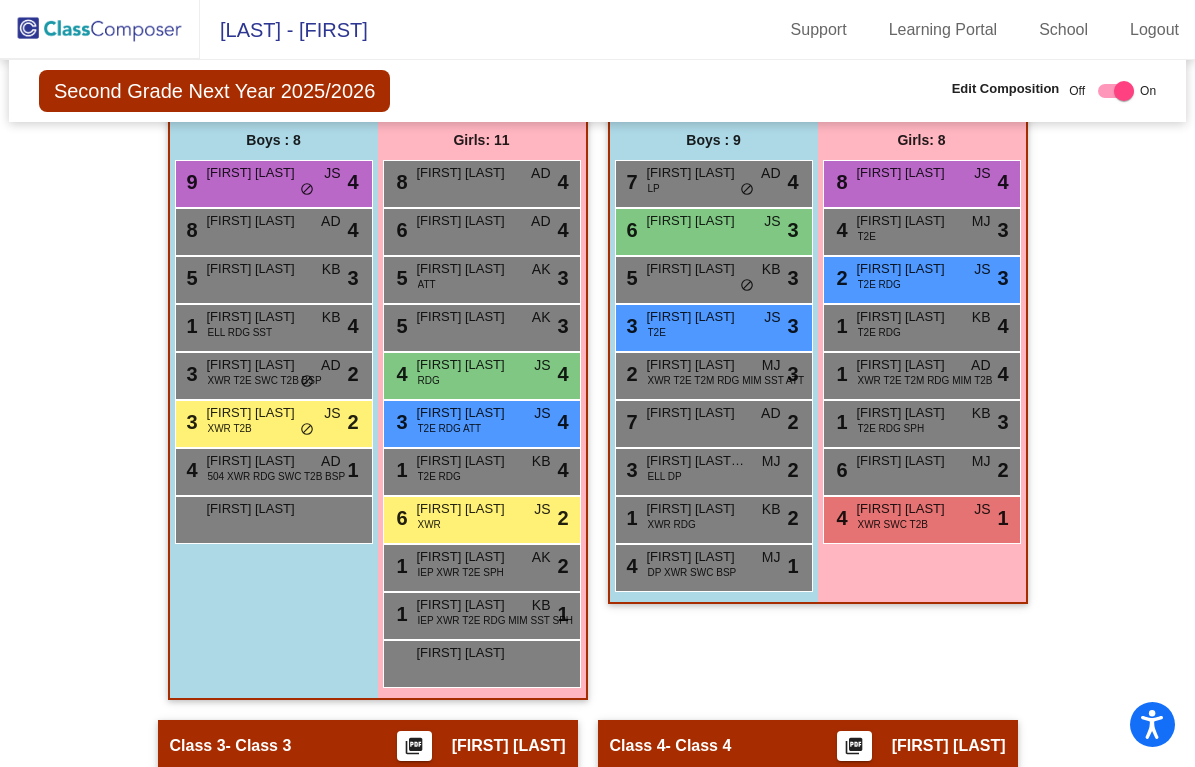 scroll, scrollTop: 580, scrollLeft: 0, axis: vertical 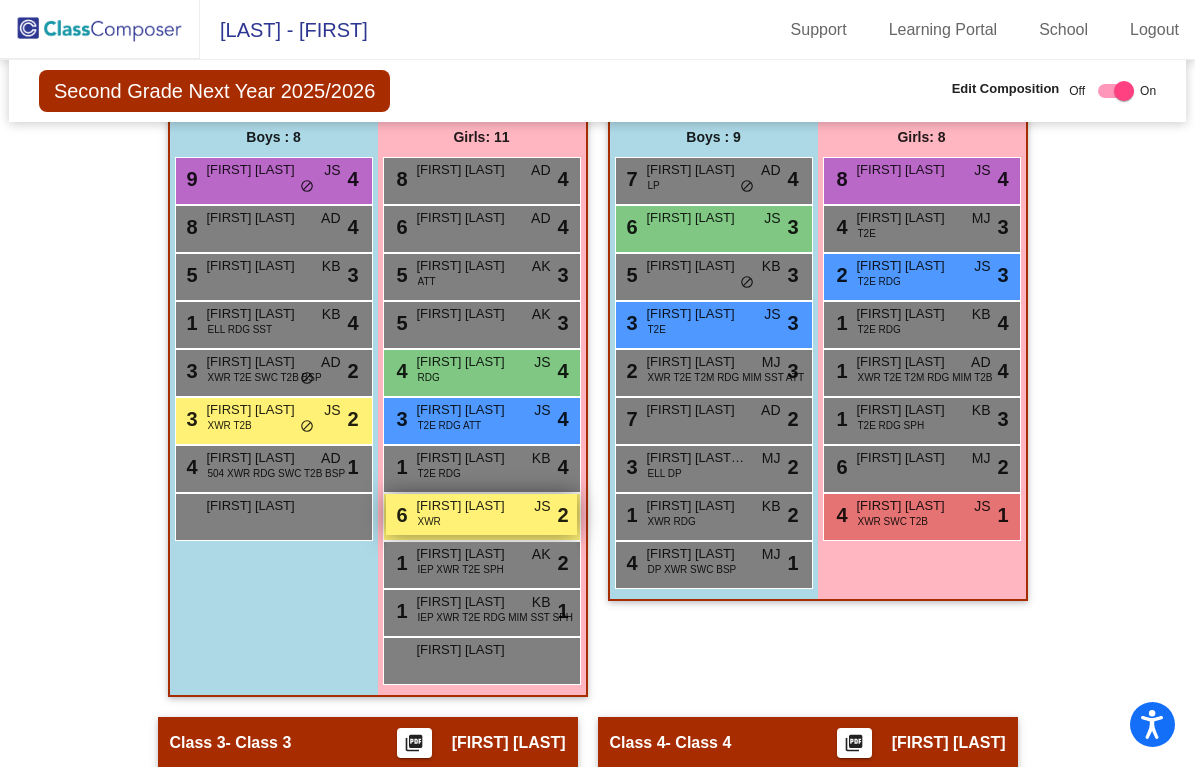 click on "XWR" at bounding box center (429, 521) 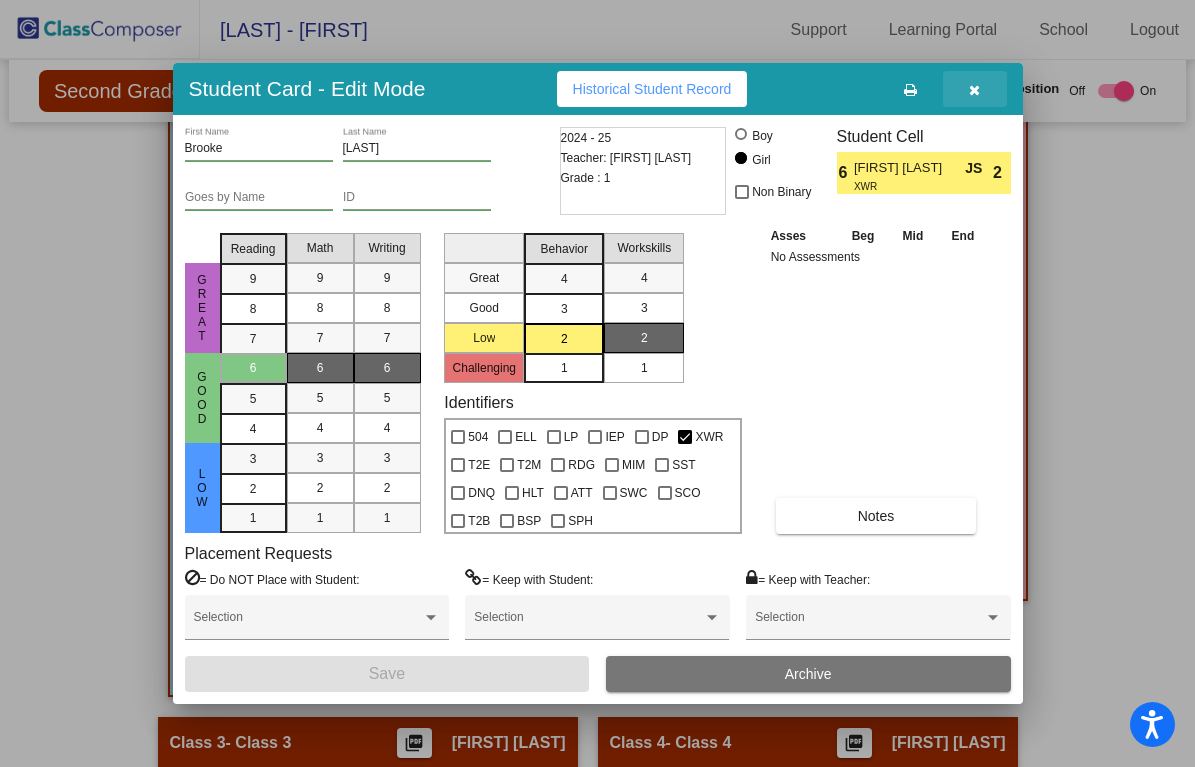 click at bounding box center (974, 90) 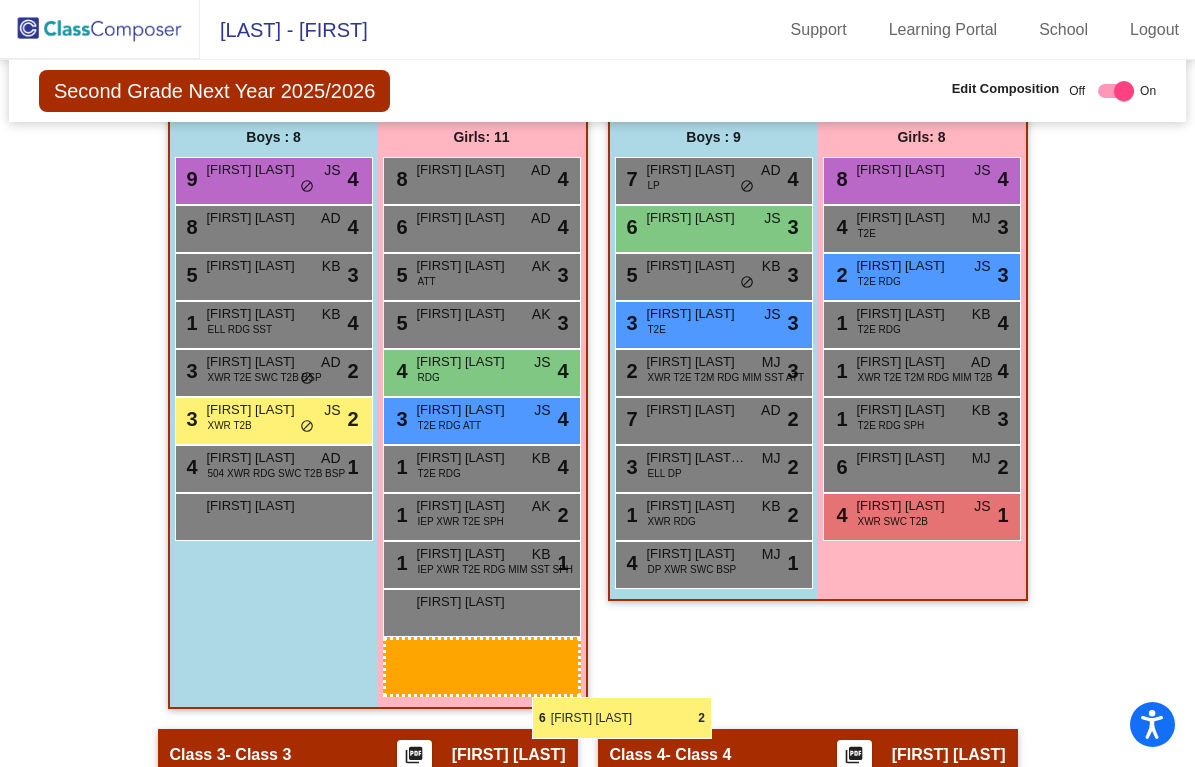 scroll, scrollTop: 0, scrollLeft: 0, axis: both 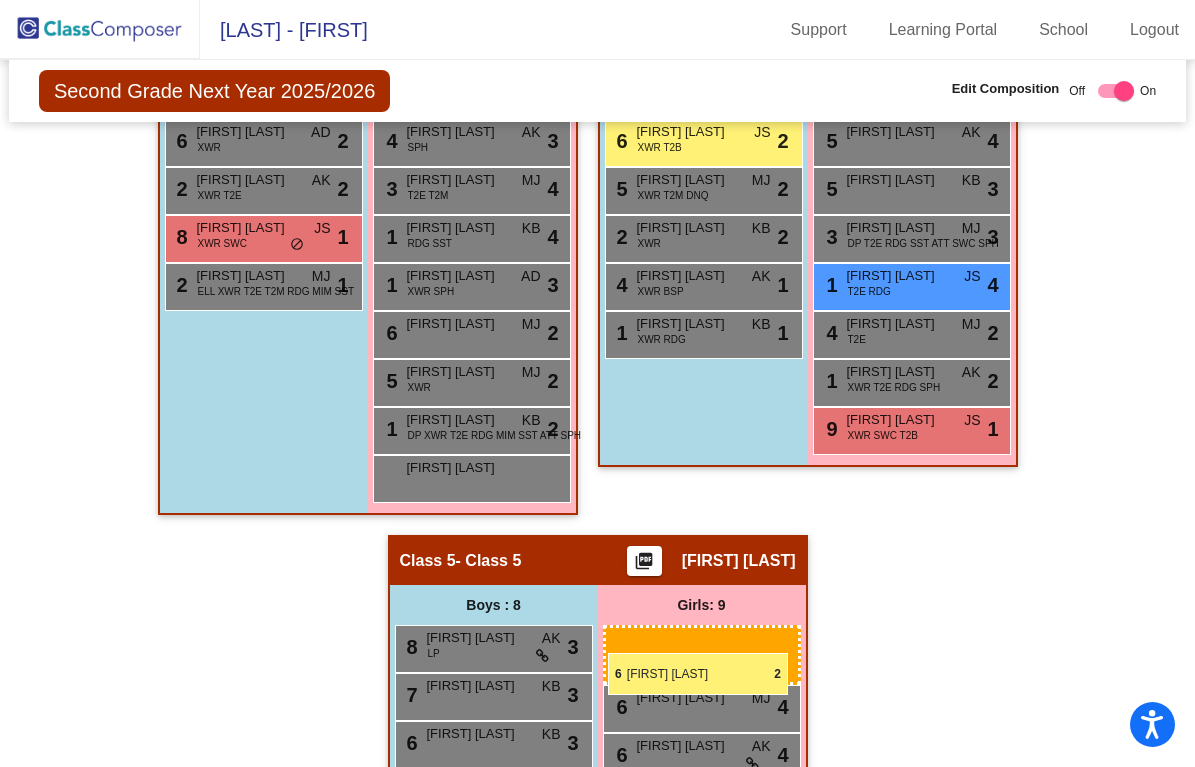drag, startPoint x: 448, startPoint y: 513, endPoint x: 597, endPoint y: 644, distance: 198.39859 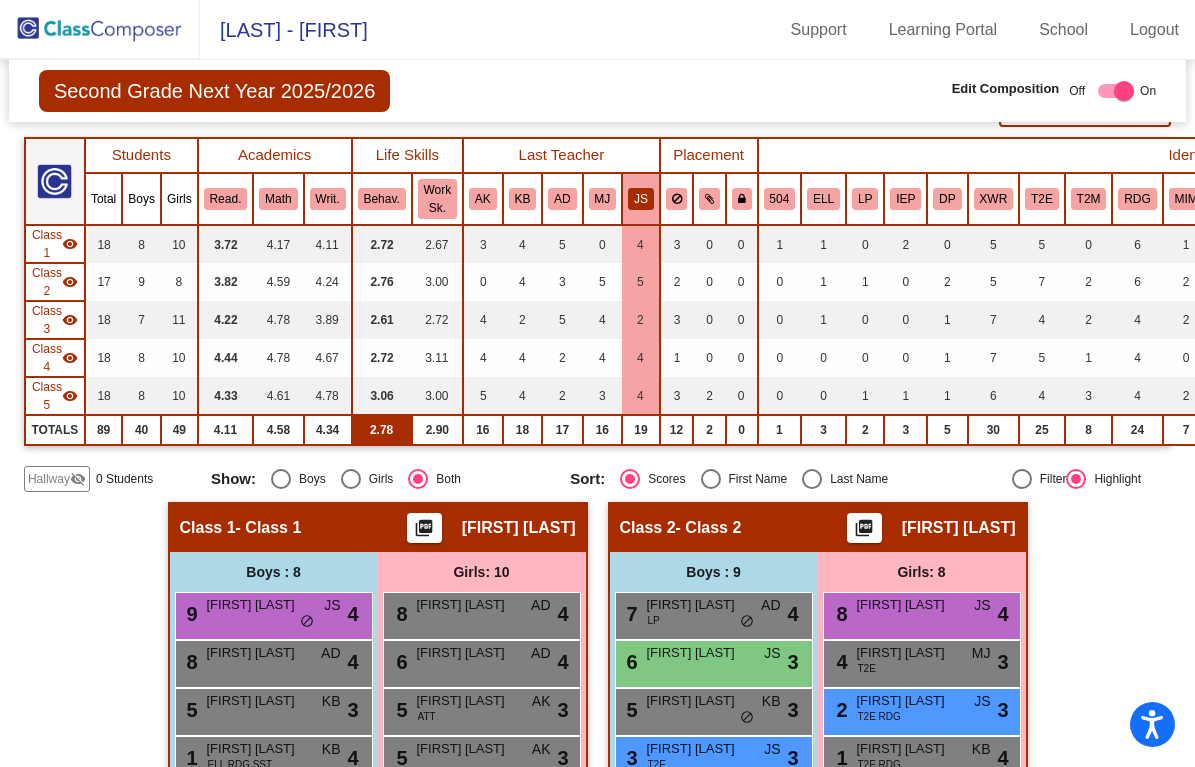 scroll, scrollTop: 141, scrollLeft: 0, axis: vertical 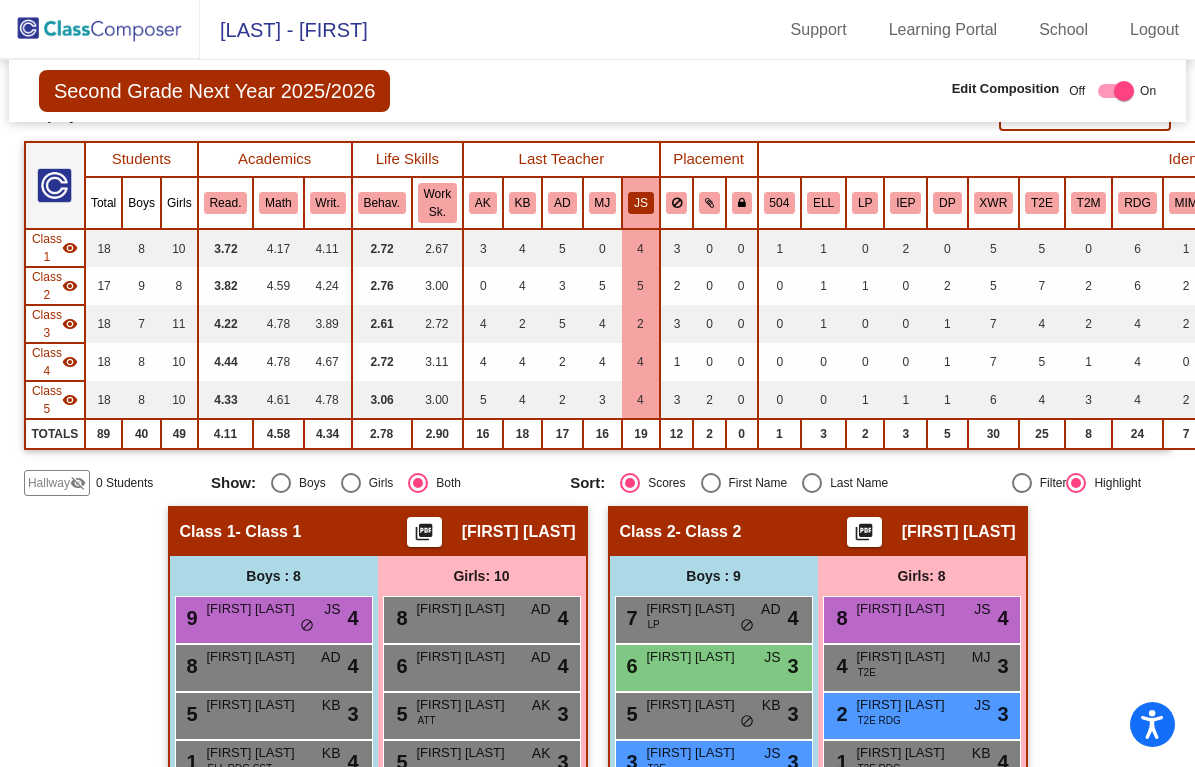 click on "AK" 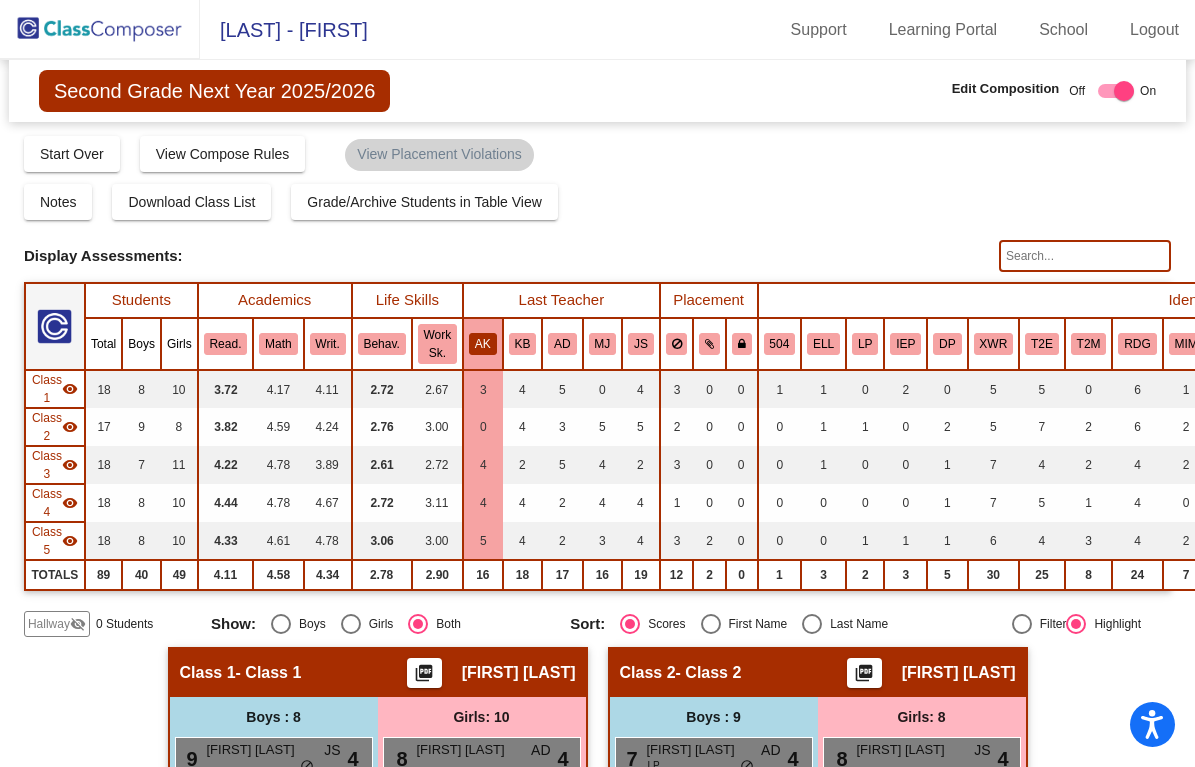 scroll, scrollTop: 2, scrollLeft: 0, axis: vertical 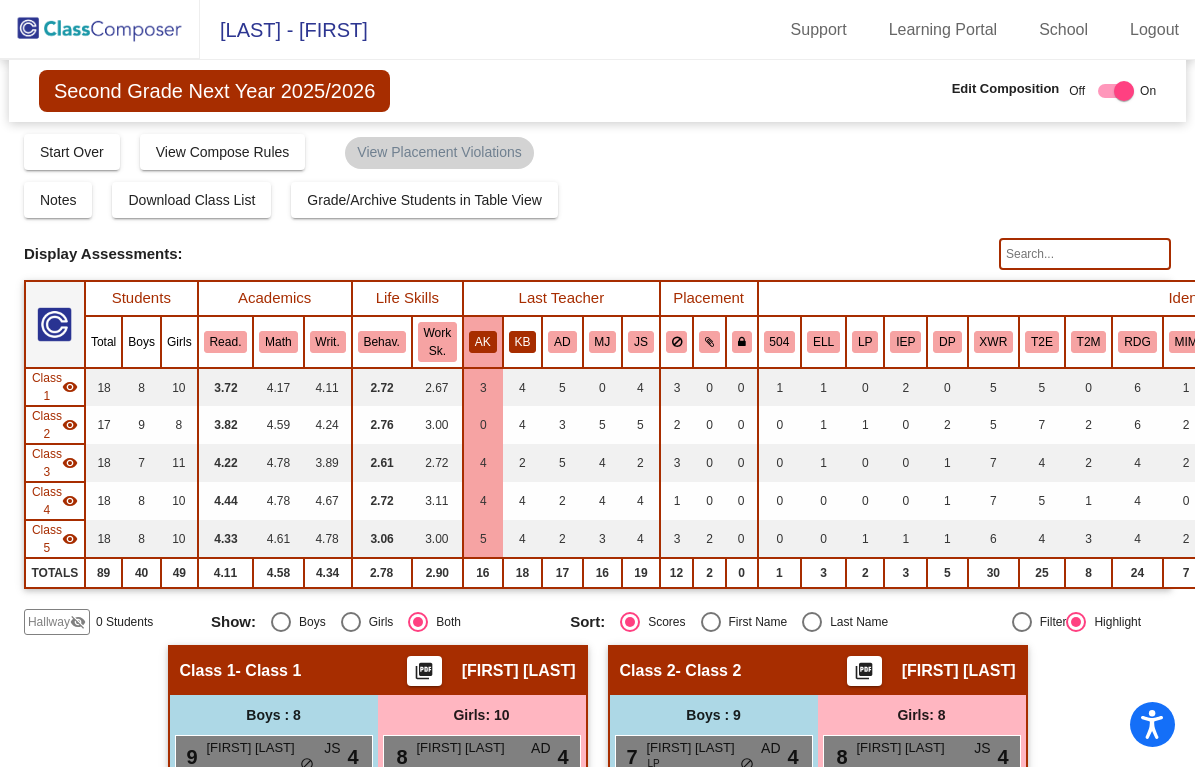 click on "KB" 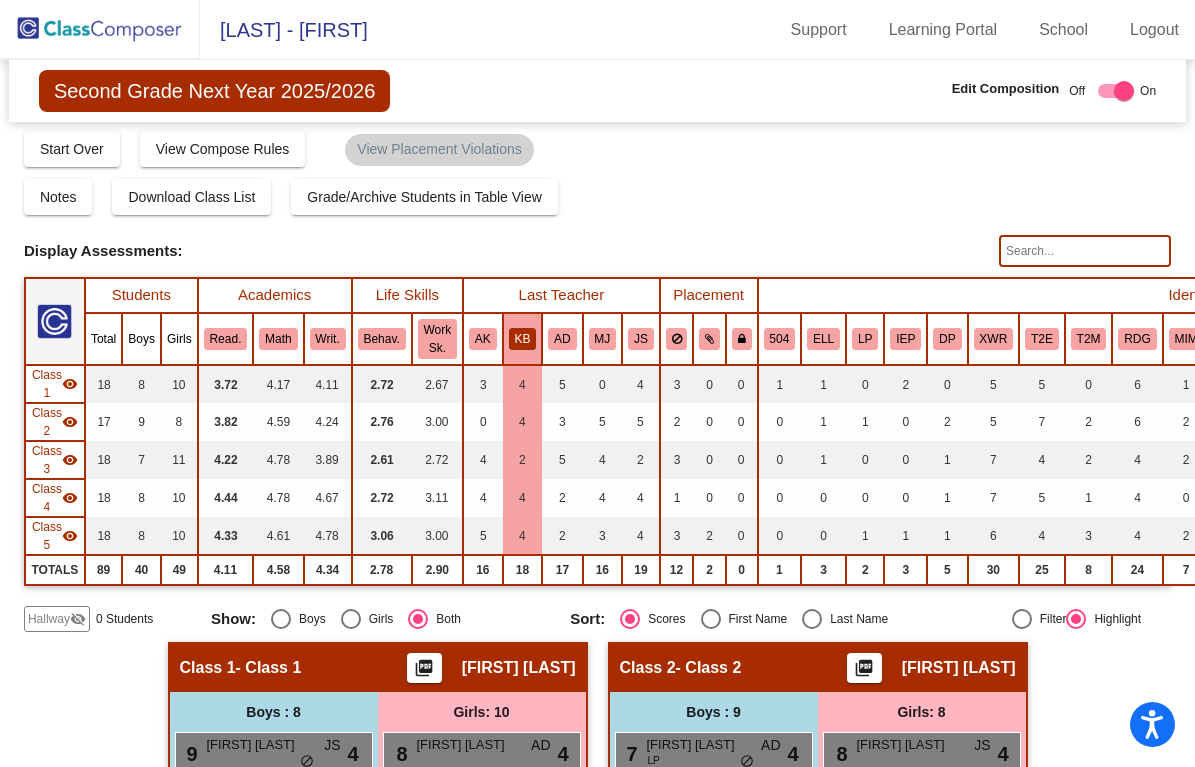 scroll, scrollTop: 0, scrollLeft: 0, axis: both 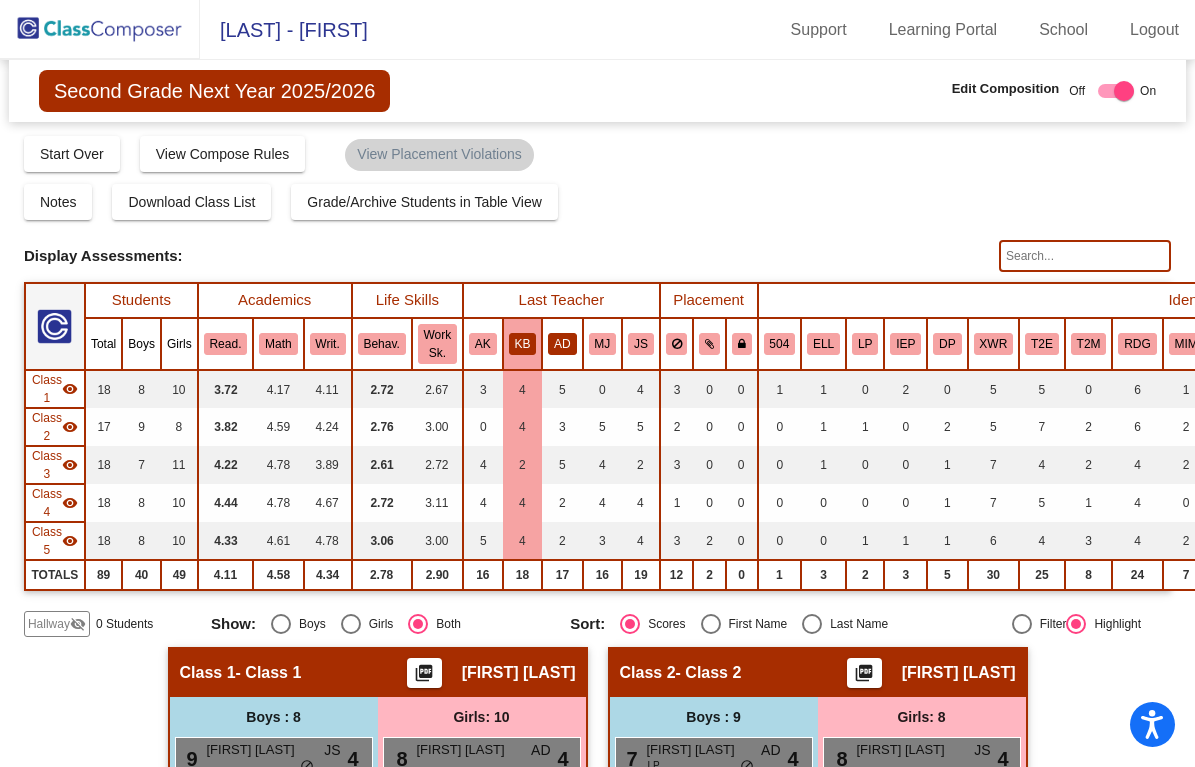 click on "AD" 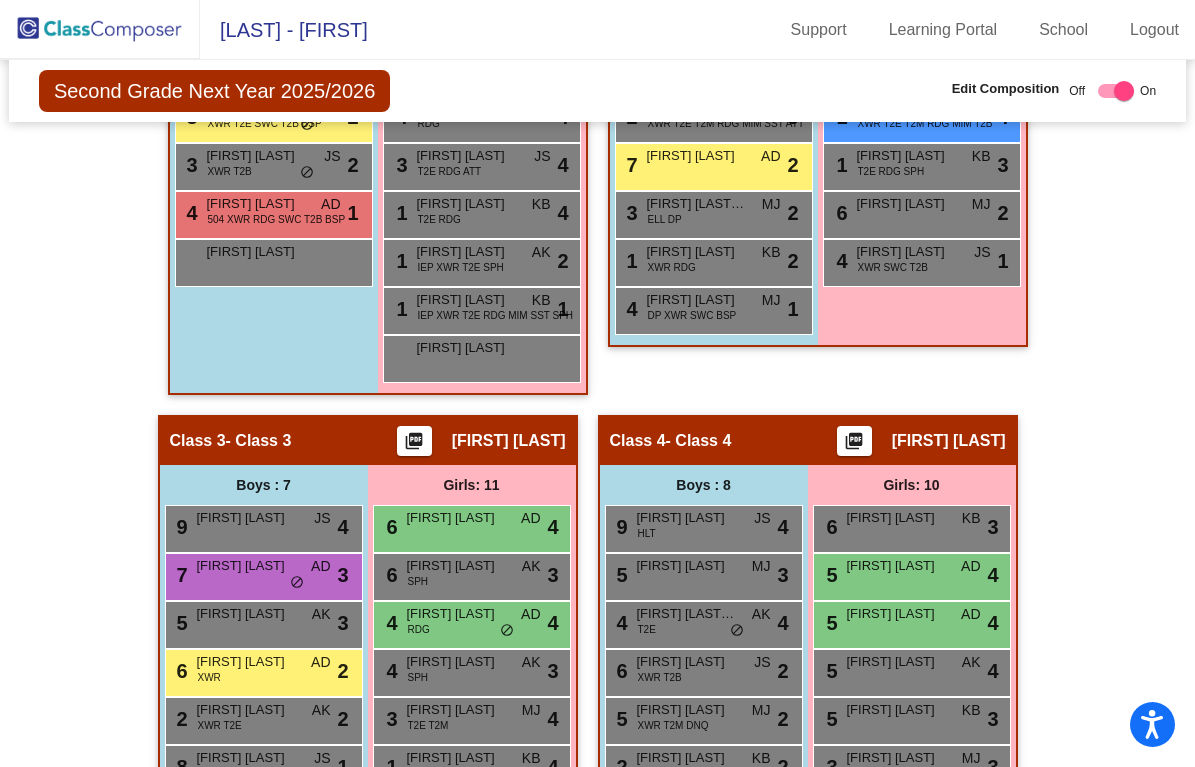 scroll, scrollTop: 0, scrollLeft: 0, axis: both 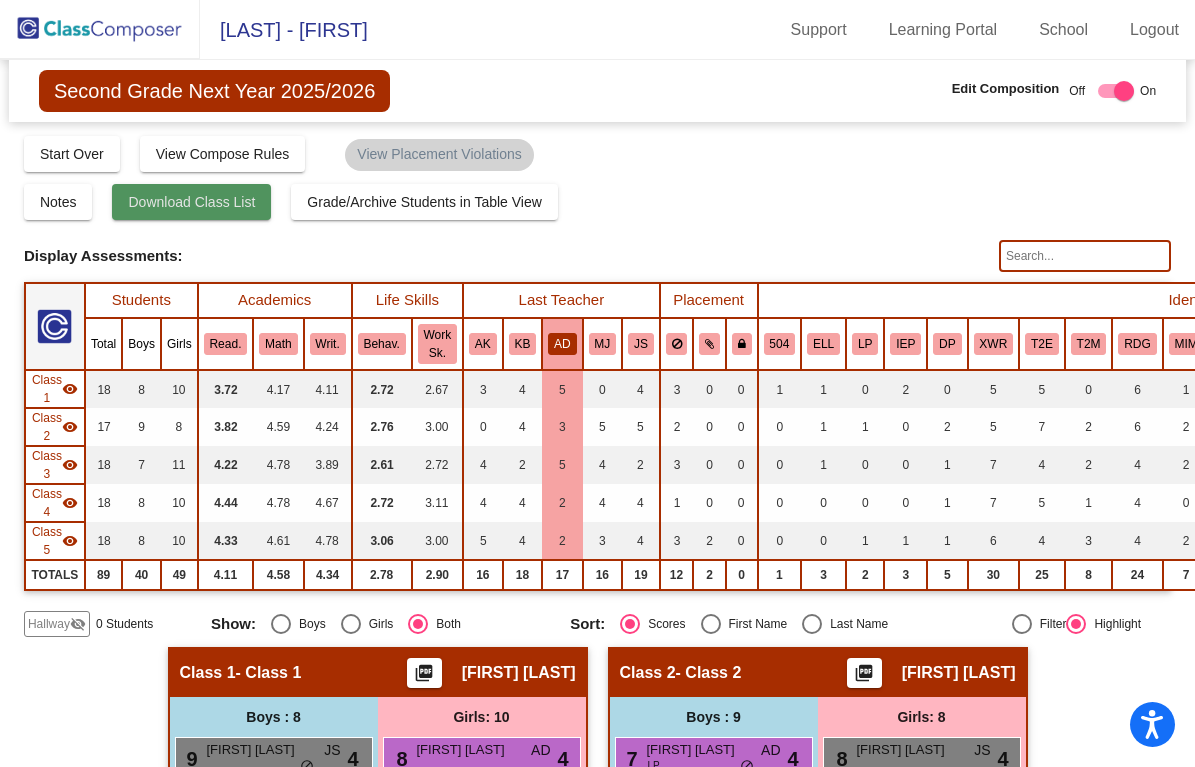click on "Download Class List" 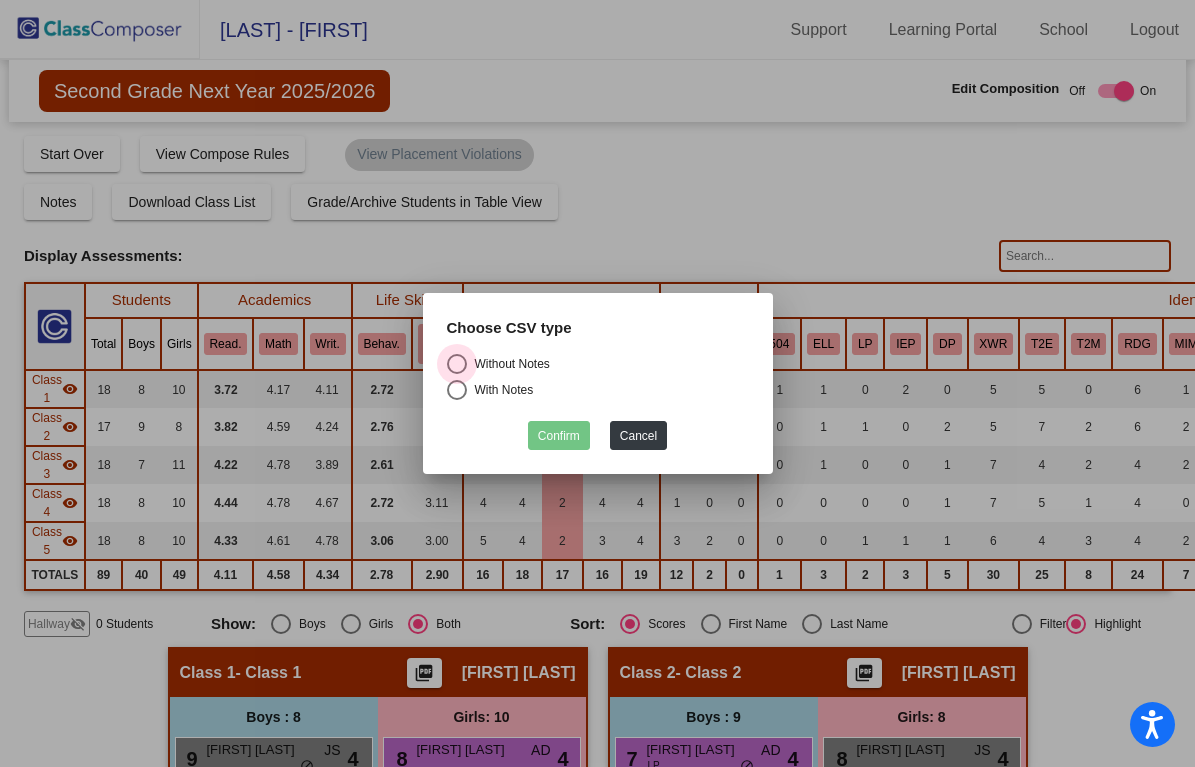 click at bounding box center (457, 364) 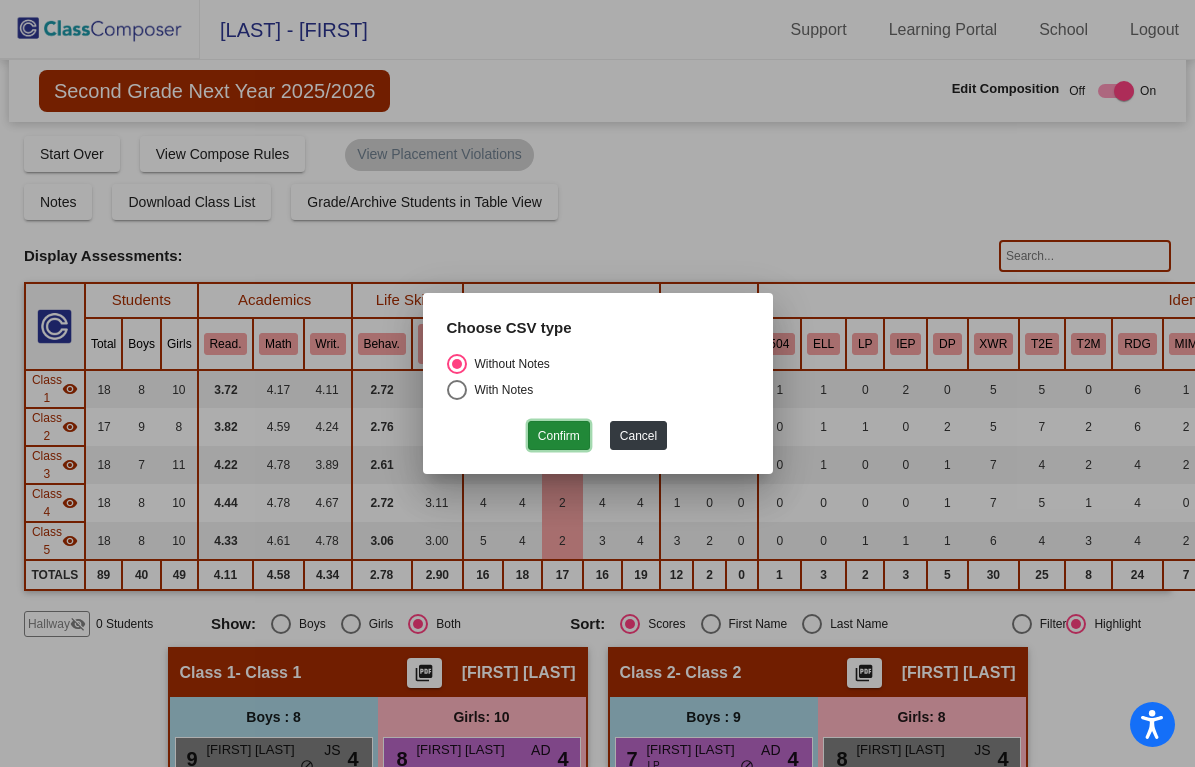 click on "Confirm" at bounding box center (559, 435) 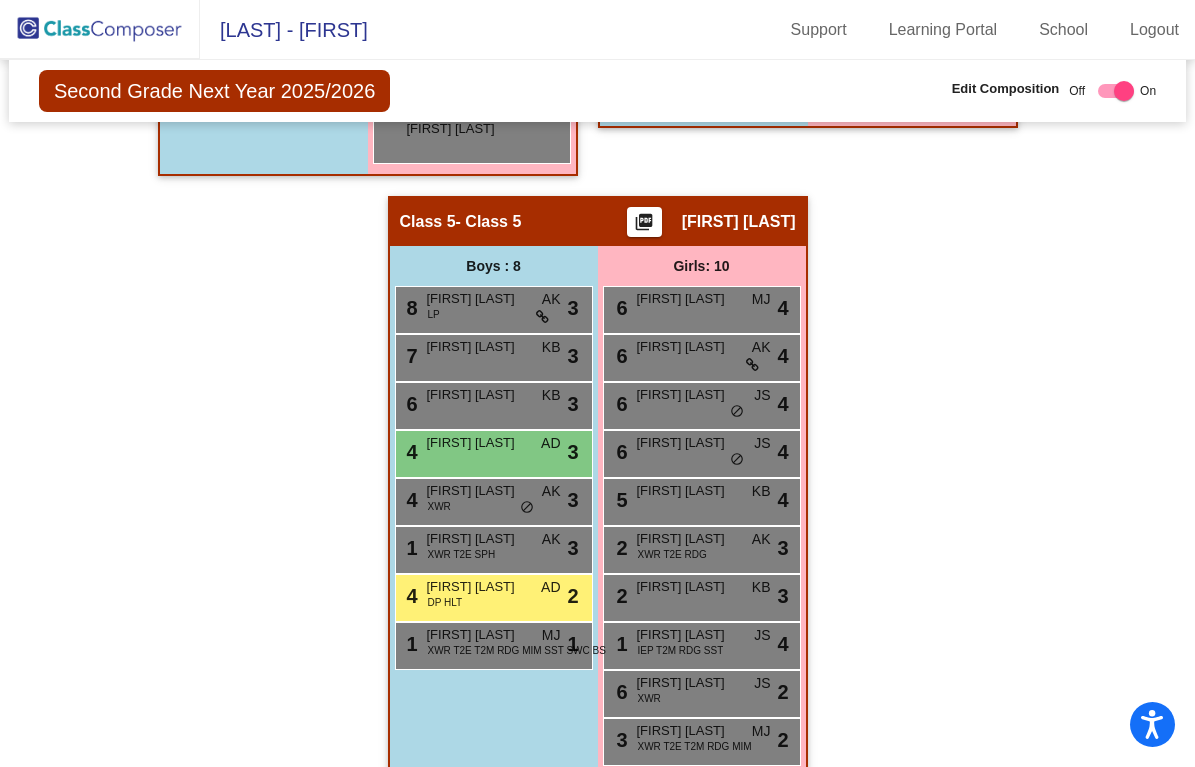 scroll, scrollTop: 1743, scrollLeft: 0, axis: vertical 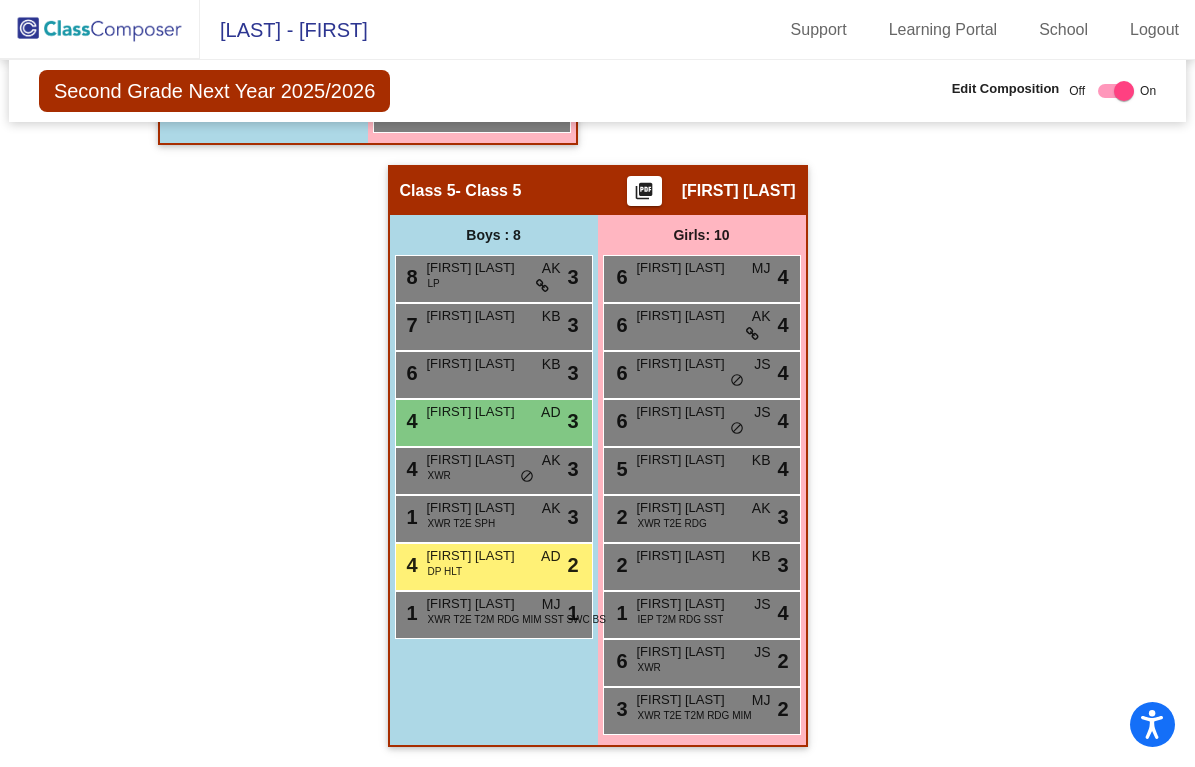 click on "Hallway   - Hallway Class  picture_as_pdf  Add Student  First Name Last Name Student Id  (Recommended)   Boy   Girl   Non Binary Add Close  Boys : 0    No Students   Girls: 0   No Students   Class 1   - Class 1  picture_as_pdf Shannan Roberts  Add Student  First Name Last Name Student Id  (Recommended)   Boy   Girl   Non Binary Add Close  Boys : 8  9 Jameson Carney JS lock do_not_disturb_alt 4 8 Graham Hesler AD lock do_not_disturb_alt 4 5 Remy Wheeler KB lock do_not_disturb_alt 3 1 Oliver Marquez ELL RDG SST KB lock do_not_disturb_alt 4 3 Jacob Johnson-Ramsey XWR T2E SWC T2B BSP AD lock do_not_disturb_alt 2 3 Easton Burns XWR T2B JS lock do_not_disturb_alt 2 4 Lucas Prater 504 XWR RDG SWC T2B BSP AD lock do_not_disturb_alt 1 Gabriel Bicsak lock do_not_disturb_alt Girls: 10 8 Luna Hinman AD lock do_not_disturb_alt 4 6 Liliana Huff AD lock do_not_disturb_alt 4 5 Amina Perkit ATT AK lock do_not_disturb_alt 3 5 Harper Davis AK lock do_not_disturb_alt 3 4 Te'ala Dunlap RDG JS lock do_not_disturb_alt 4 3 JS" 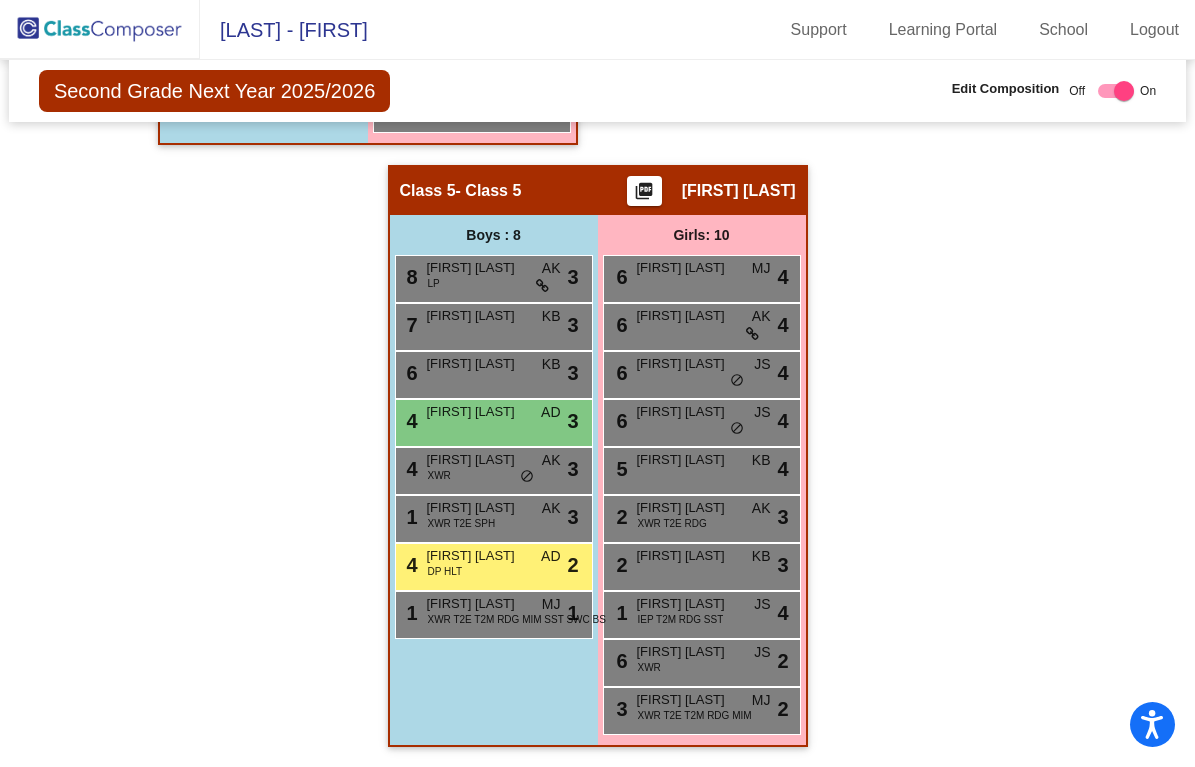 scroll, scrollTop: 0, scrollLeft: 0, axis: both 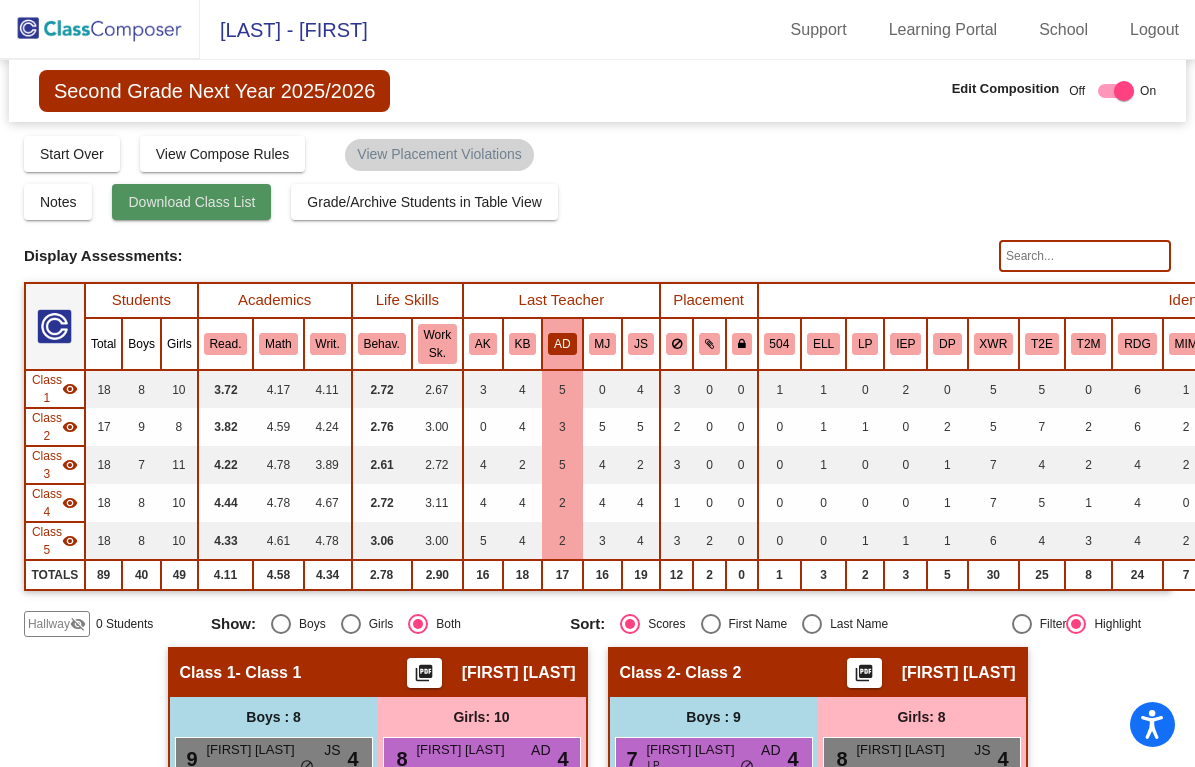 click on "Download Class List" 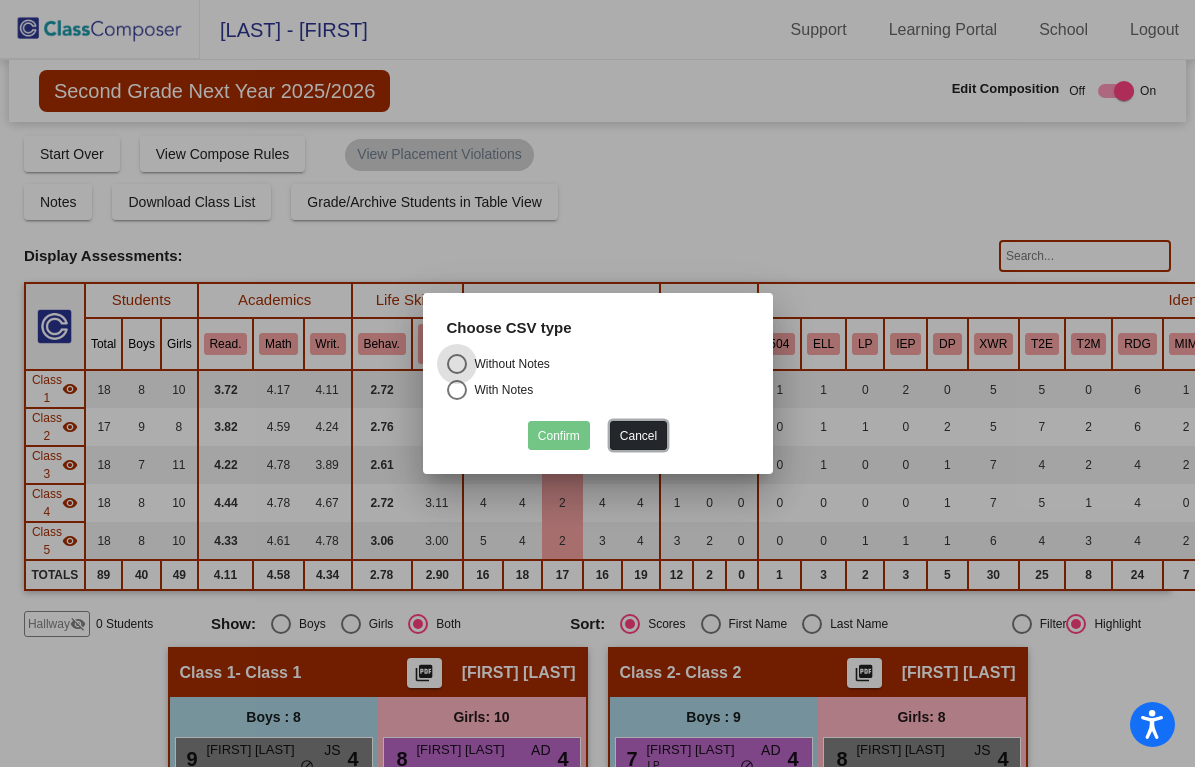 click on "Cancel" at bounding box center (638, 435) 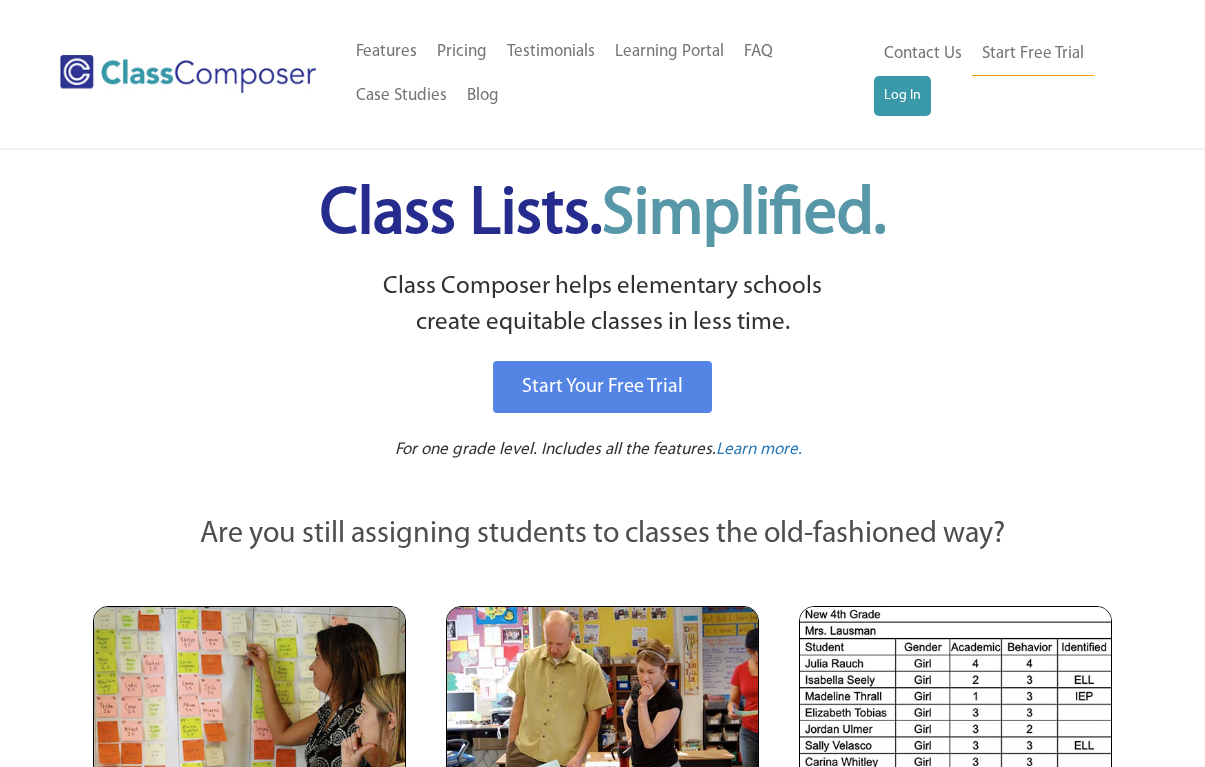 scroll, scrollTop: 0, scrollLeft: 0, axis: both 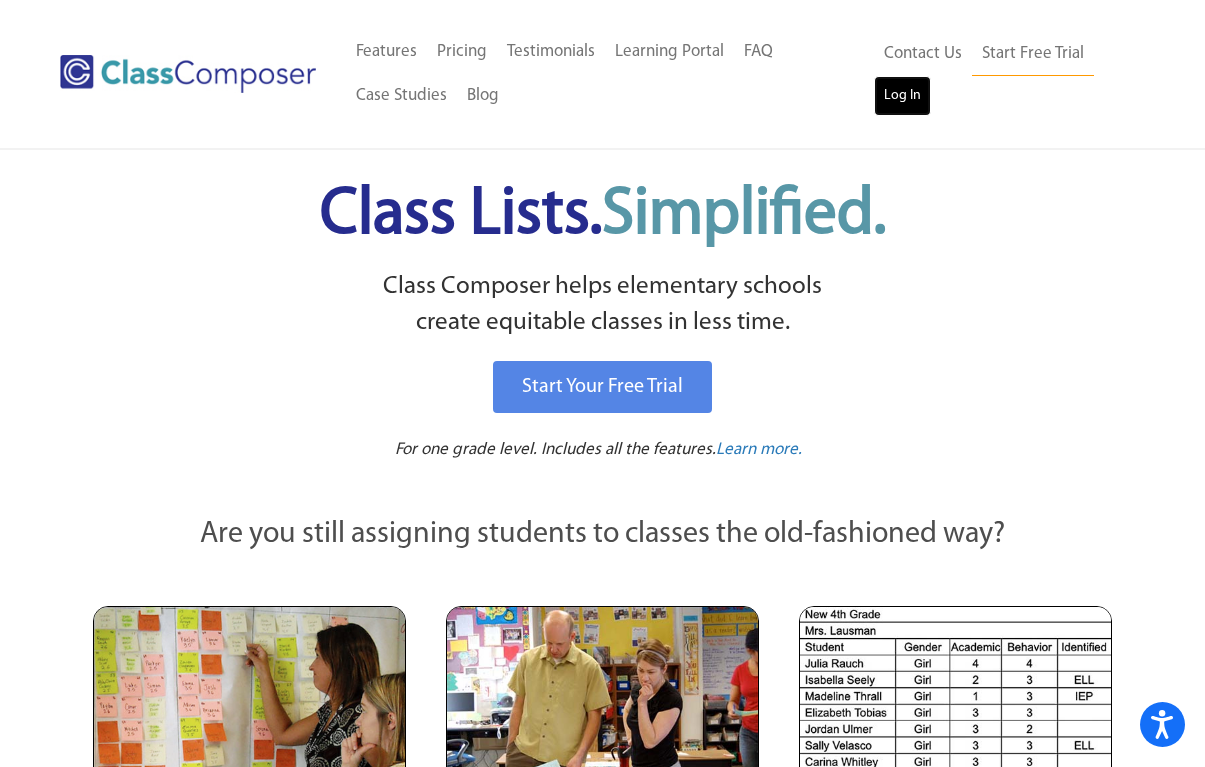 click on "Log In" at bounding box center (902, 96) 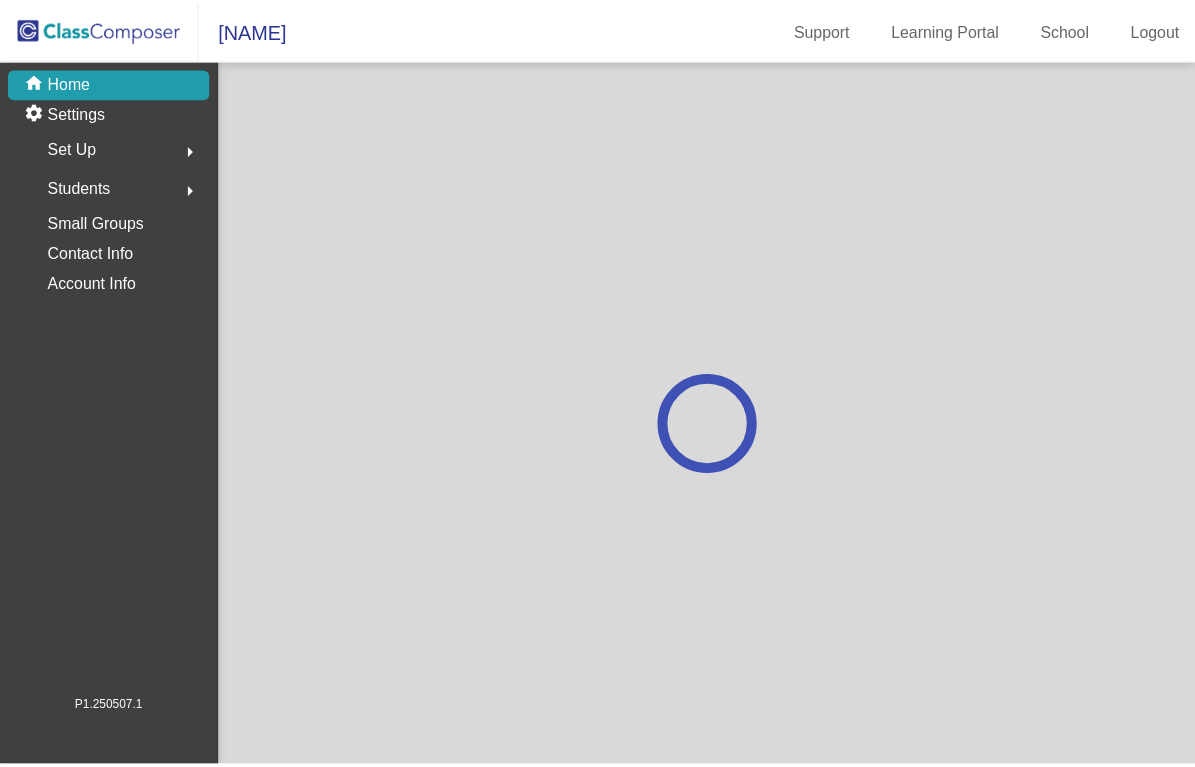 scroll, scrollTop: 0, scrollLeft: 0, axis: both 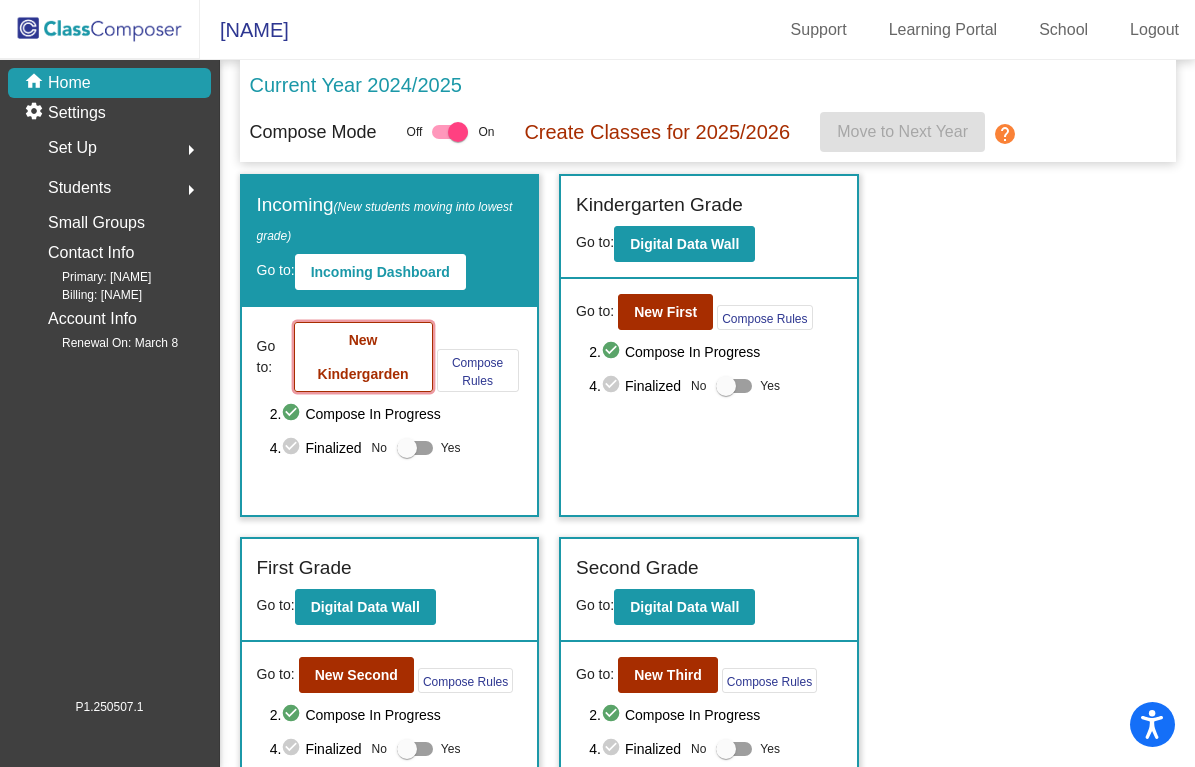 click on "New Kindergarden" 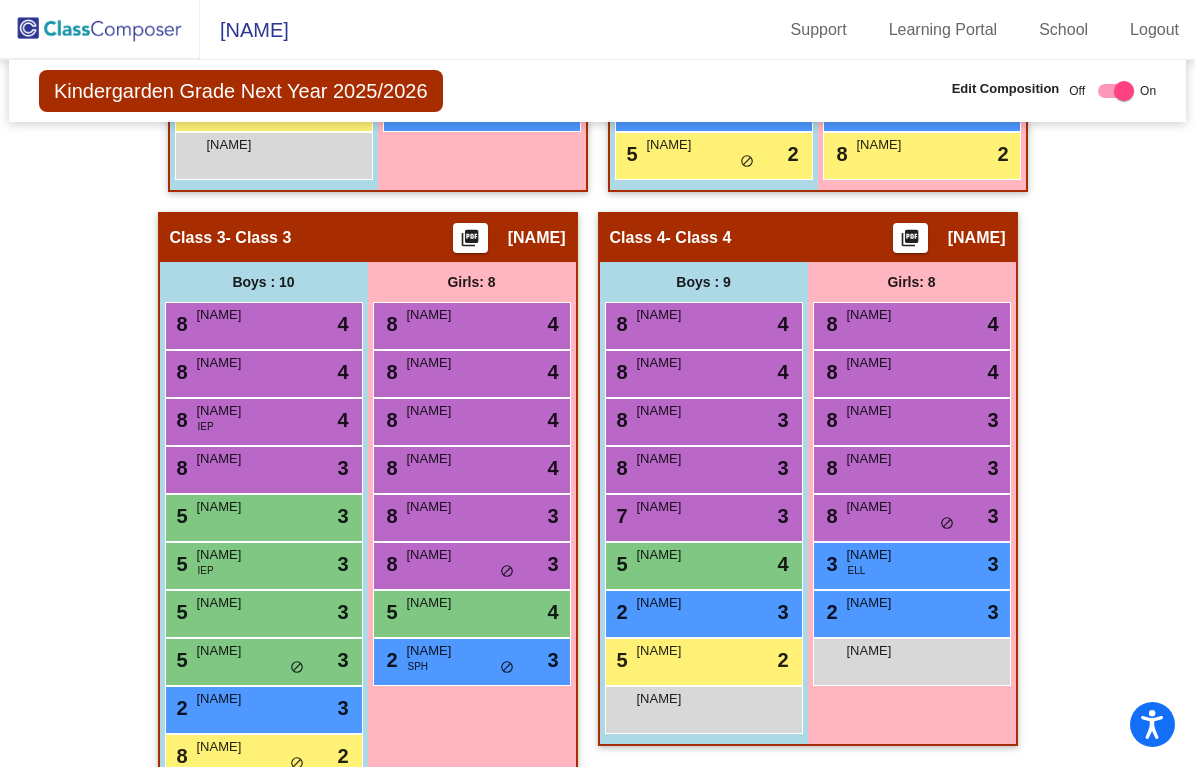scroll, scrollTop: 990, scrollLeft: 0, axis: vertical 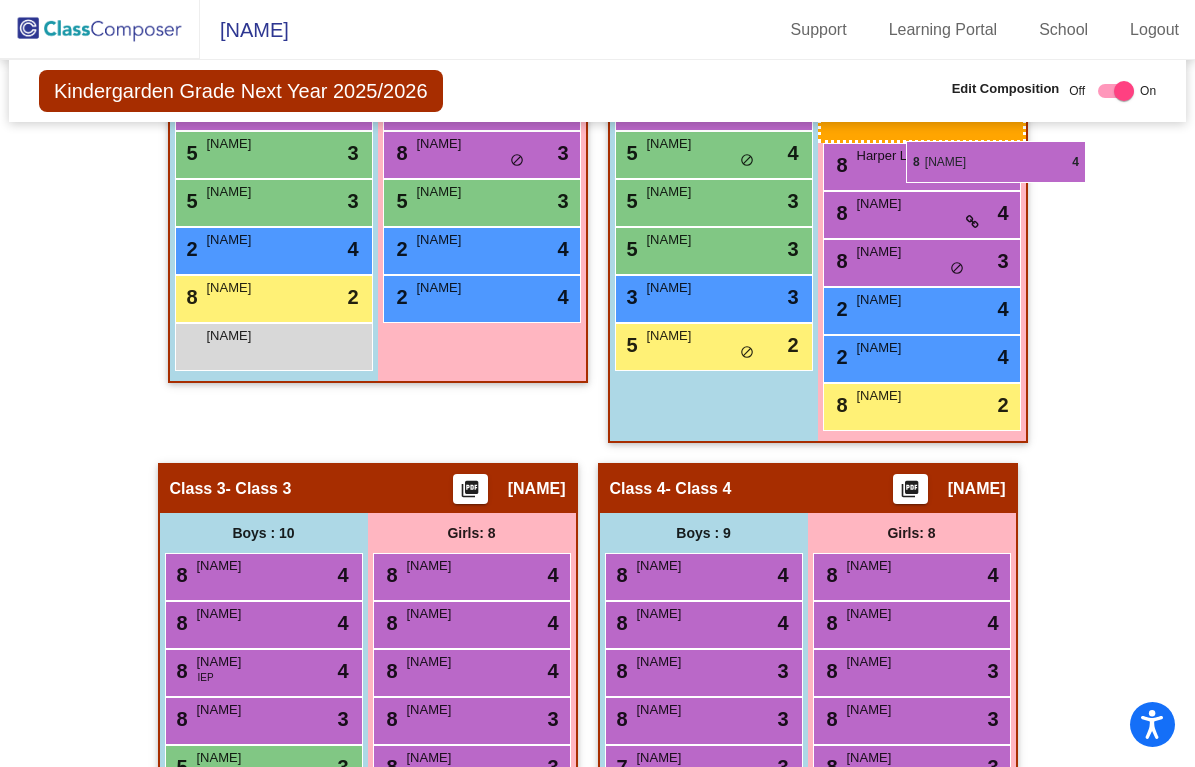 drag, startPoint x: 466, startPoint y: 475, endPoint x: 907, endPoint y: 139, distance: 554.4159 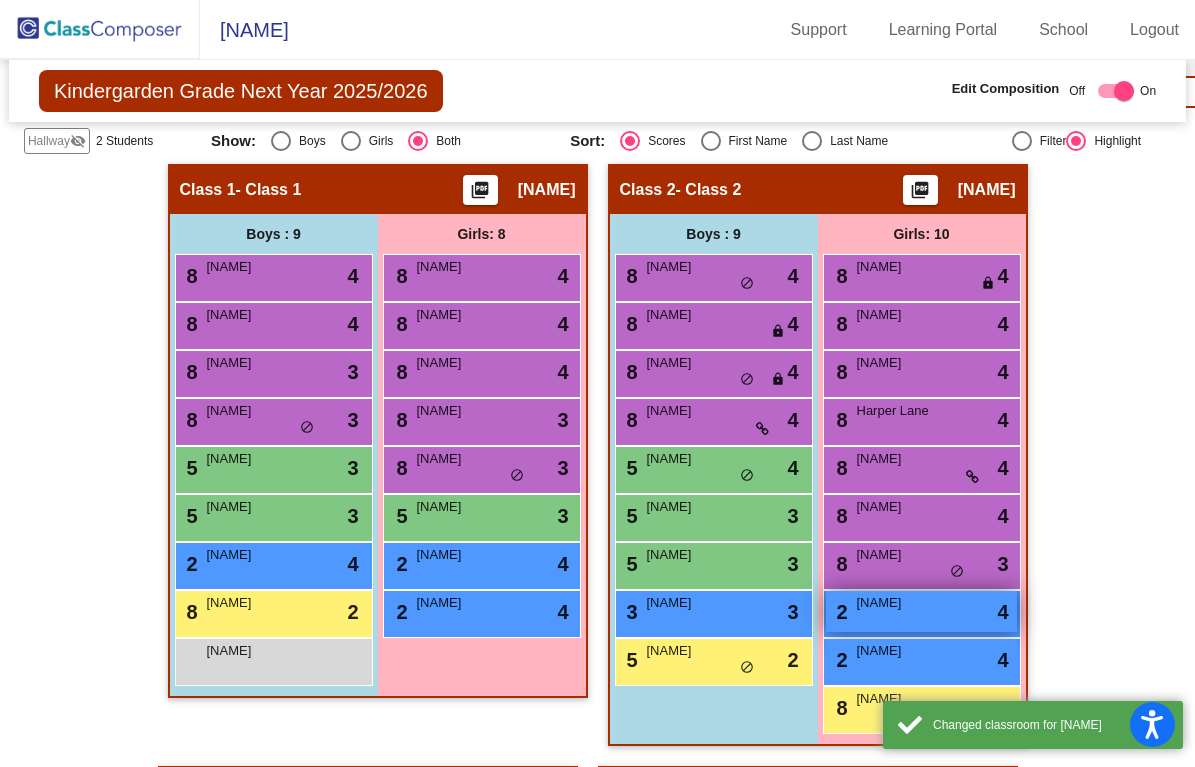 scroll, scrollTop: 480, scrollLeft: 0, axis: vertical 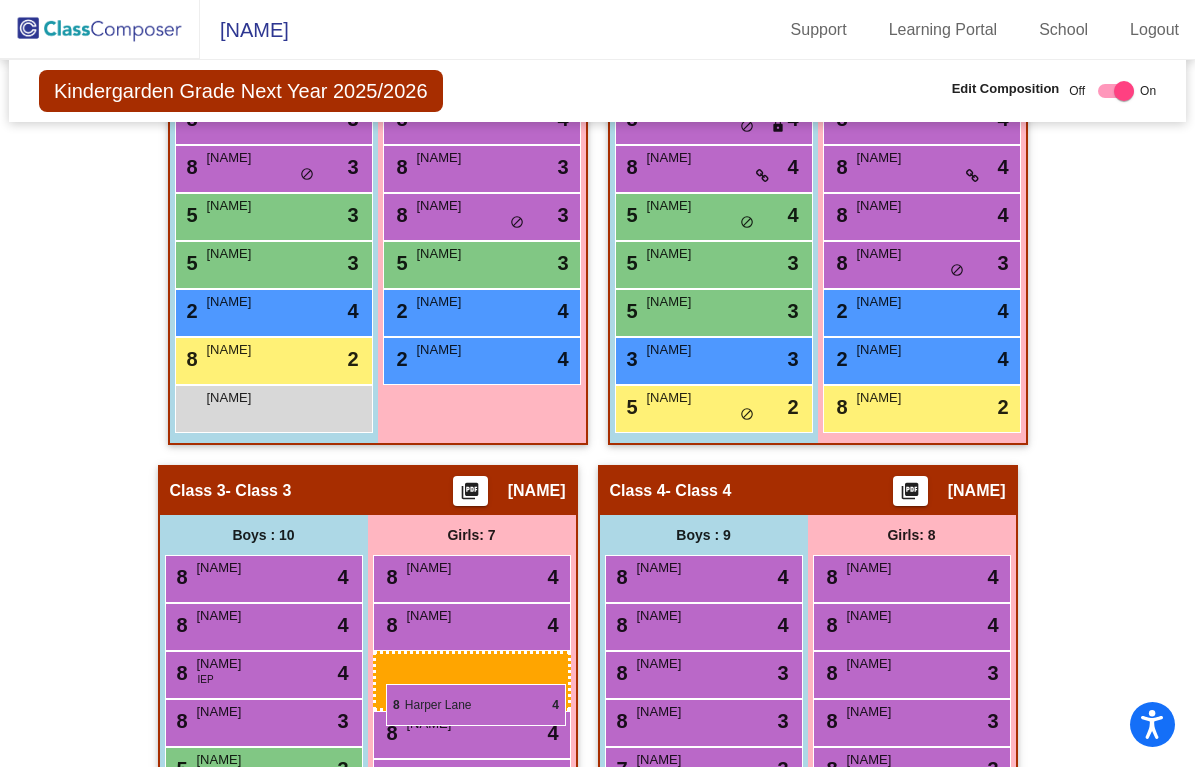 drag, startPoint x: 888, startPoint y: 429, endPoint x: 387, endPoint y: 682, distance: 561.2575 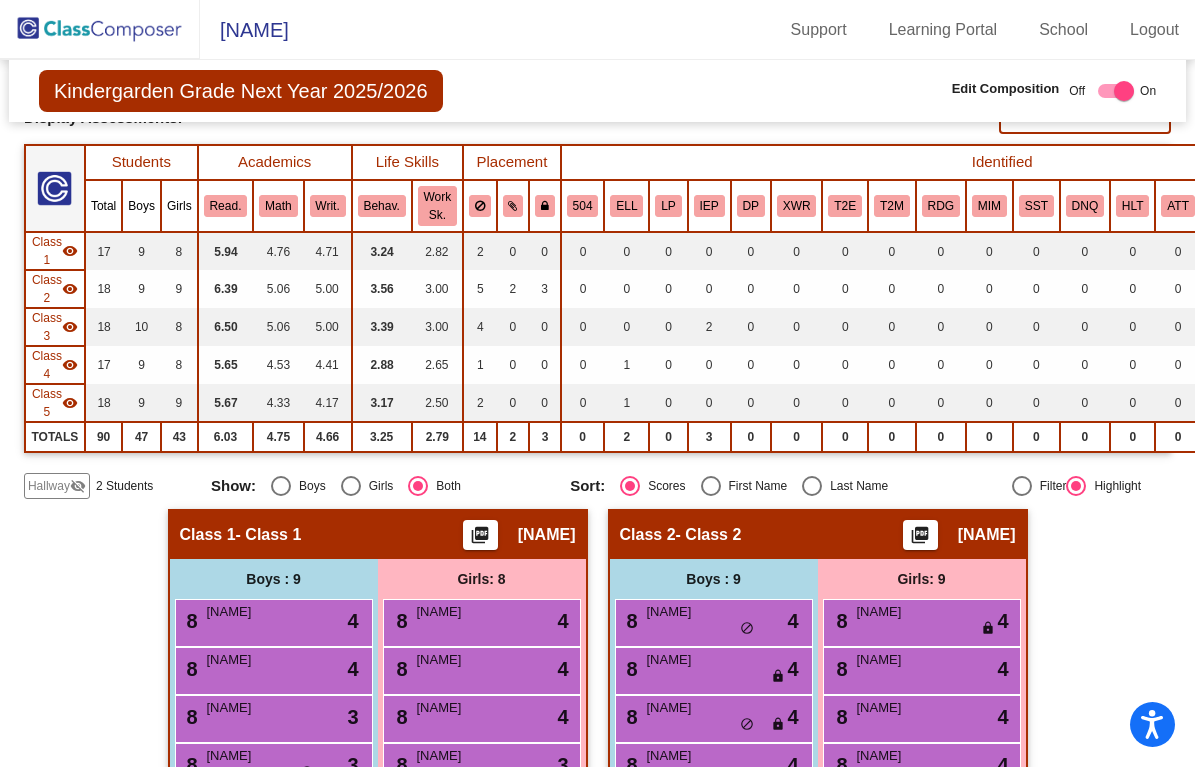 scroll, scrollTop: 0, scrollLeft: 0, axis: both 